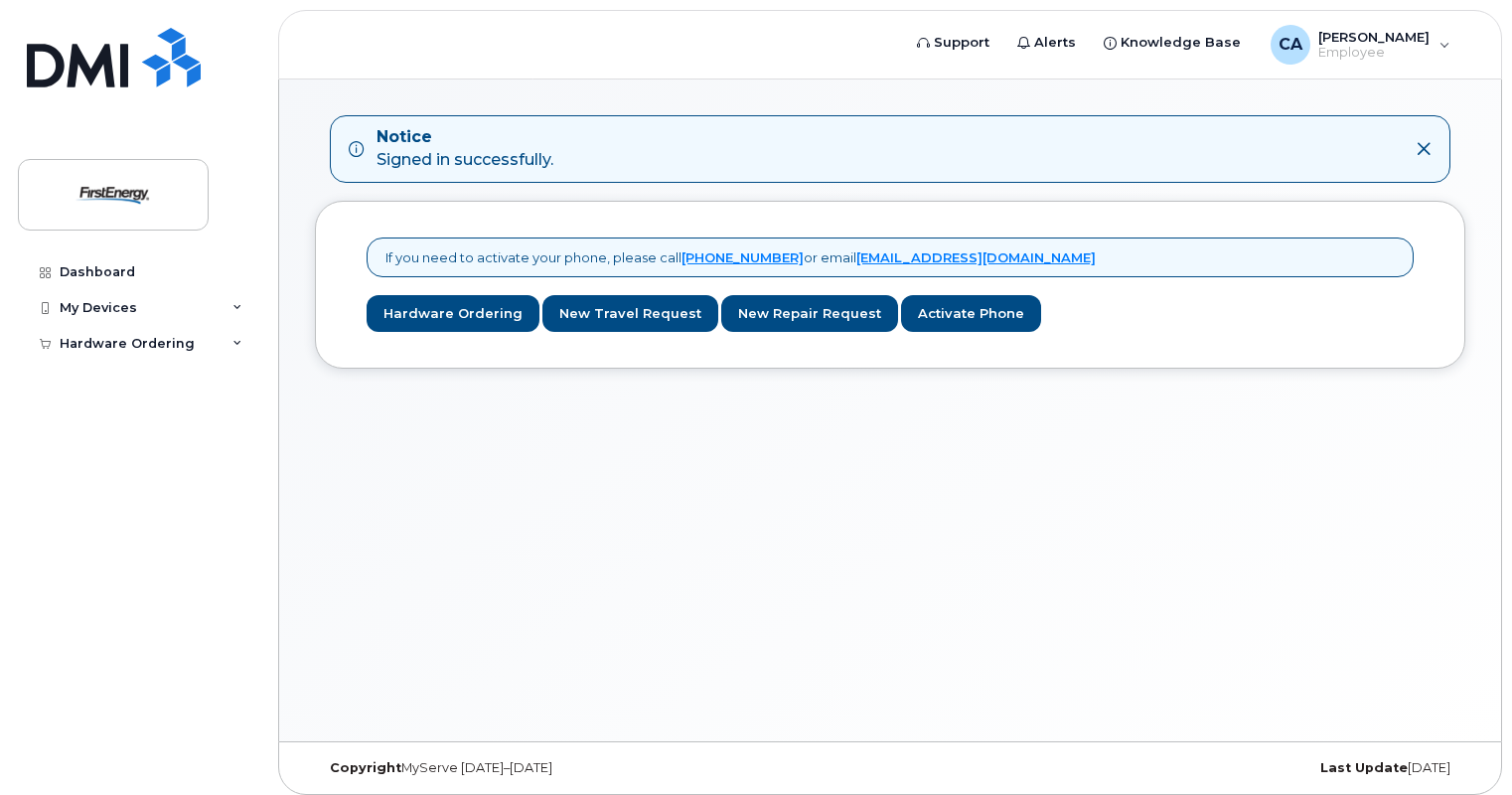 scroll, scrollTop: 0, scrollLeft: 0, axis: both 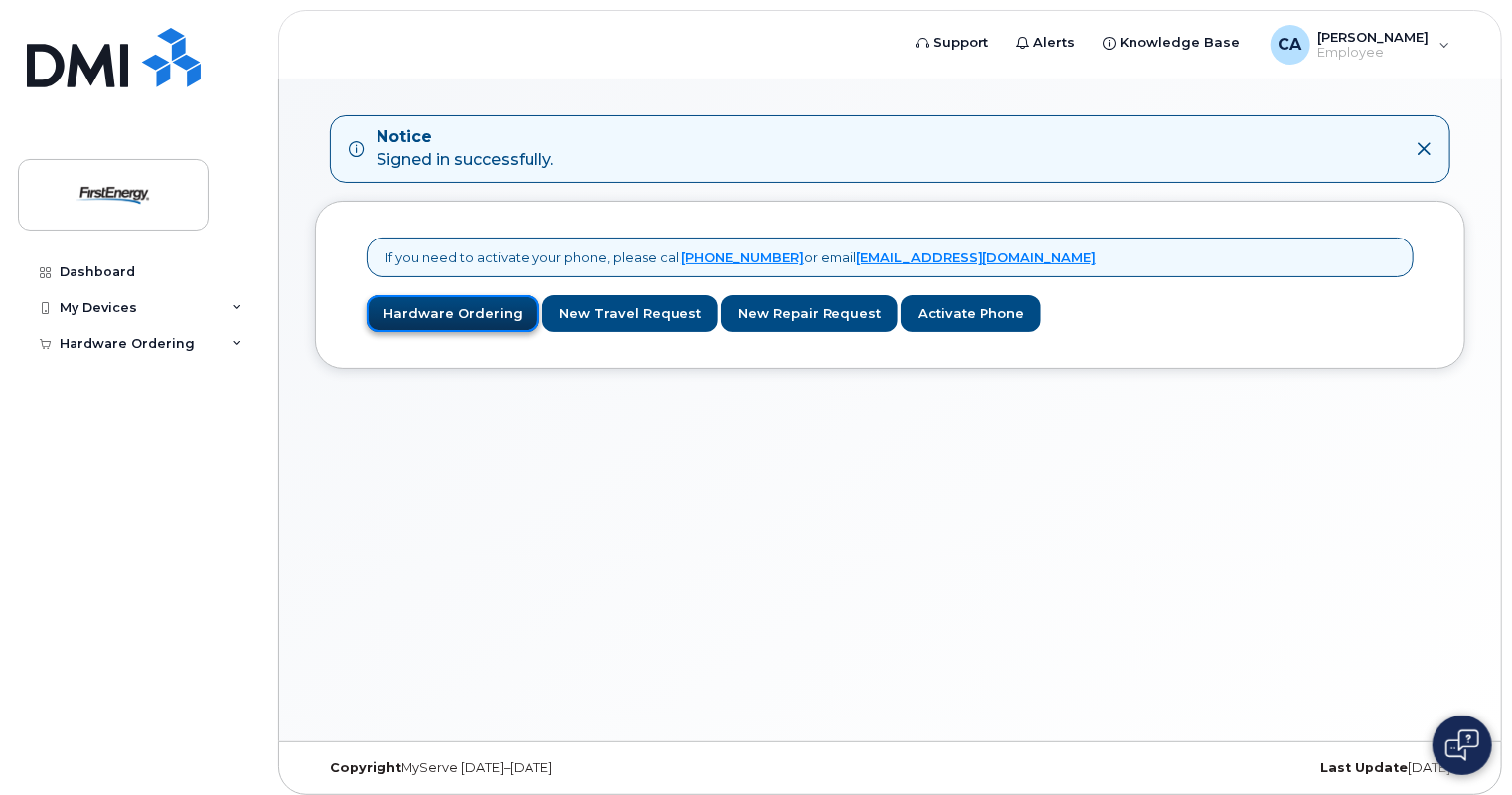 click on "Hardware Ordering" 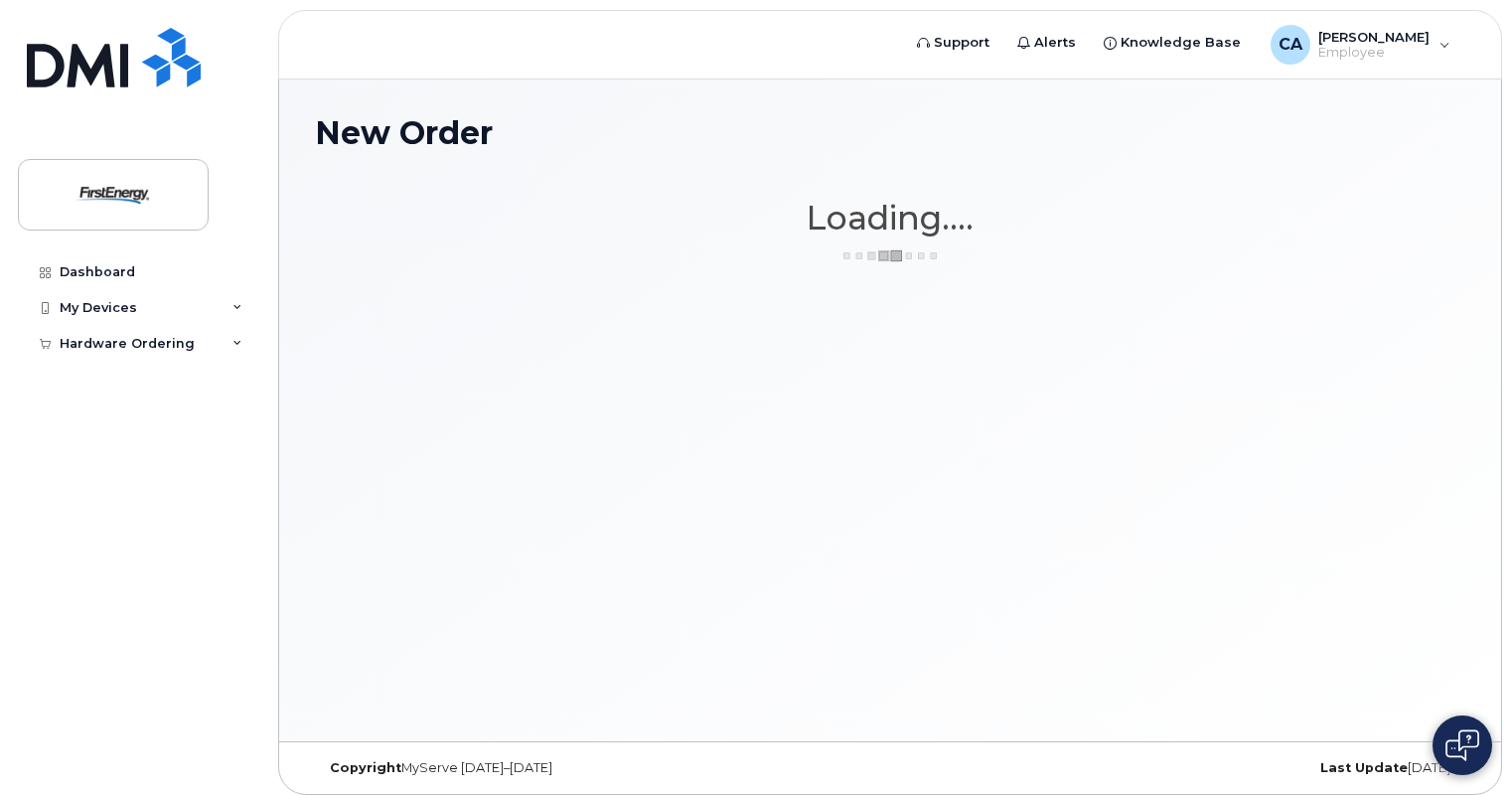 scroll, scrollTop: 0, scrollLeft: 0, axis: both 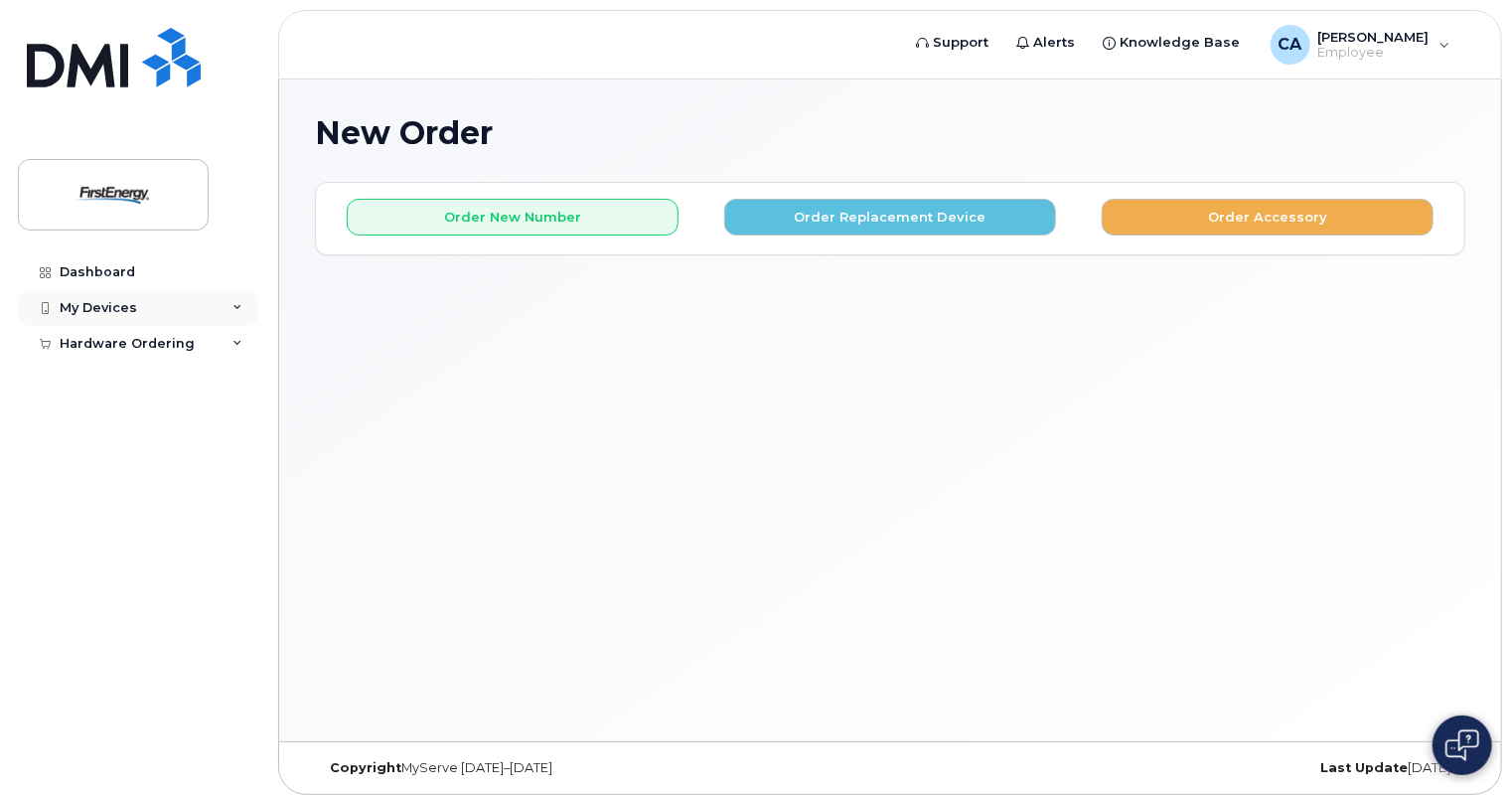 click 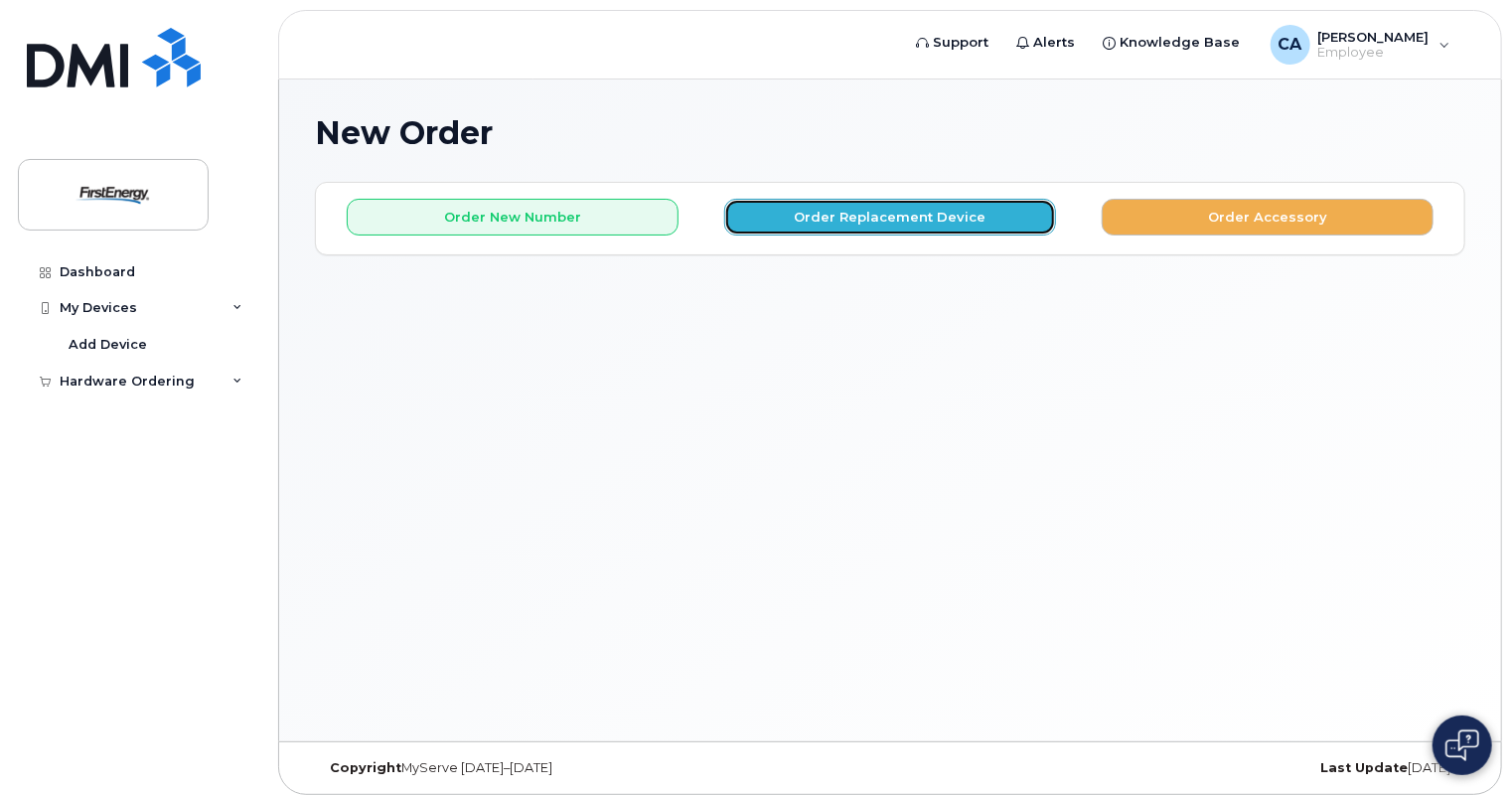 click on "Order Replacement Device" 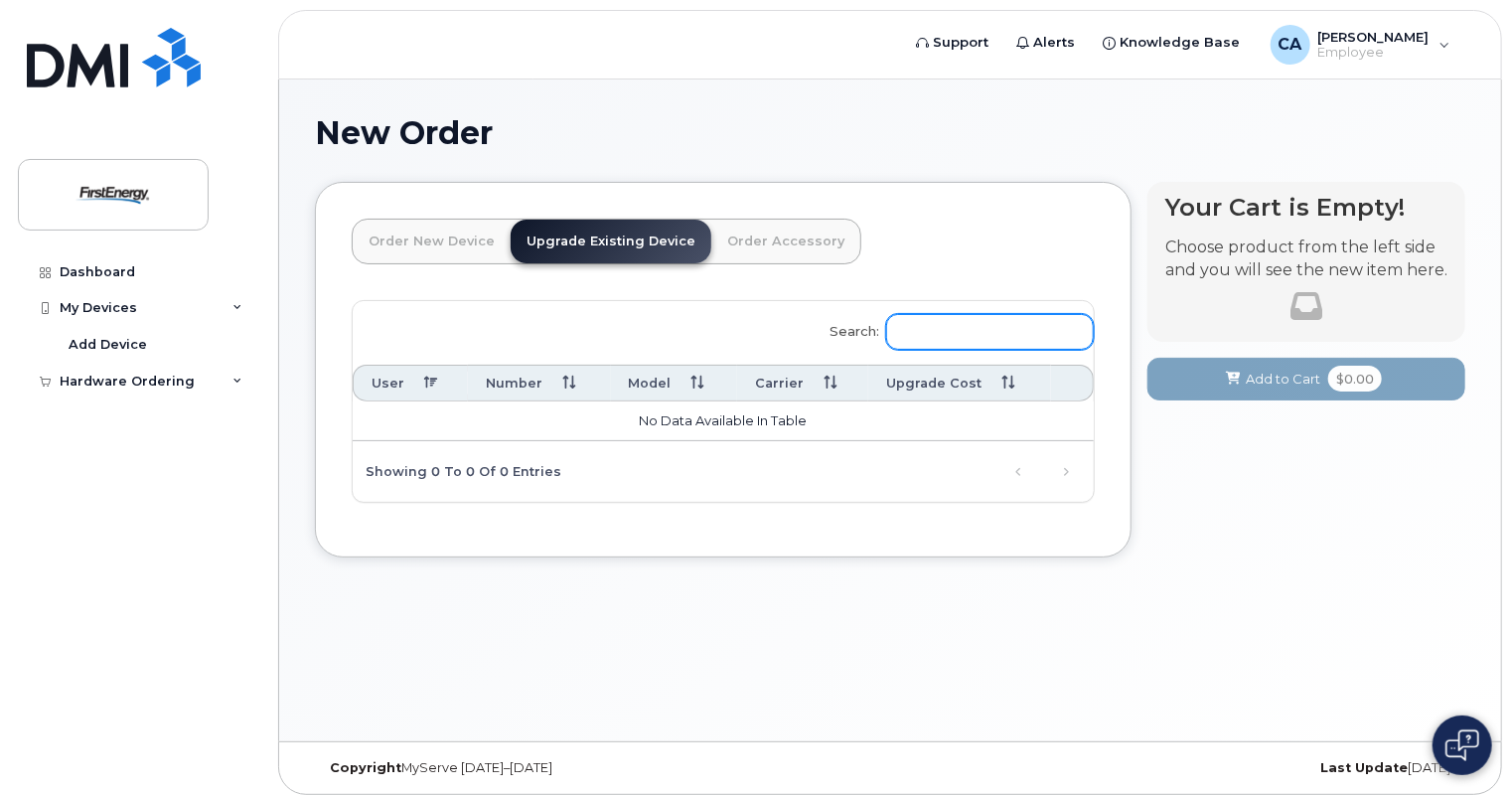 click on "Search:" 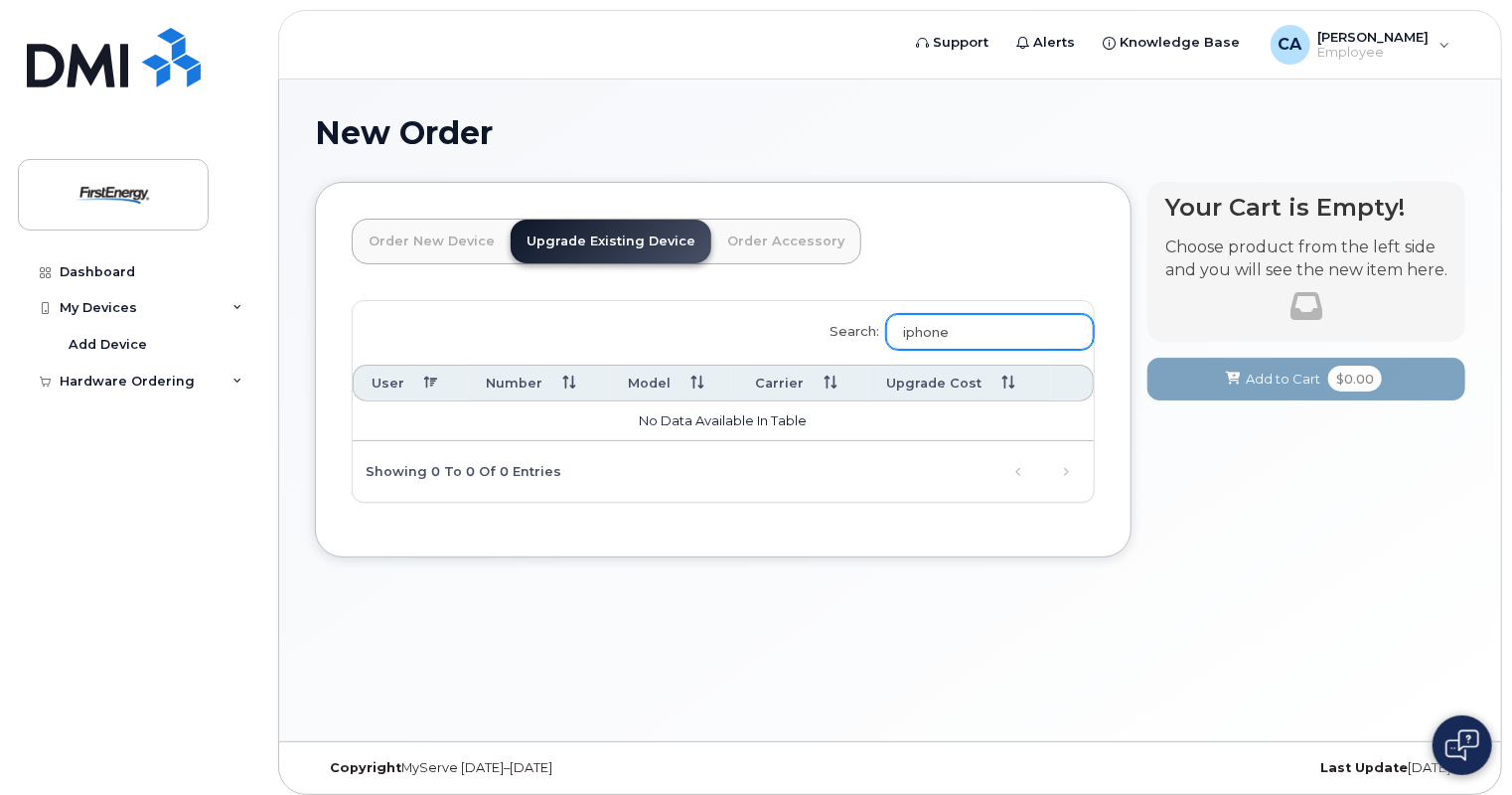 type on "iphone" 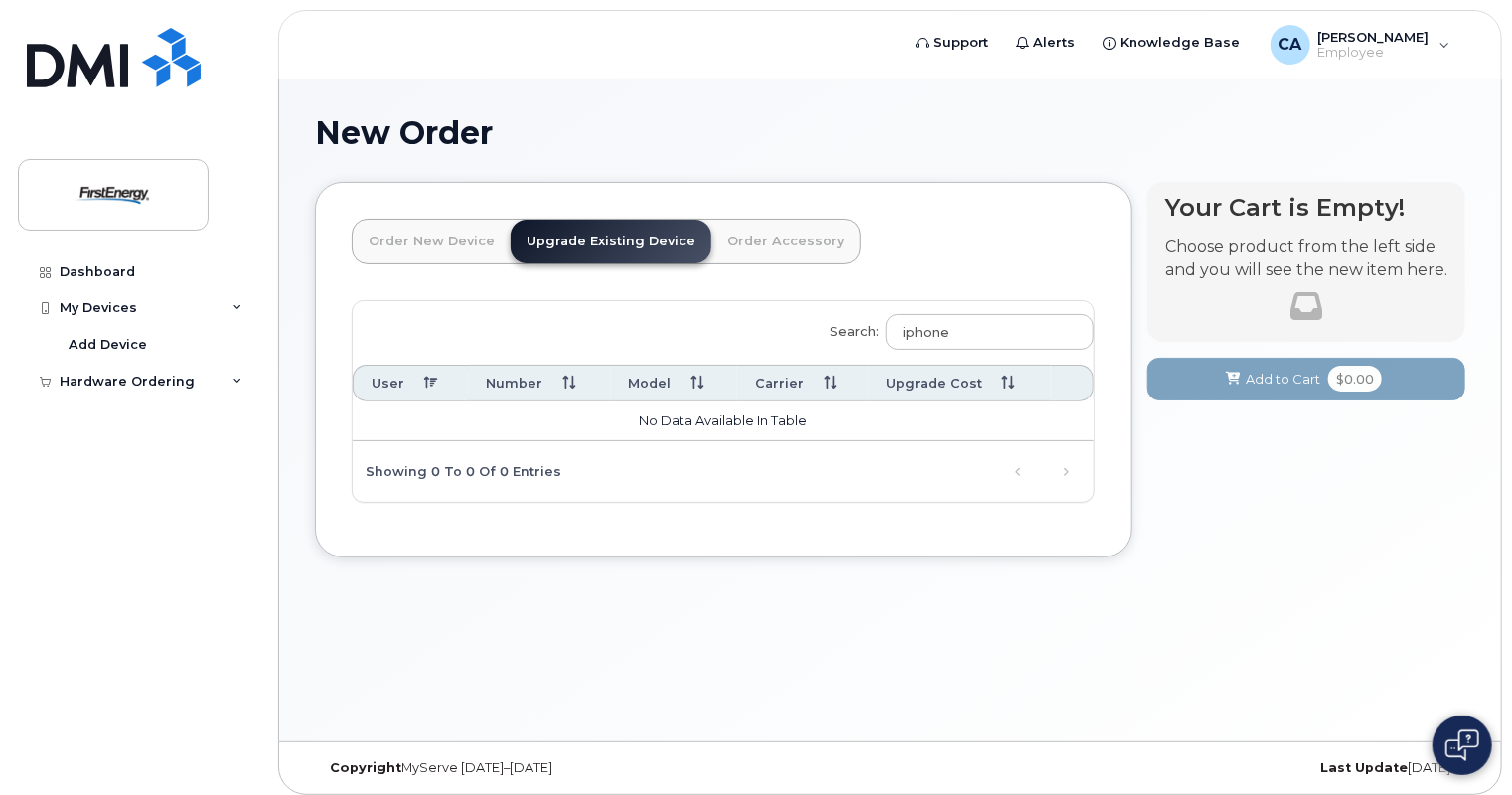 click on "Upgrade Existing Device" 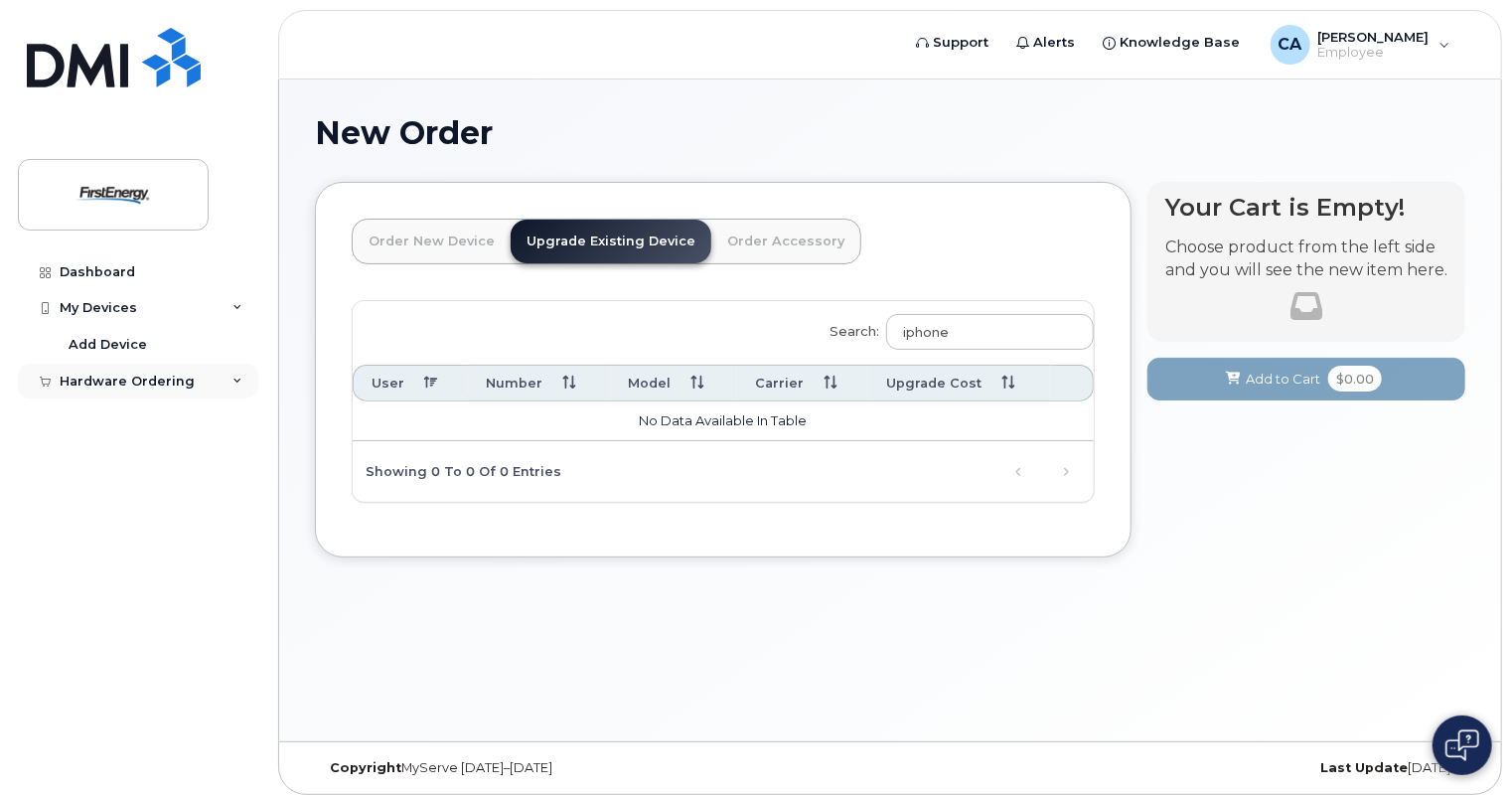 click on "Hardware Ordering" 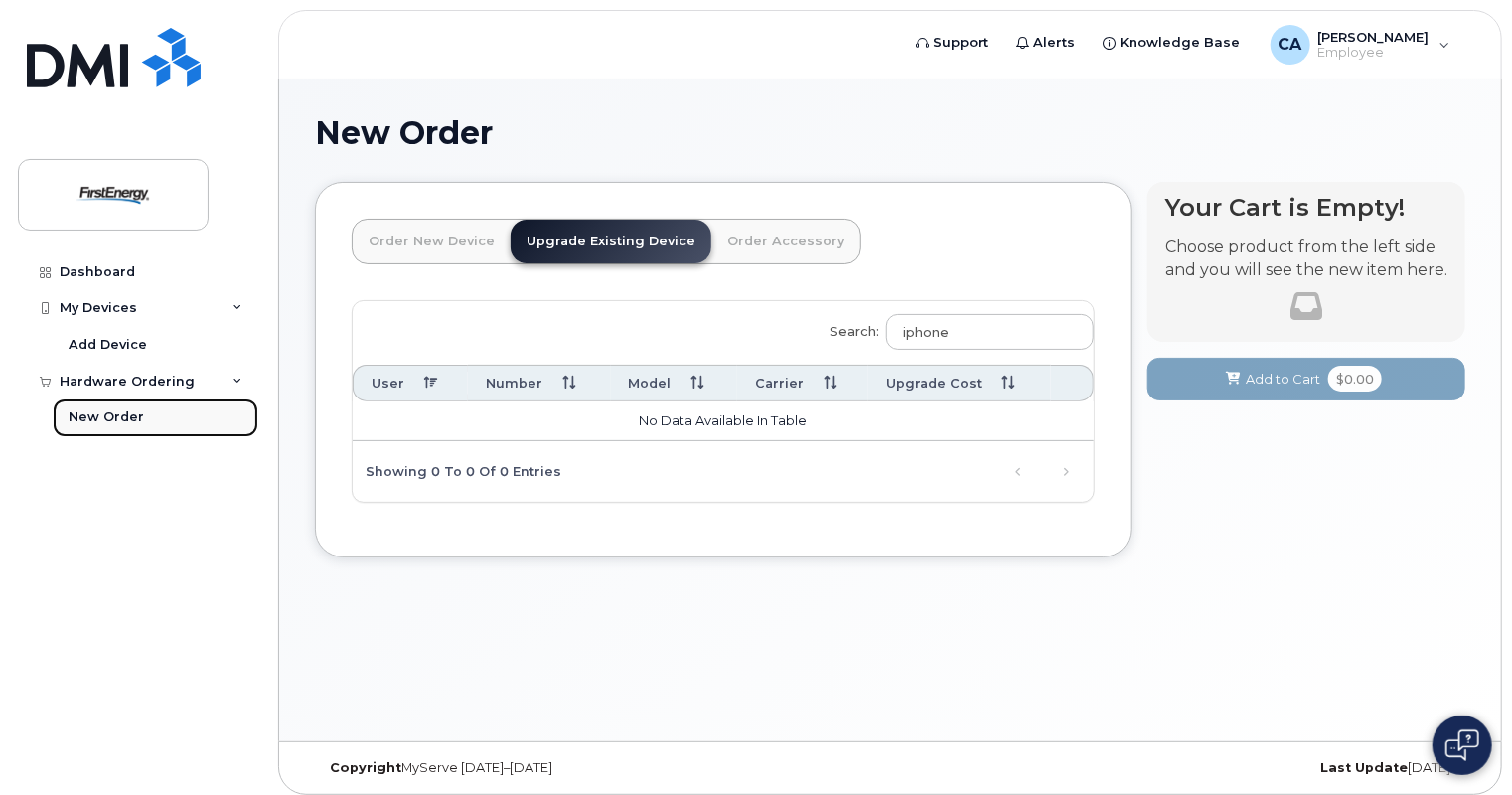 click on "New Order" 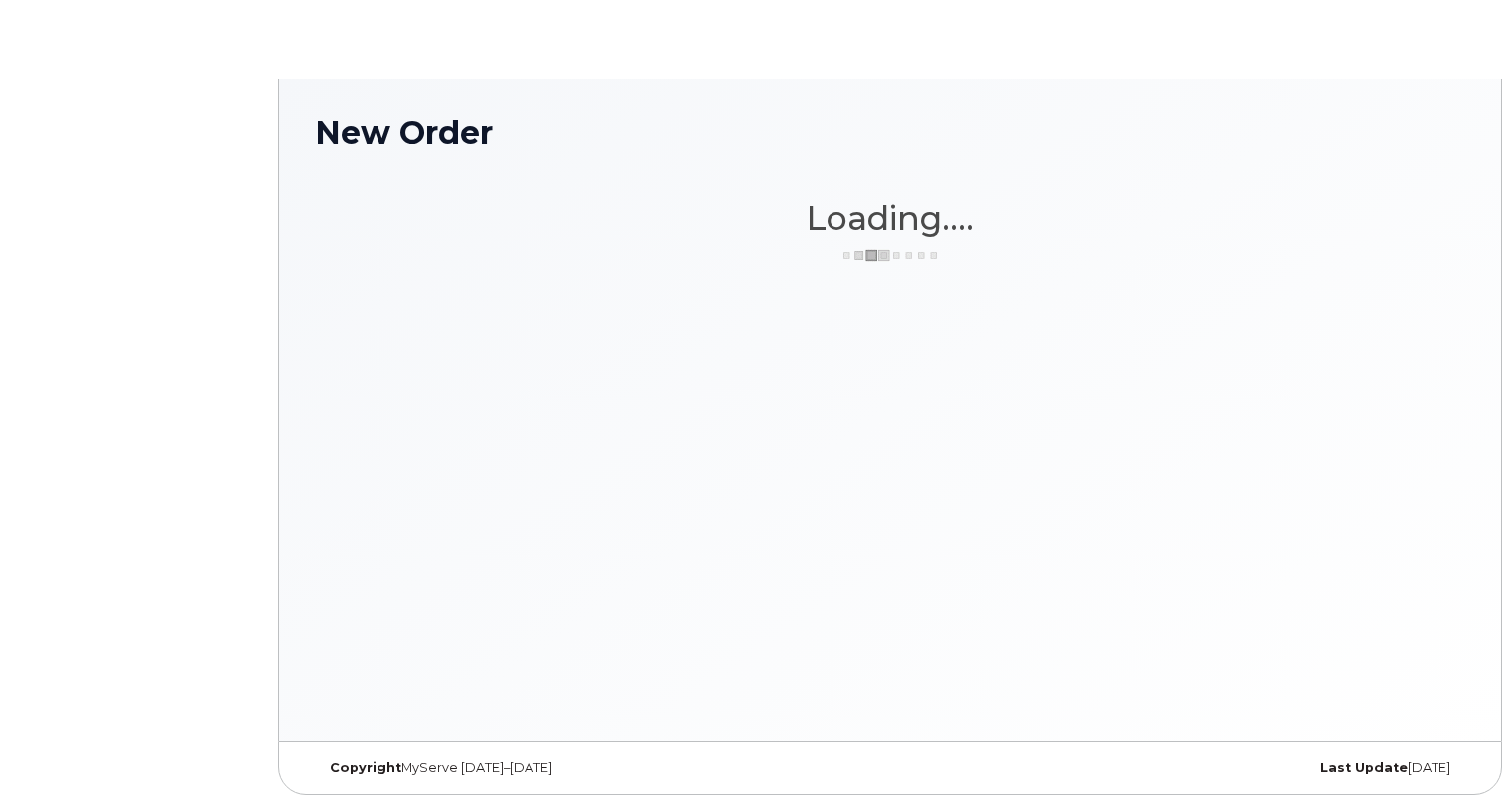 scroll, scrollTop: 0, scrollLeft: 0, axis: both 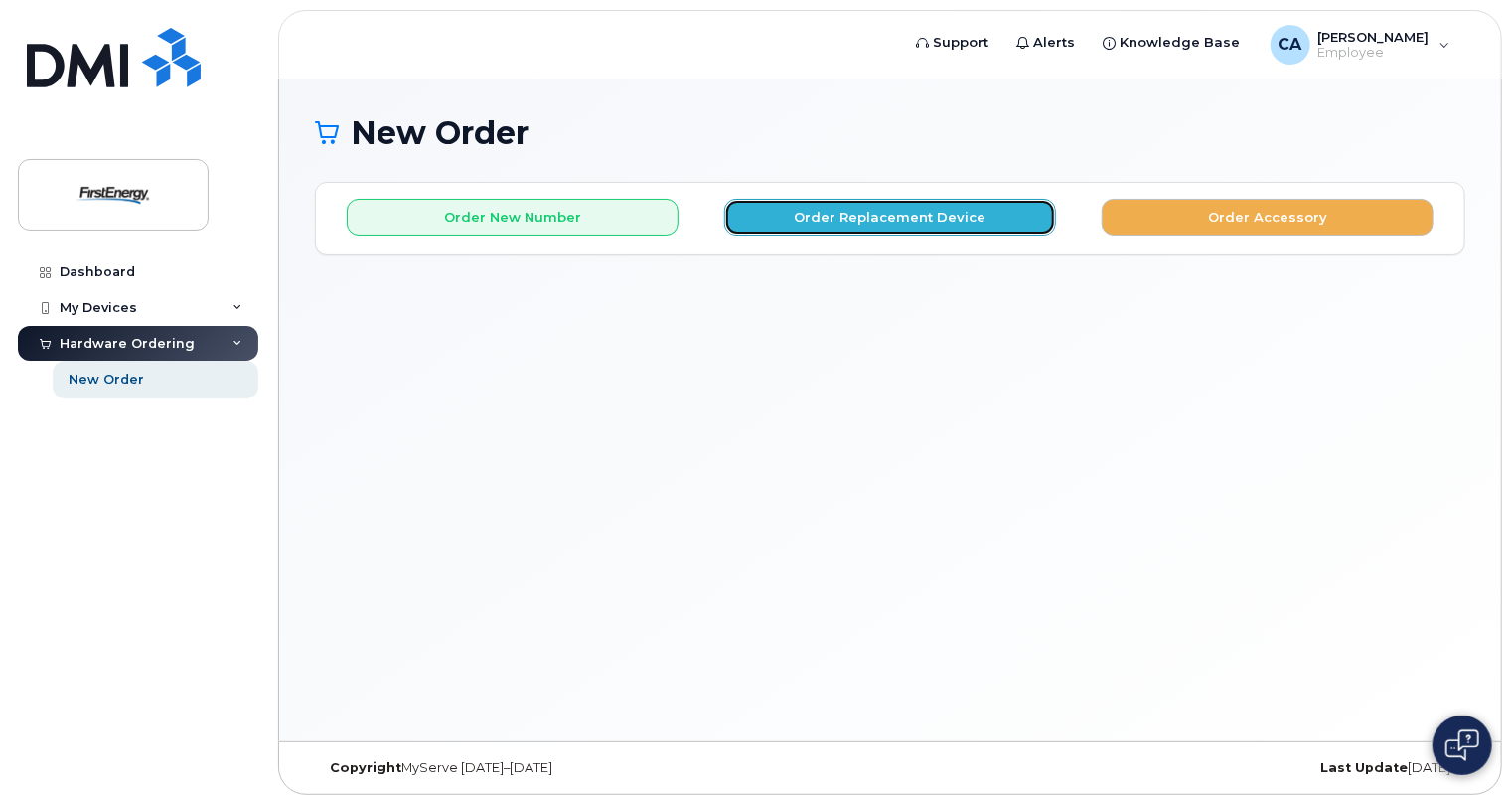 click on "Order Replacement Device" 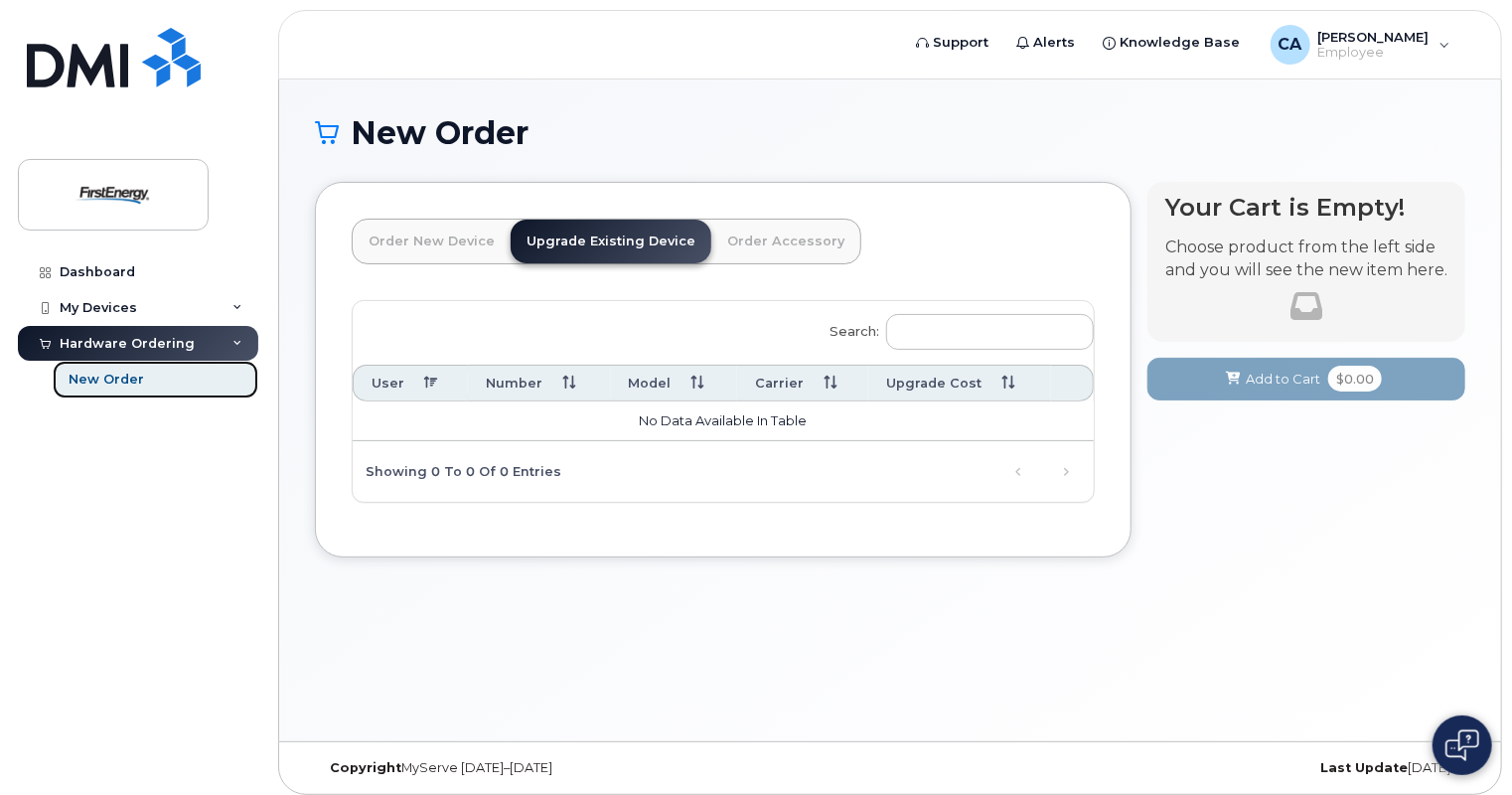 click on "New Order" 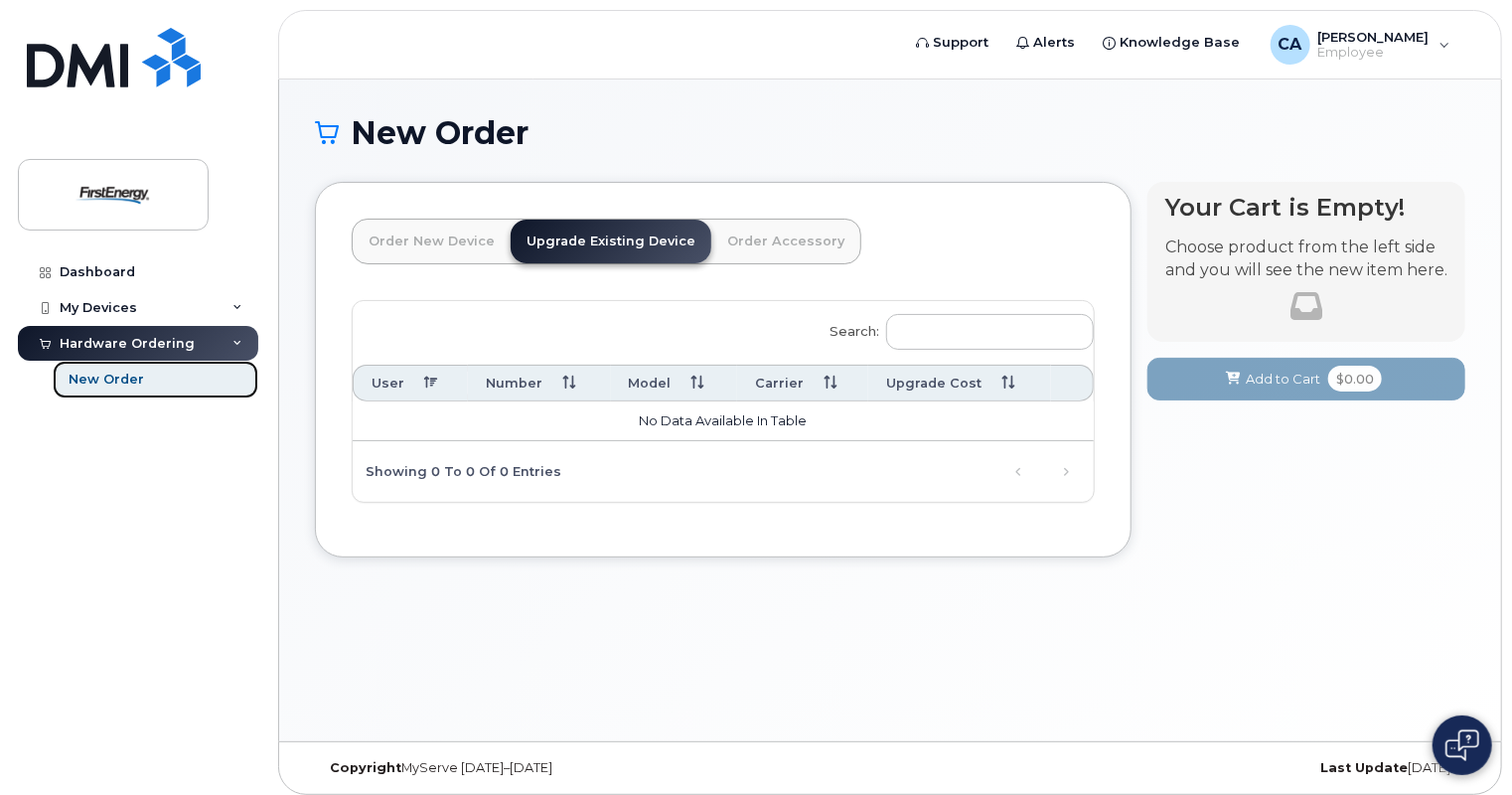 click on "New Order" 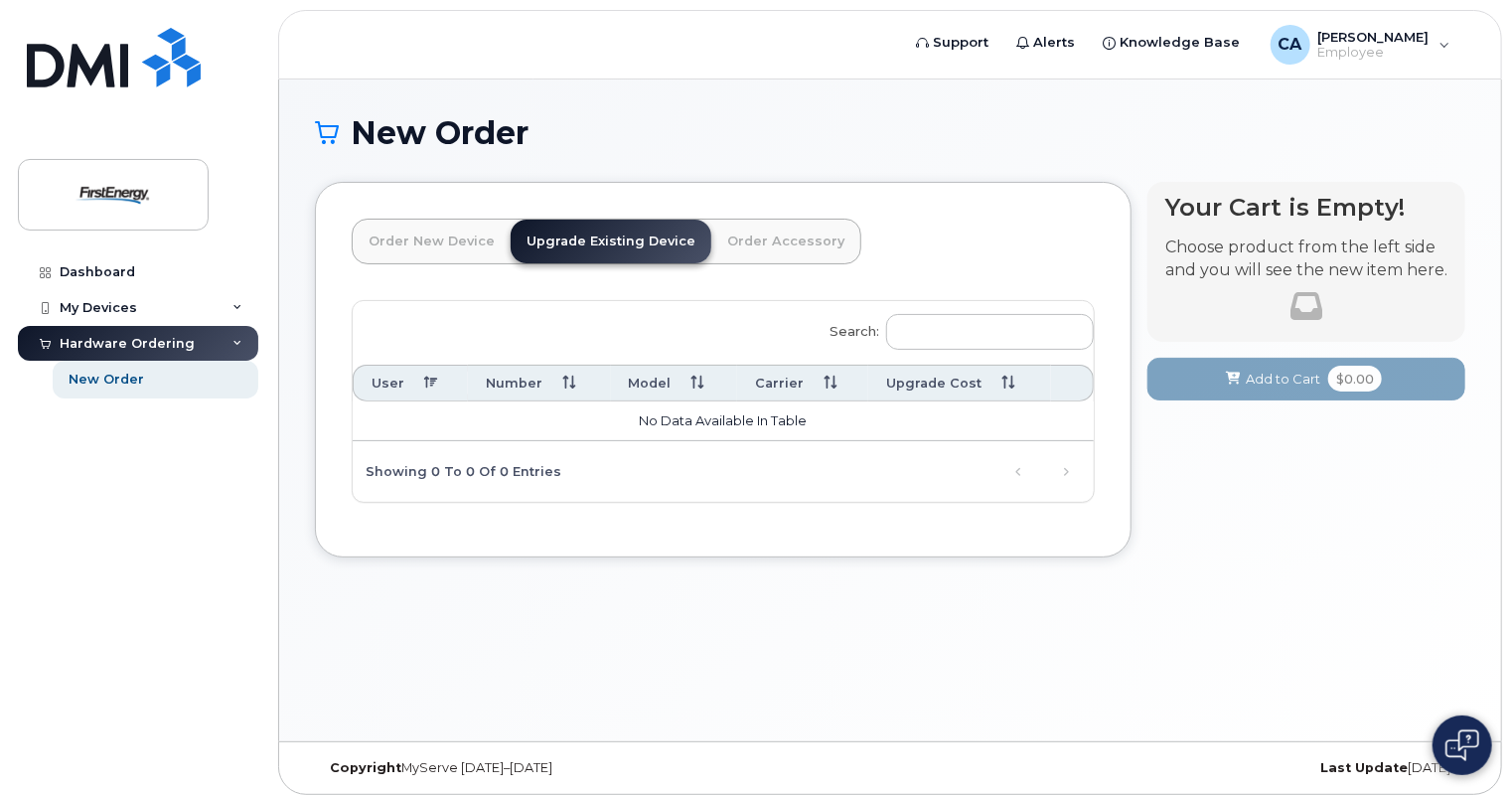 click on "Order New Device" 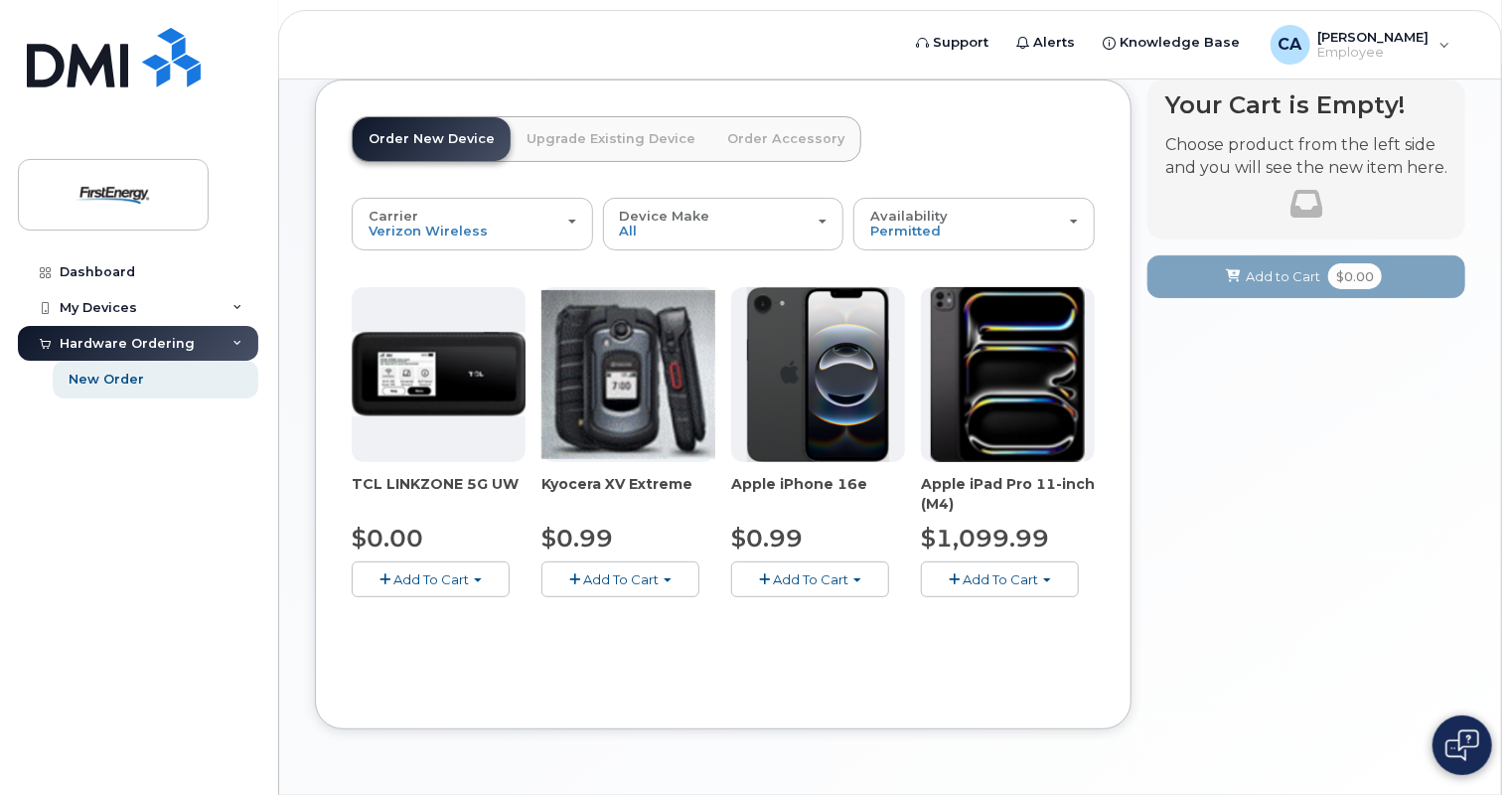scroll, scrollTop: 163, scrollLeft: 0, axis: vertical 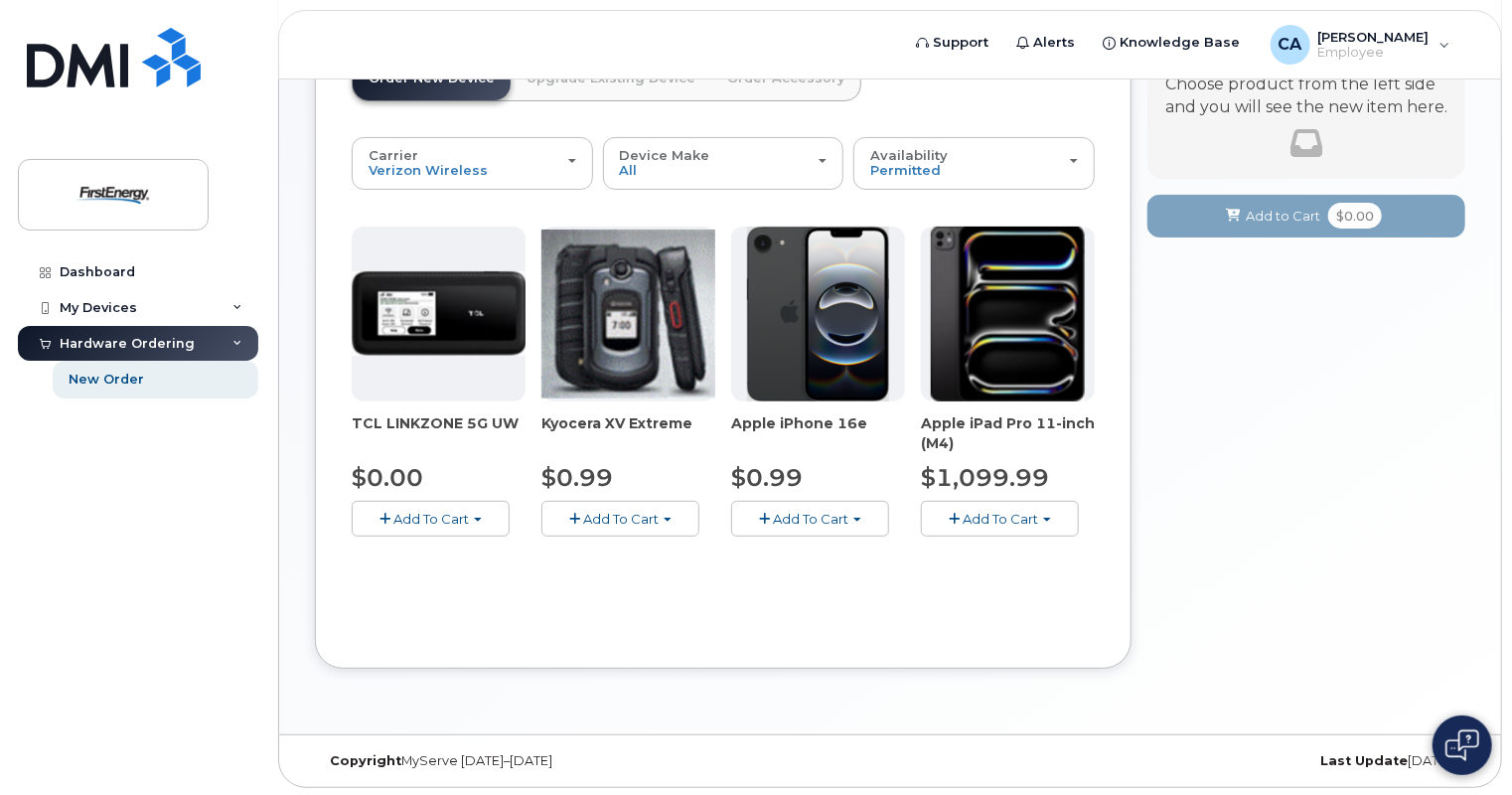 click on "Add To Cart" 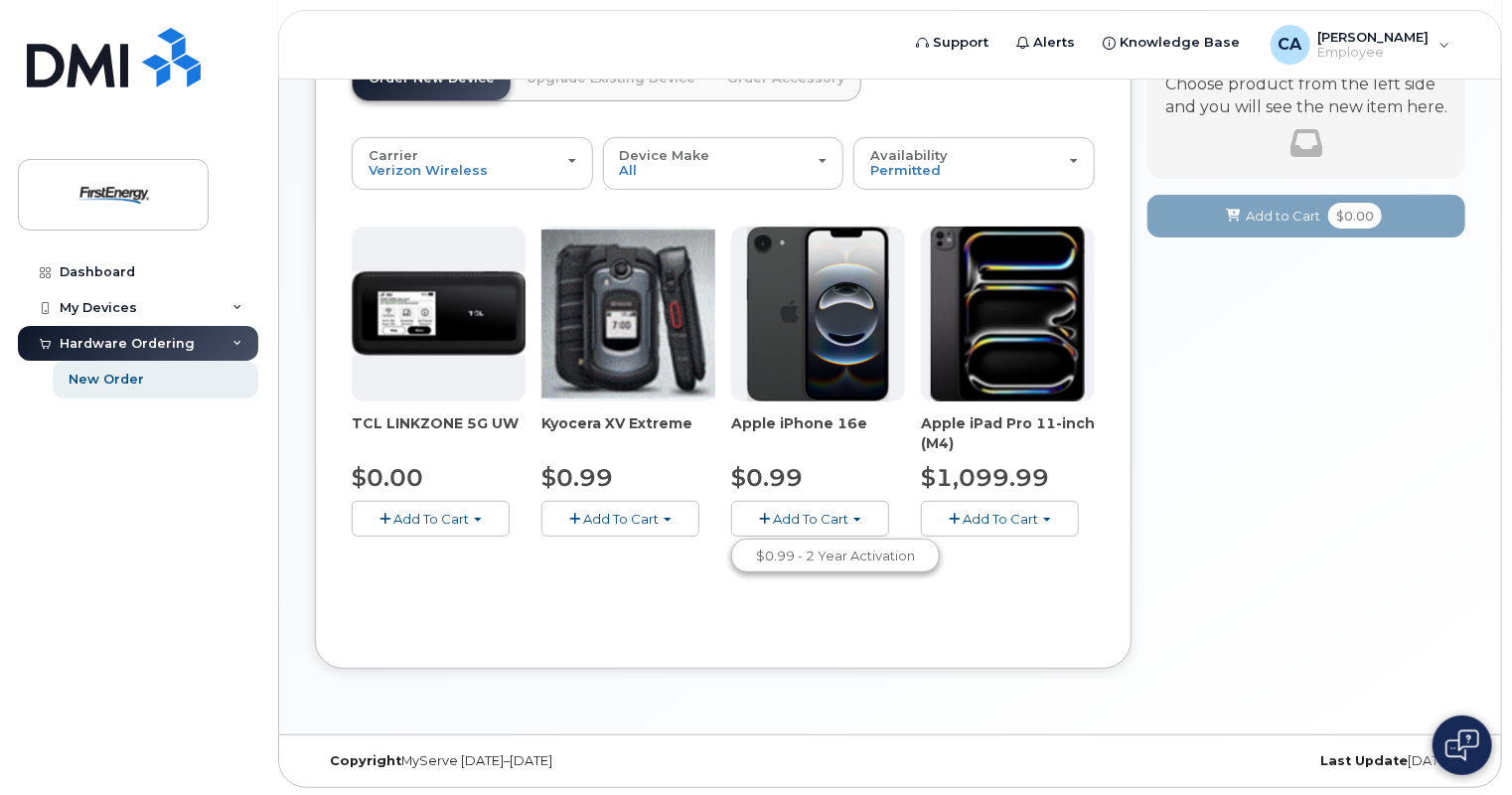 click on "Add To Cart" 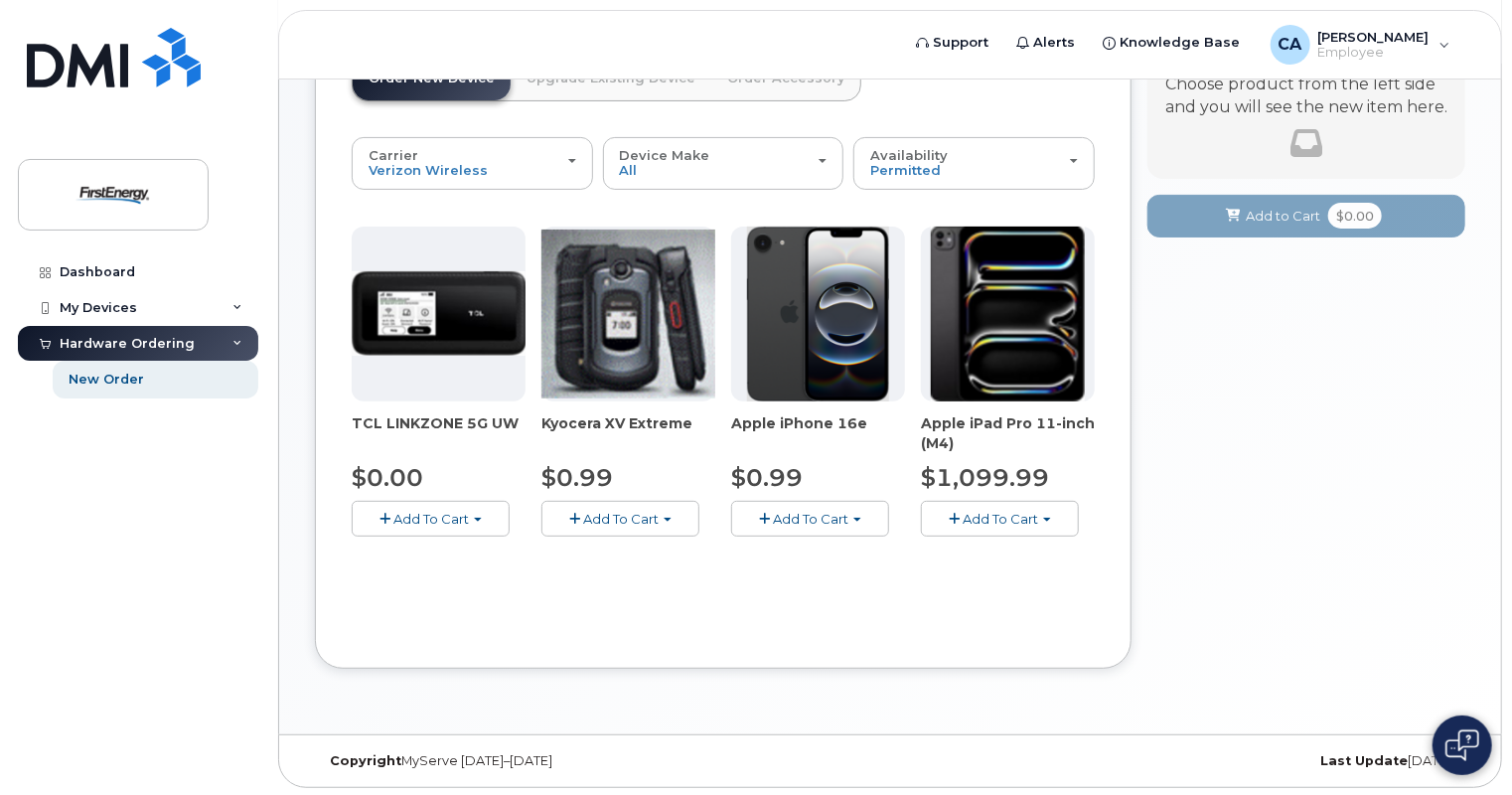 click on "Add To Cart" 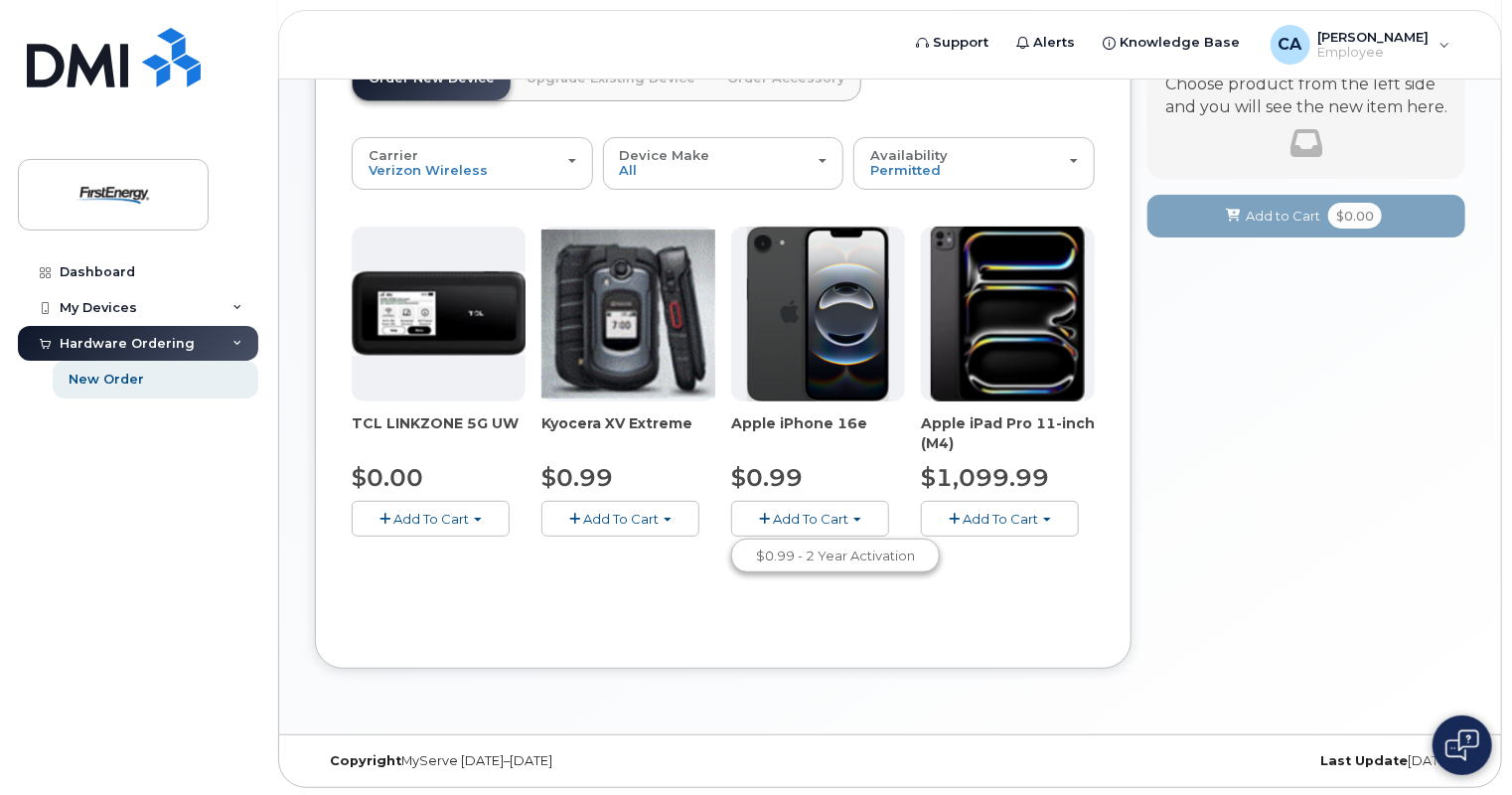 click 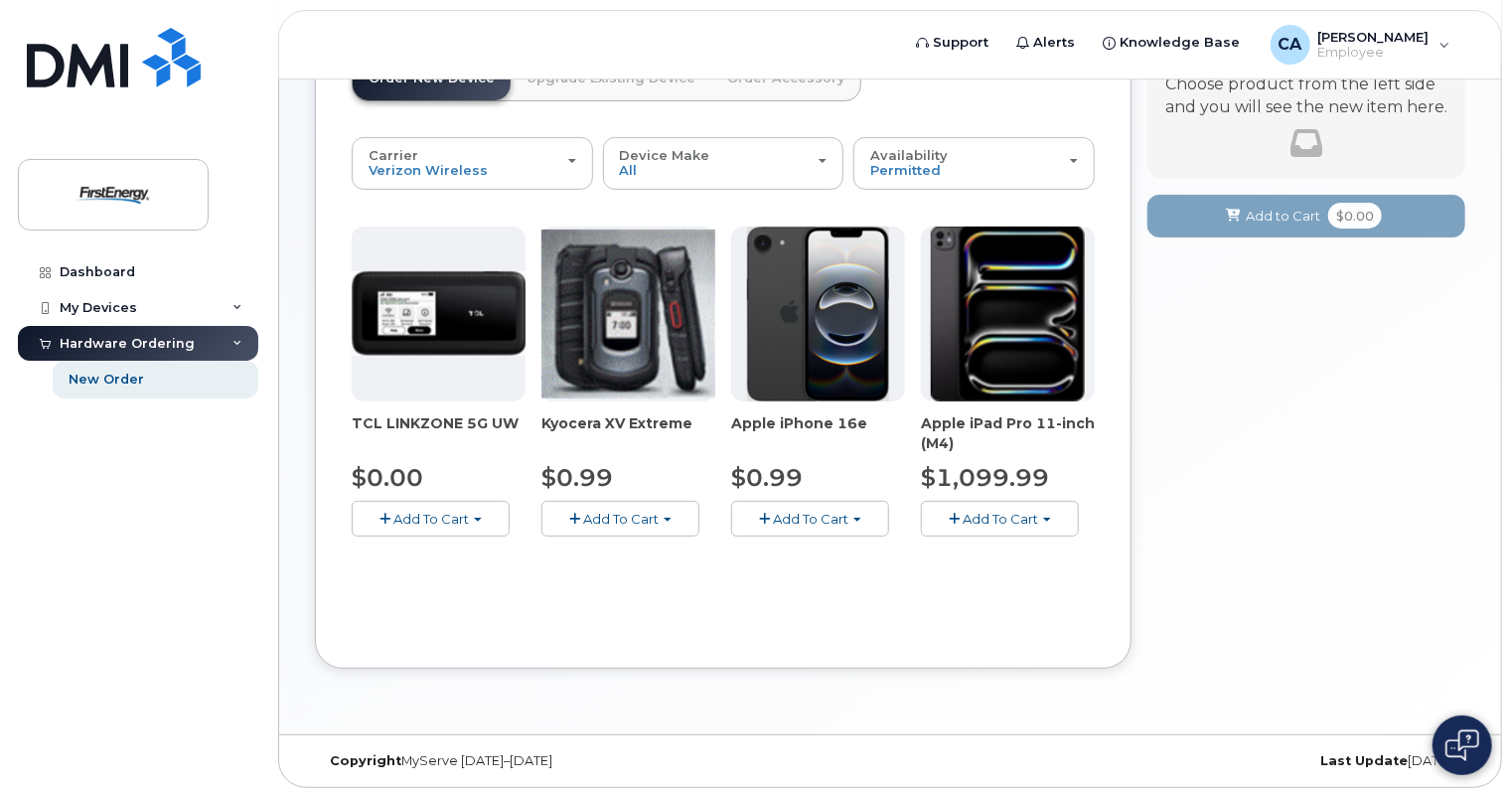 click on "Apple iPhone 16e
$0.99
Add To Cart
$0.99 - 2 Year Activation" 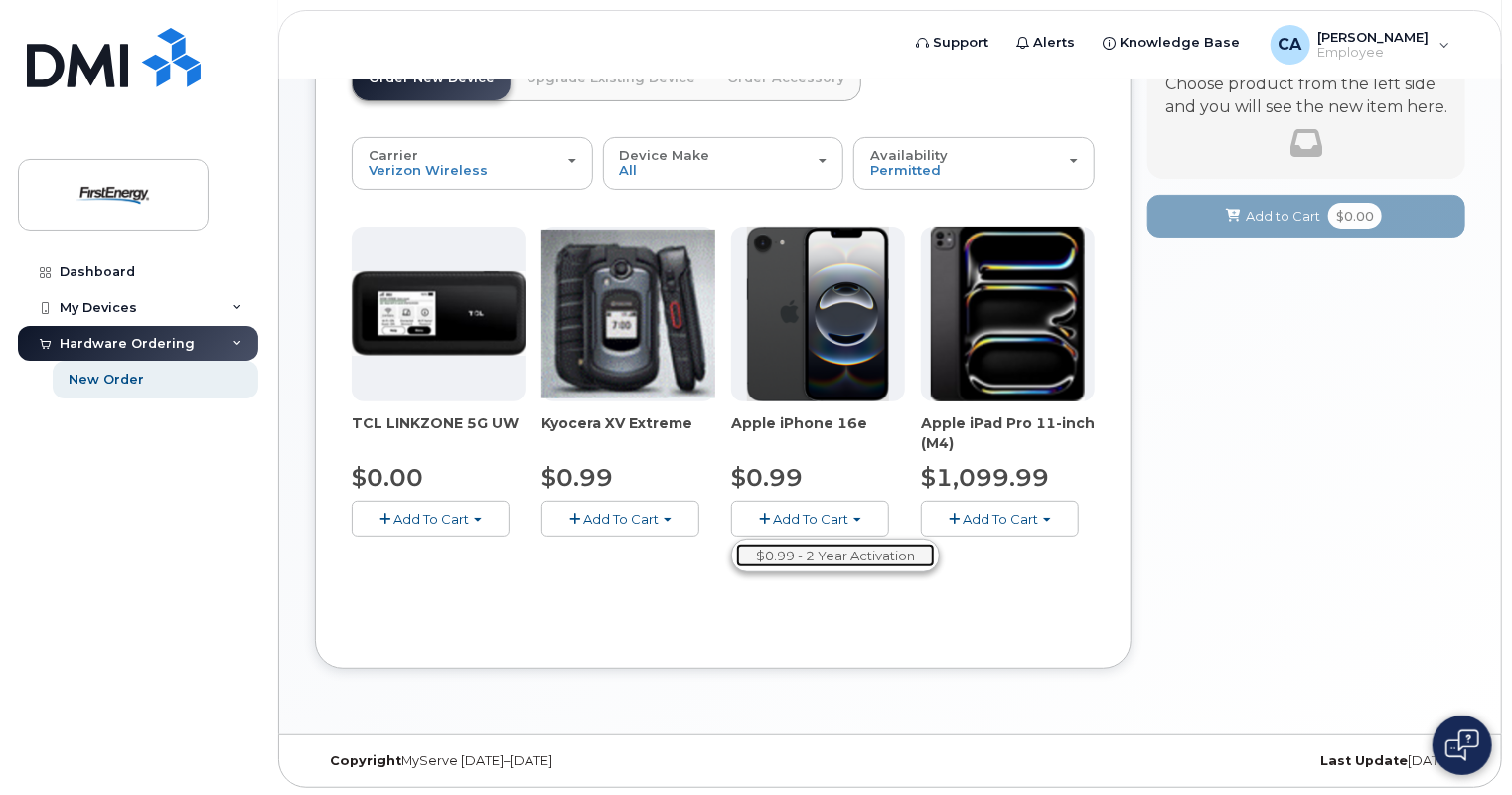 click on "$0.99 - 2 Year Activation" 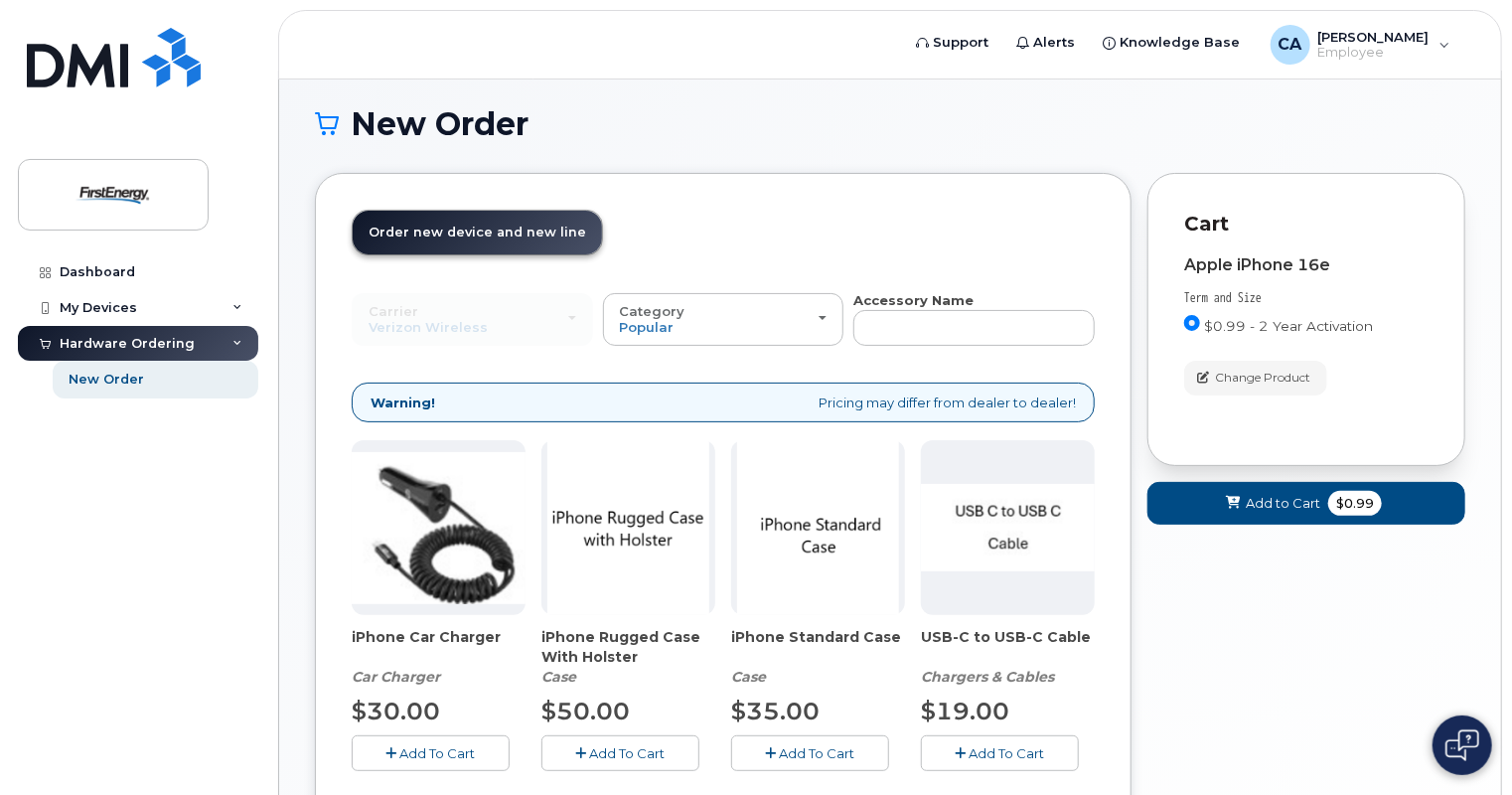 scroll, scrollTop: 163, scrollLeft: 0, axis: vertical 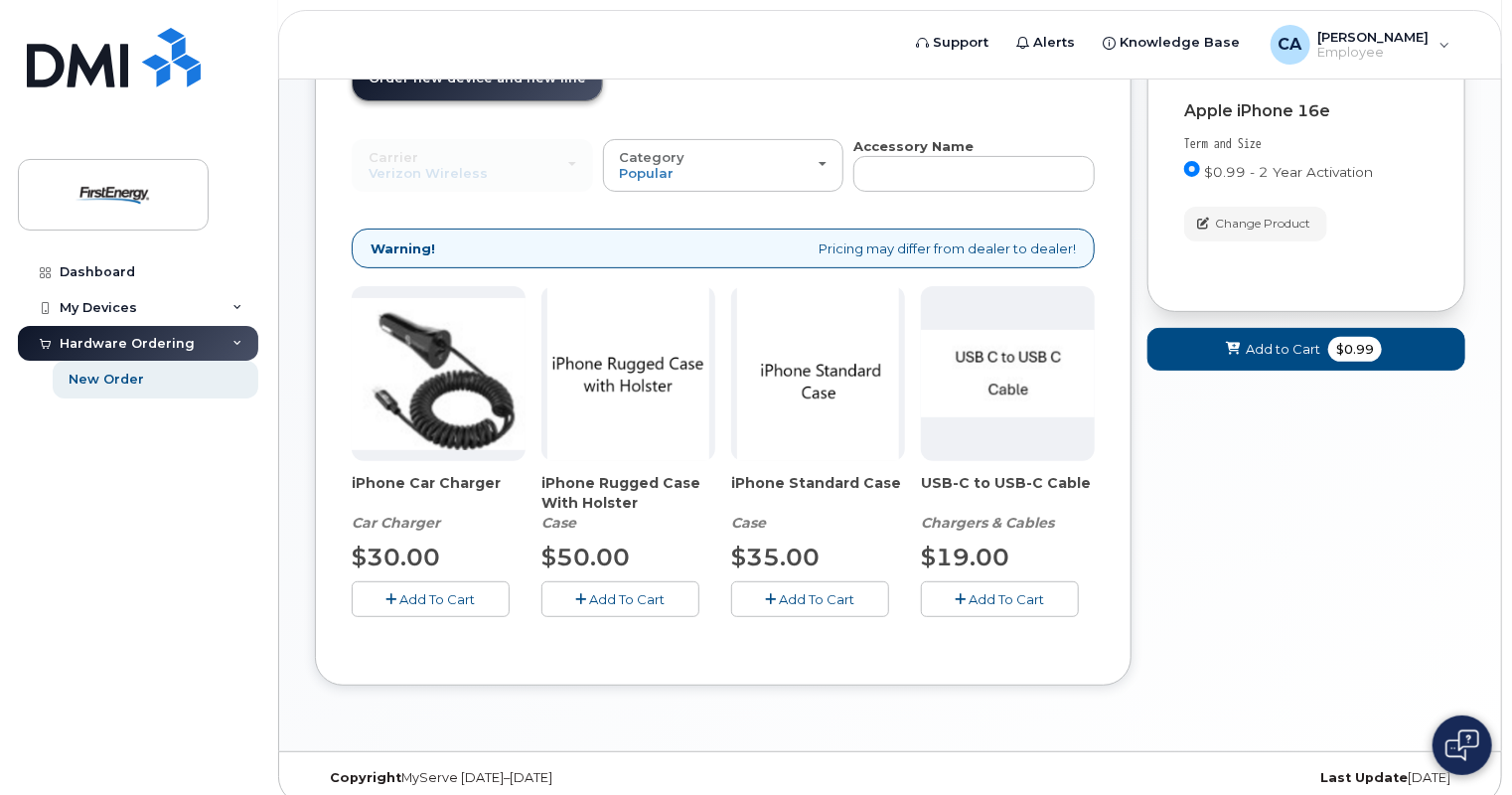 click on "Add To Cart" 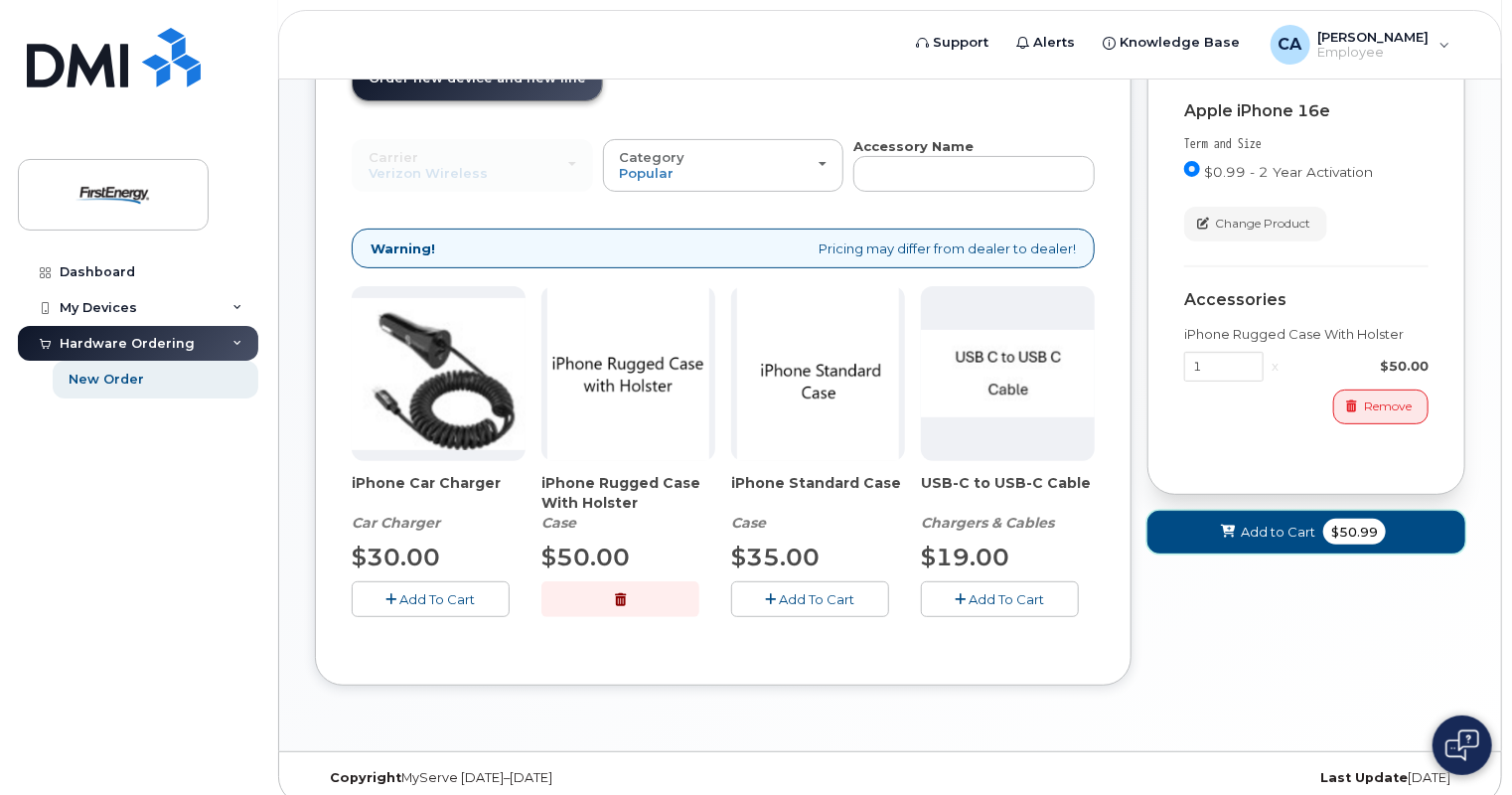 click on "Add to Cart" 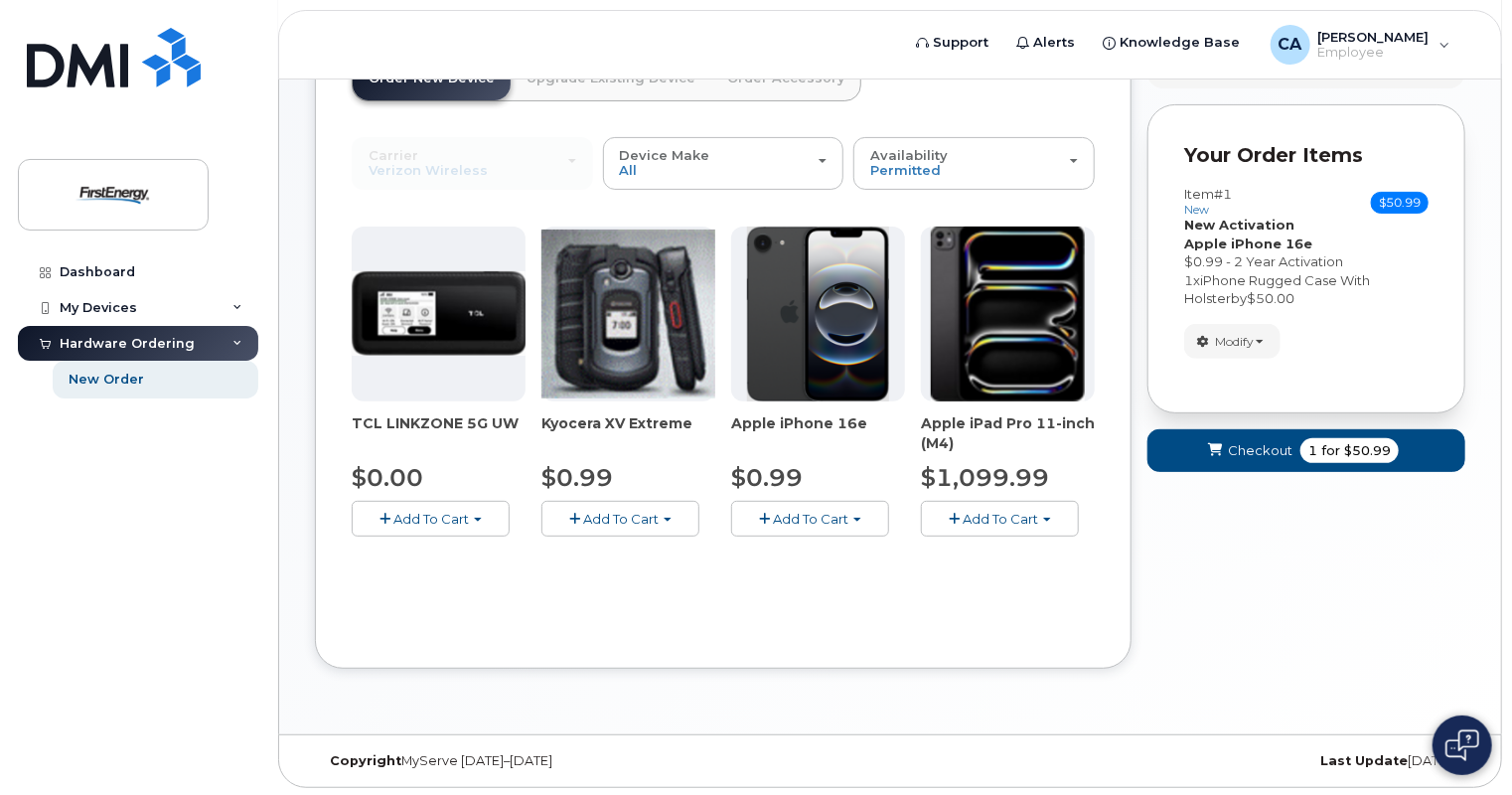 click on "Add To Cart" 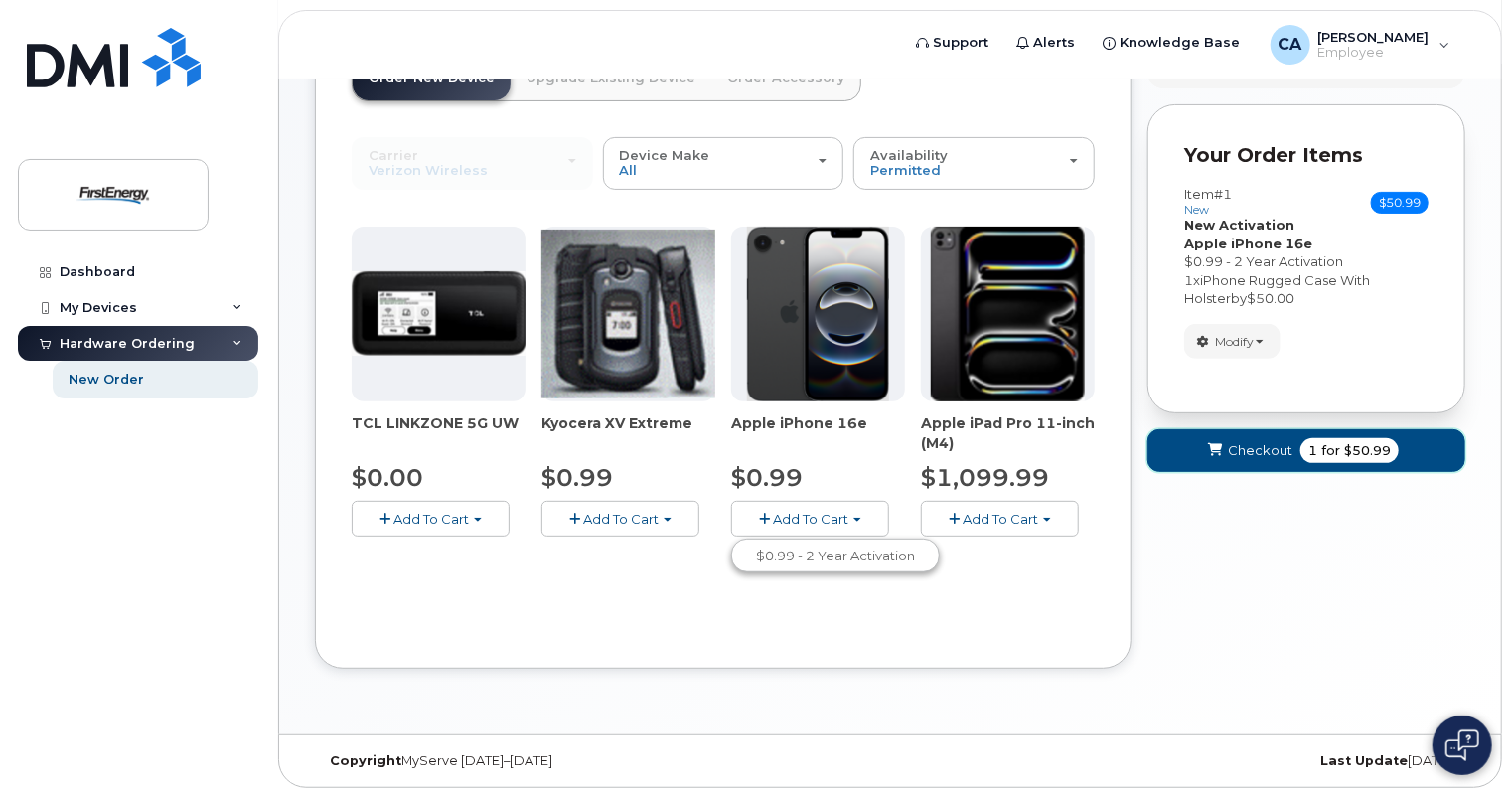 click on "Checkout" 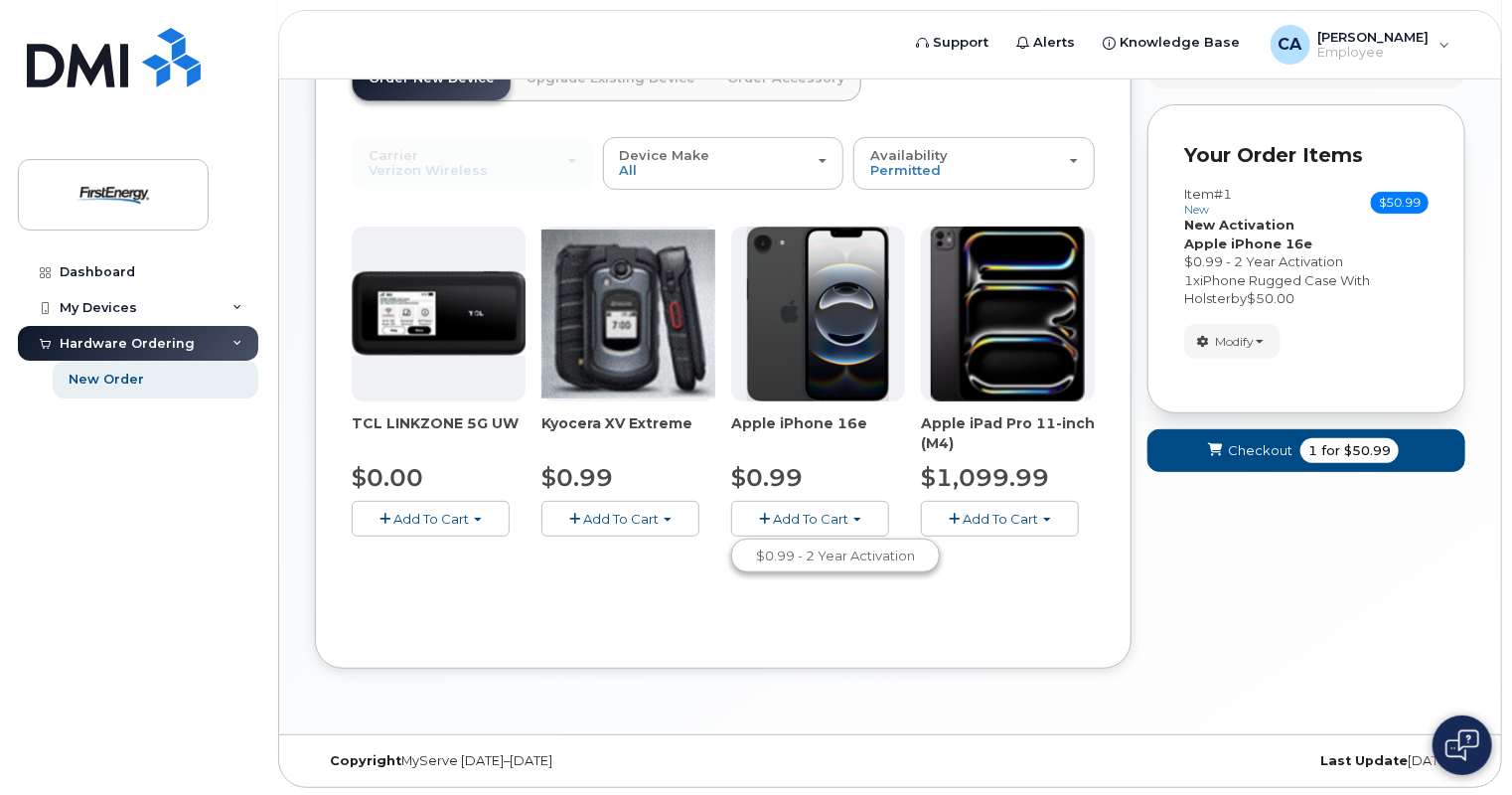 scroll, scrollTop: 9, scrollLeft: 0, axis: vertical 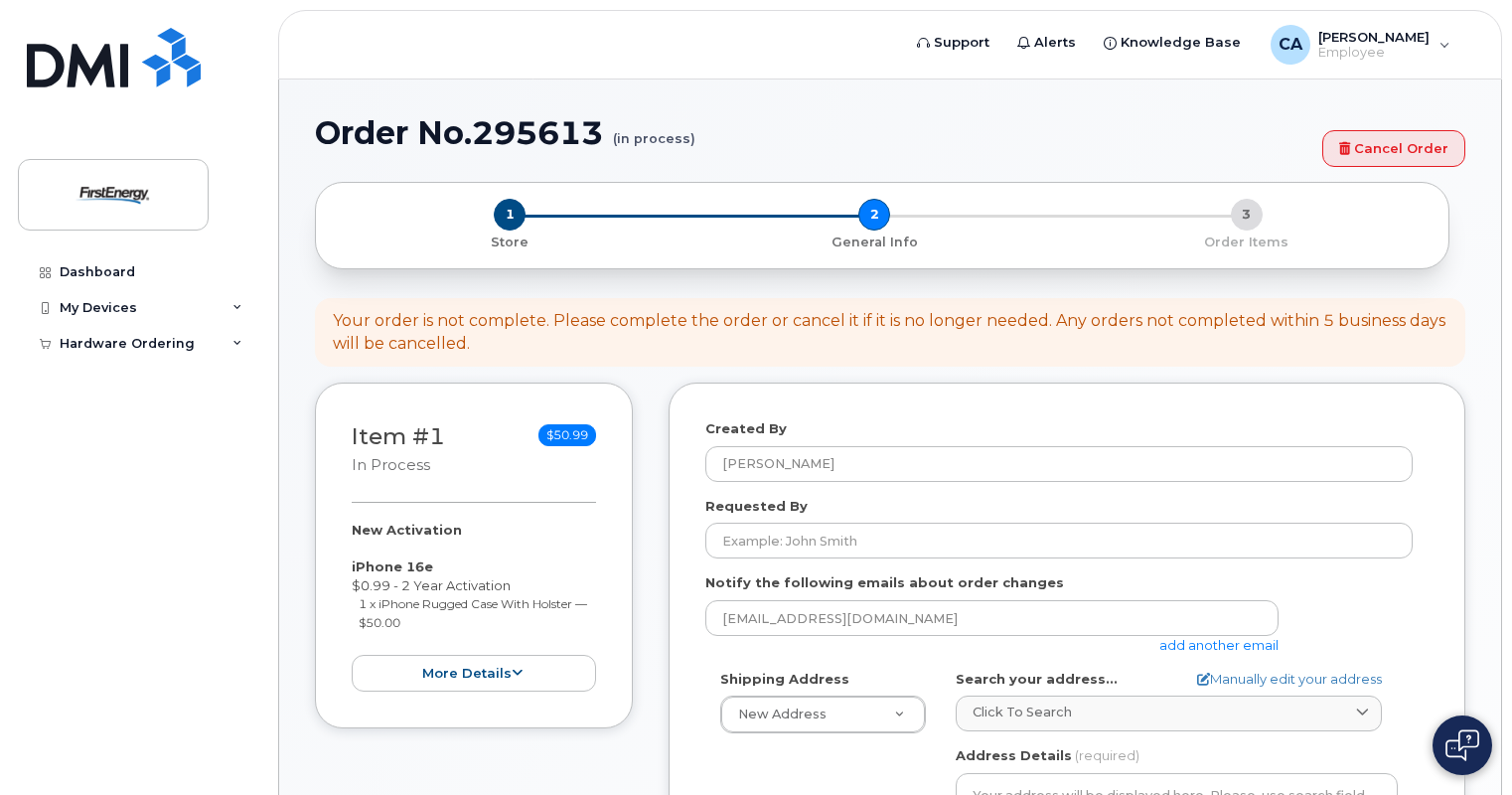select 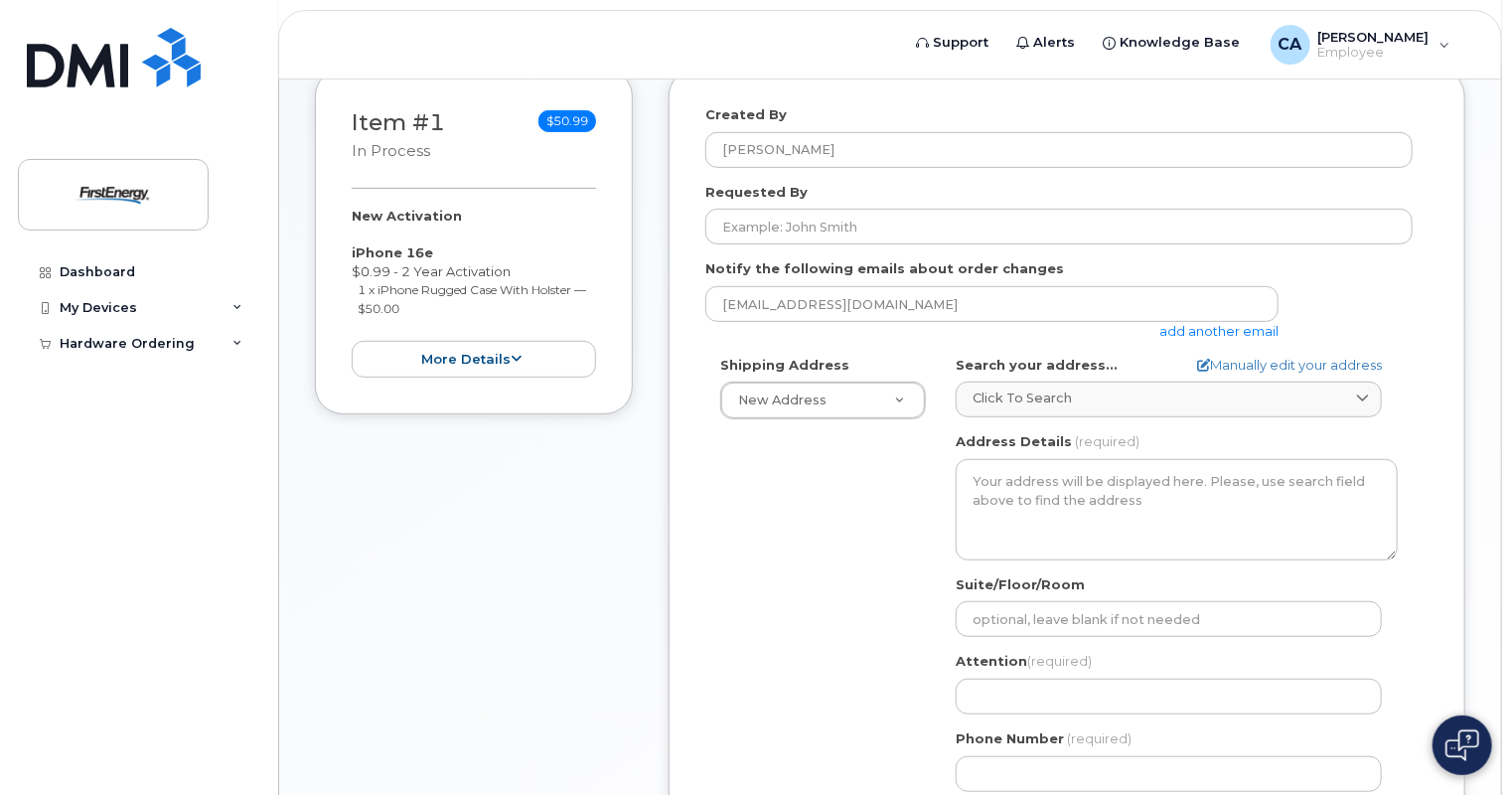 scroll, scrollTop: 207, scrollLeft: 0, axis: vertical 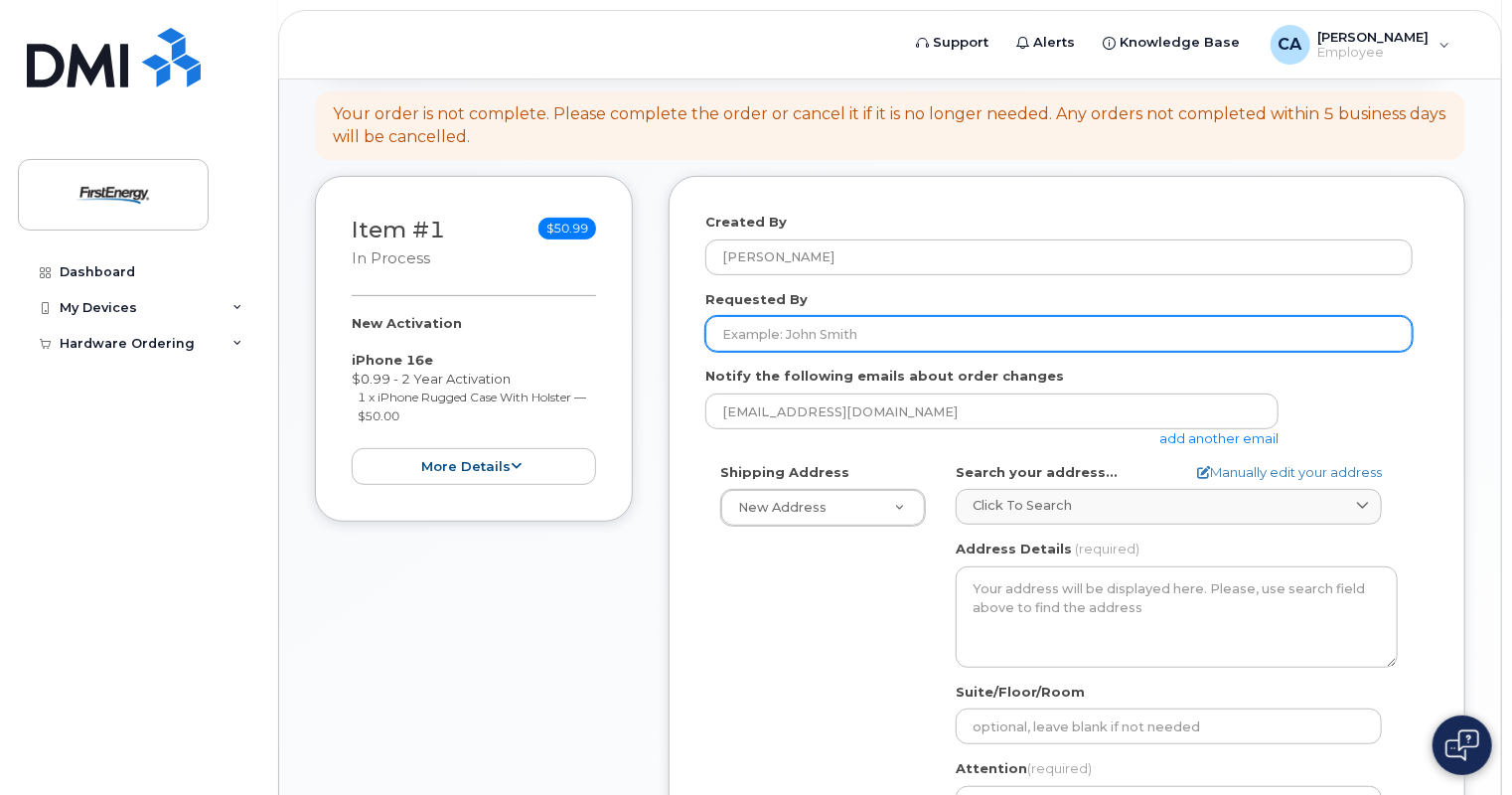 click on "Requested By" 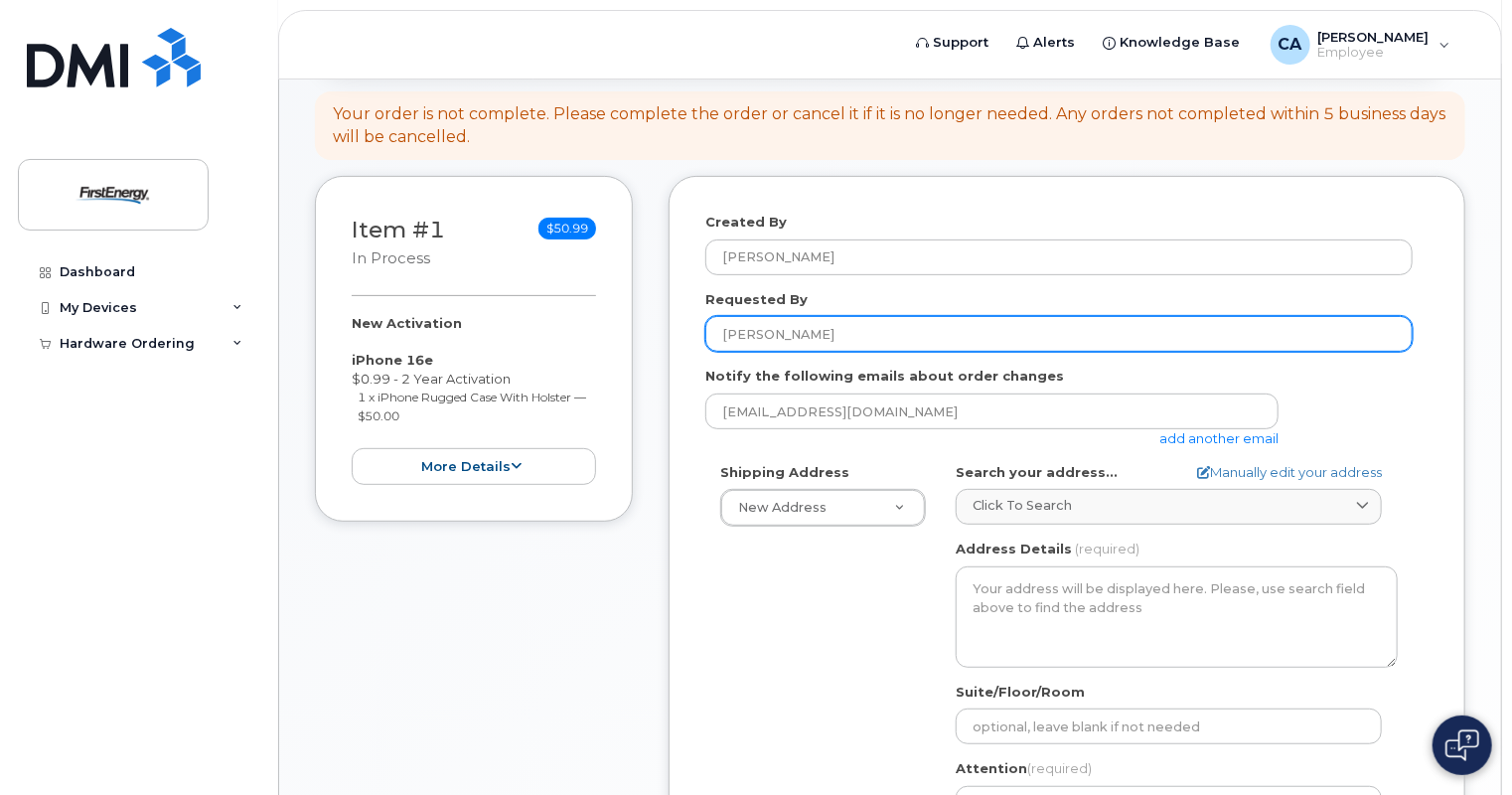 type on "[PERSON_NAME]" 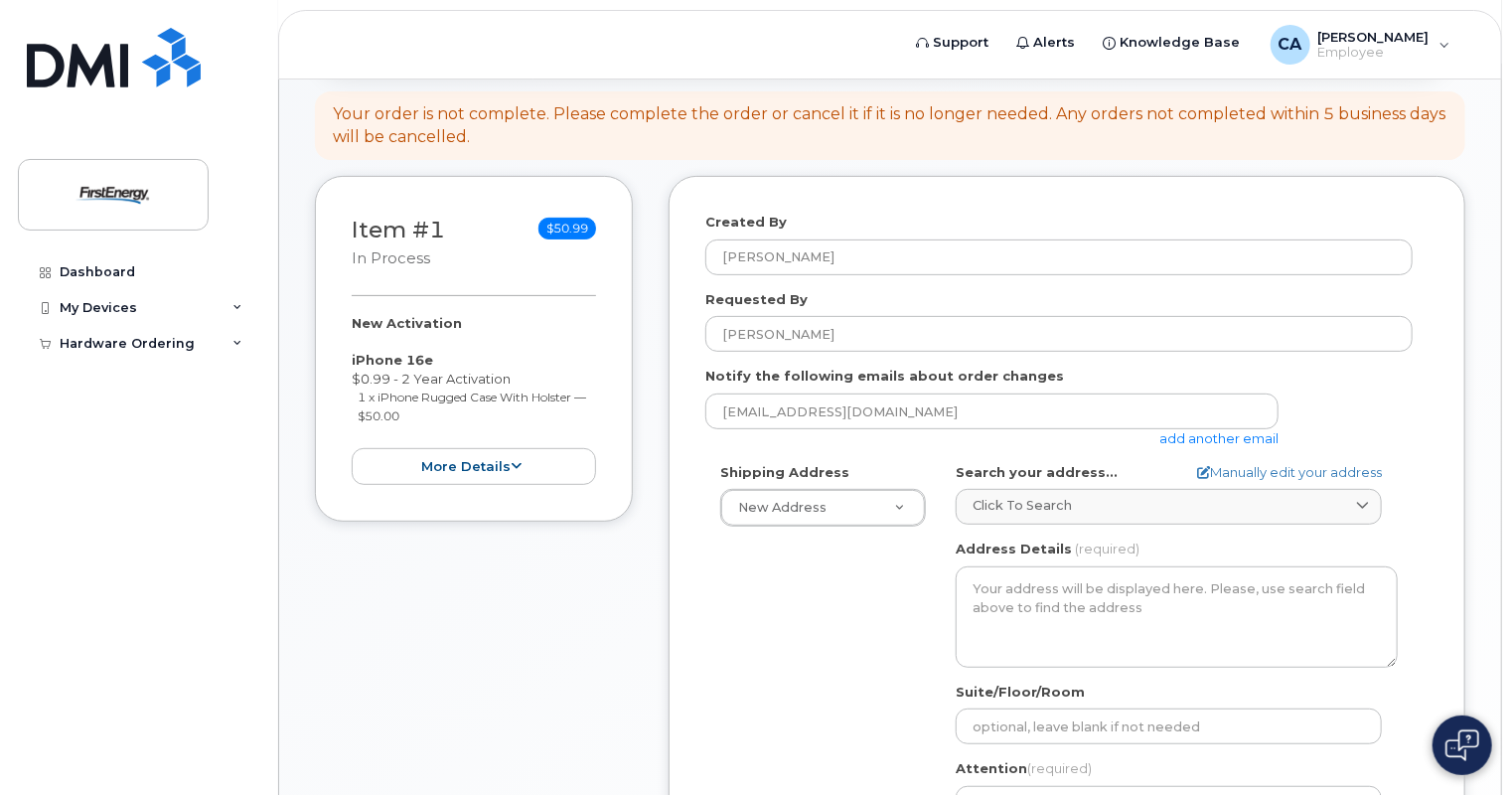 click on "add another email" 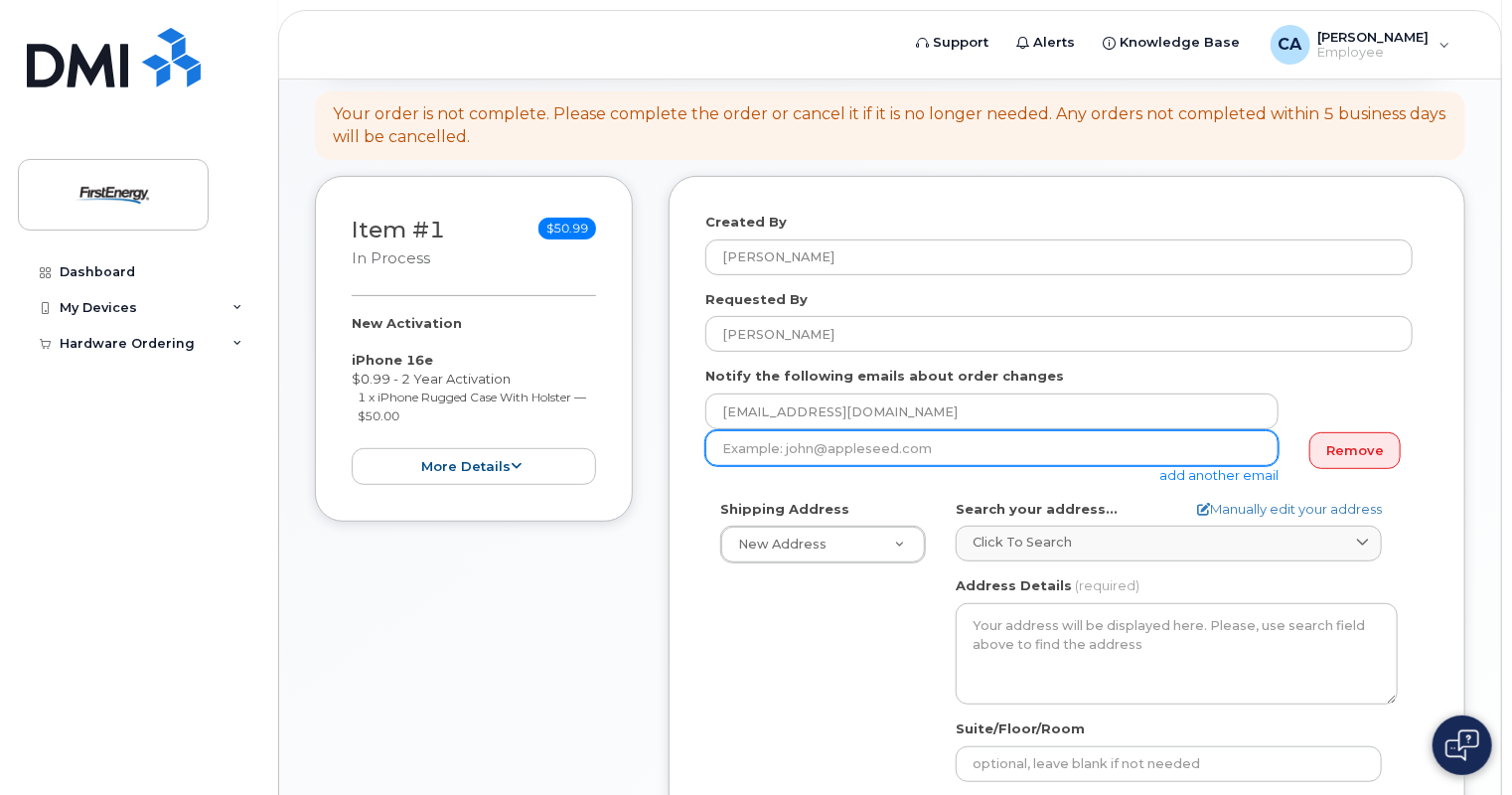 click 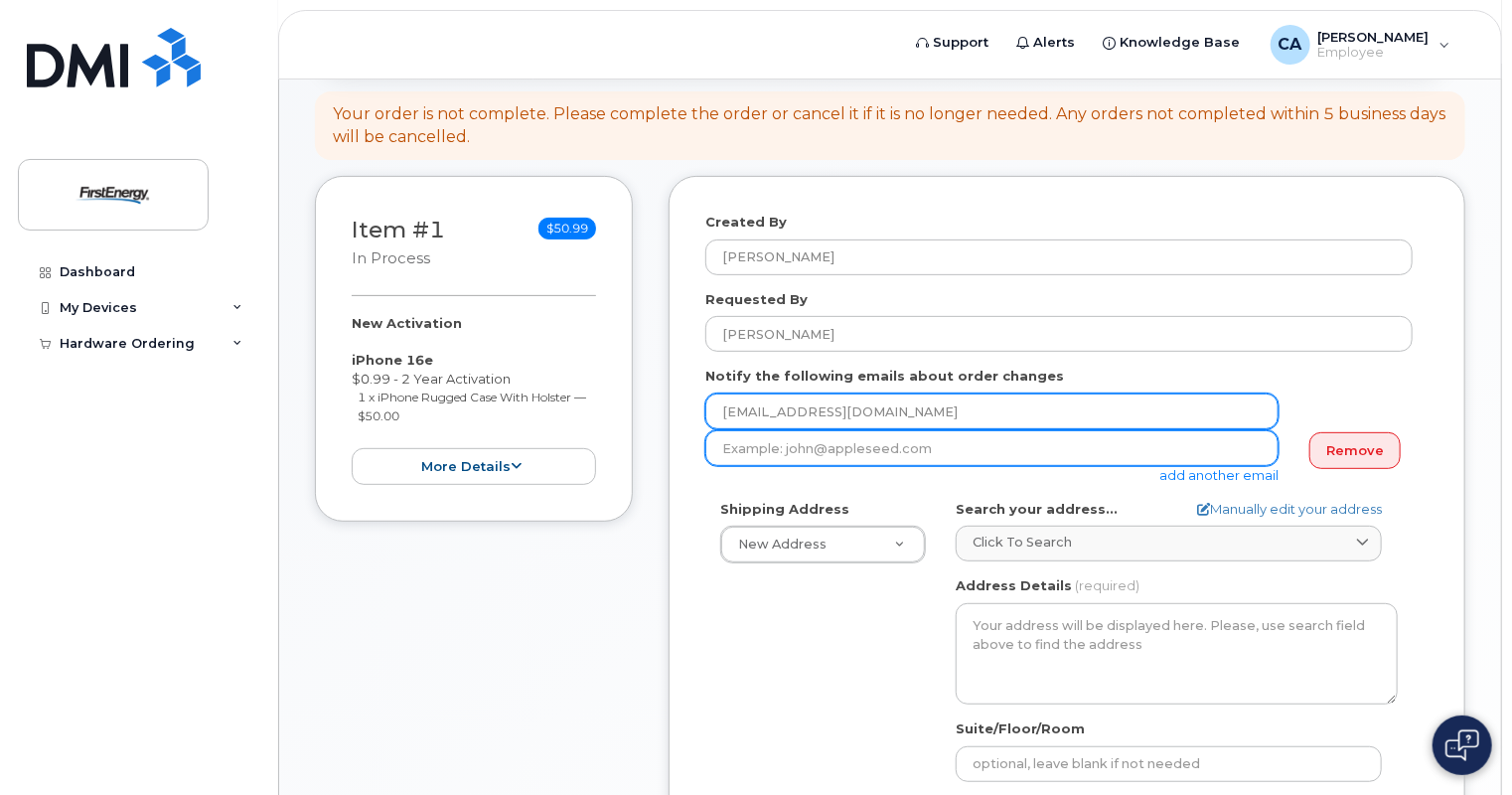 paste on "Bakhtarwala, Falgun <fbakhtarwala@firstenergycorp.com>" 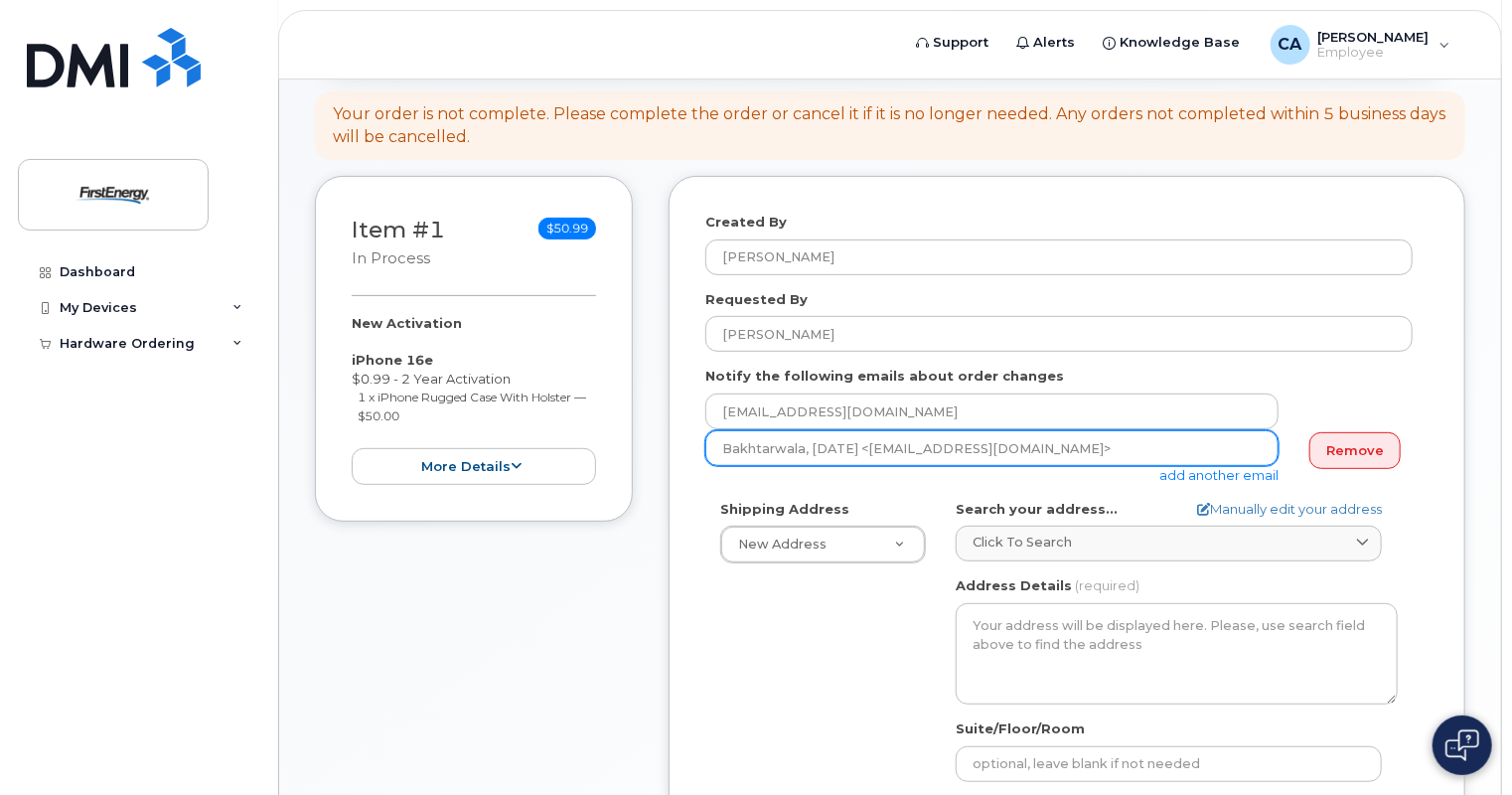 click on "Bakhtarwala, Falgun <fbakhtarwala@firstenergycorp.com>" 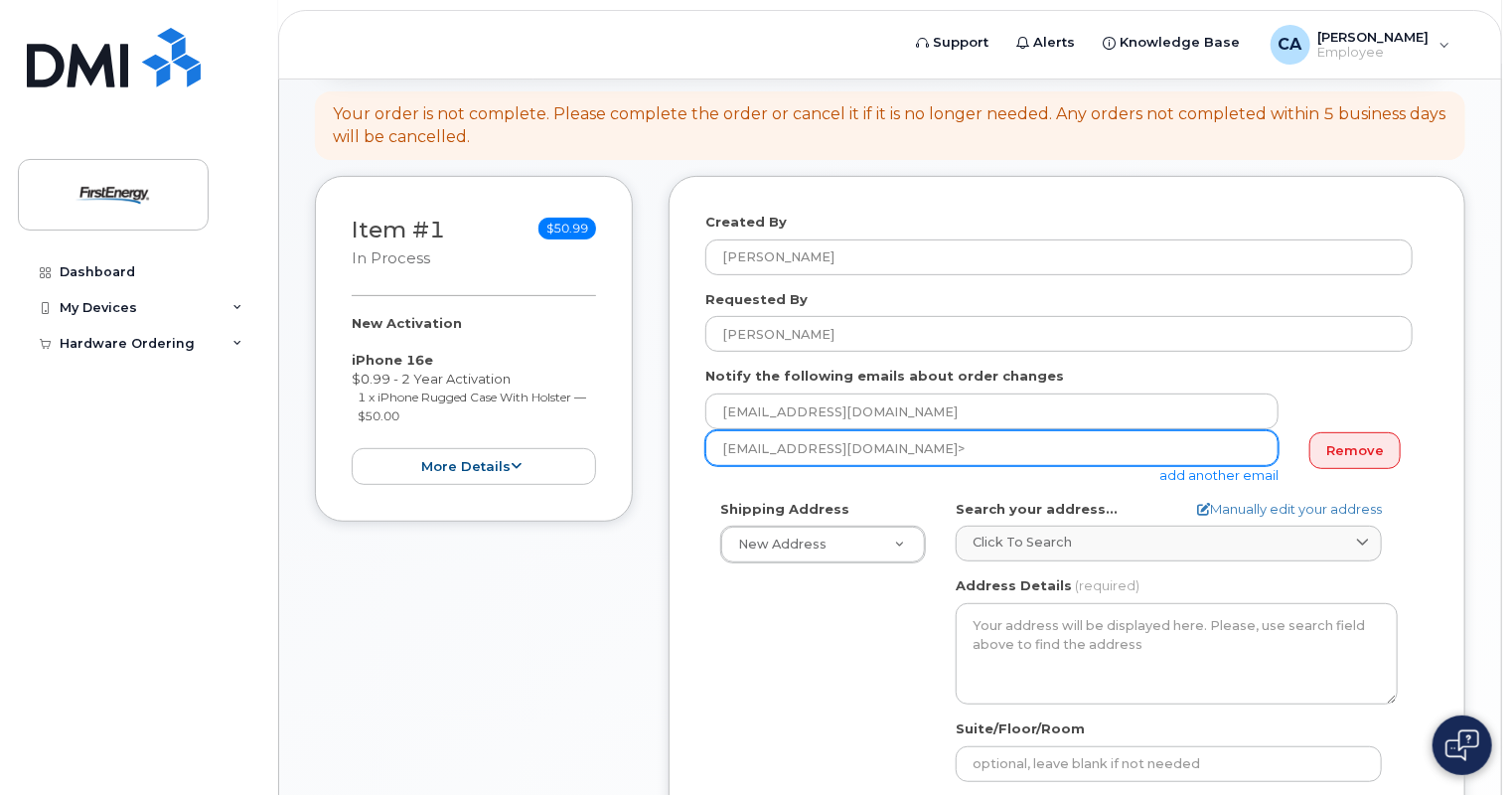 click on "fbakhtarwala@firstenergycorp.com>" 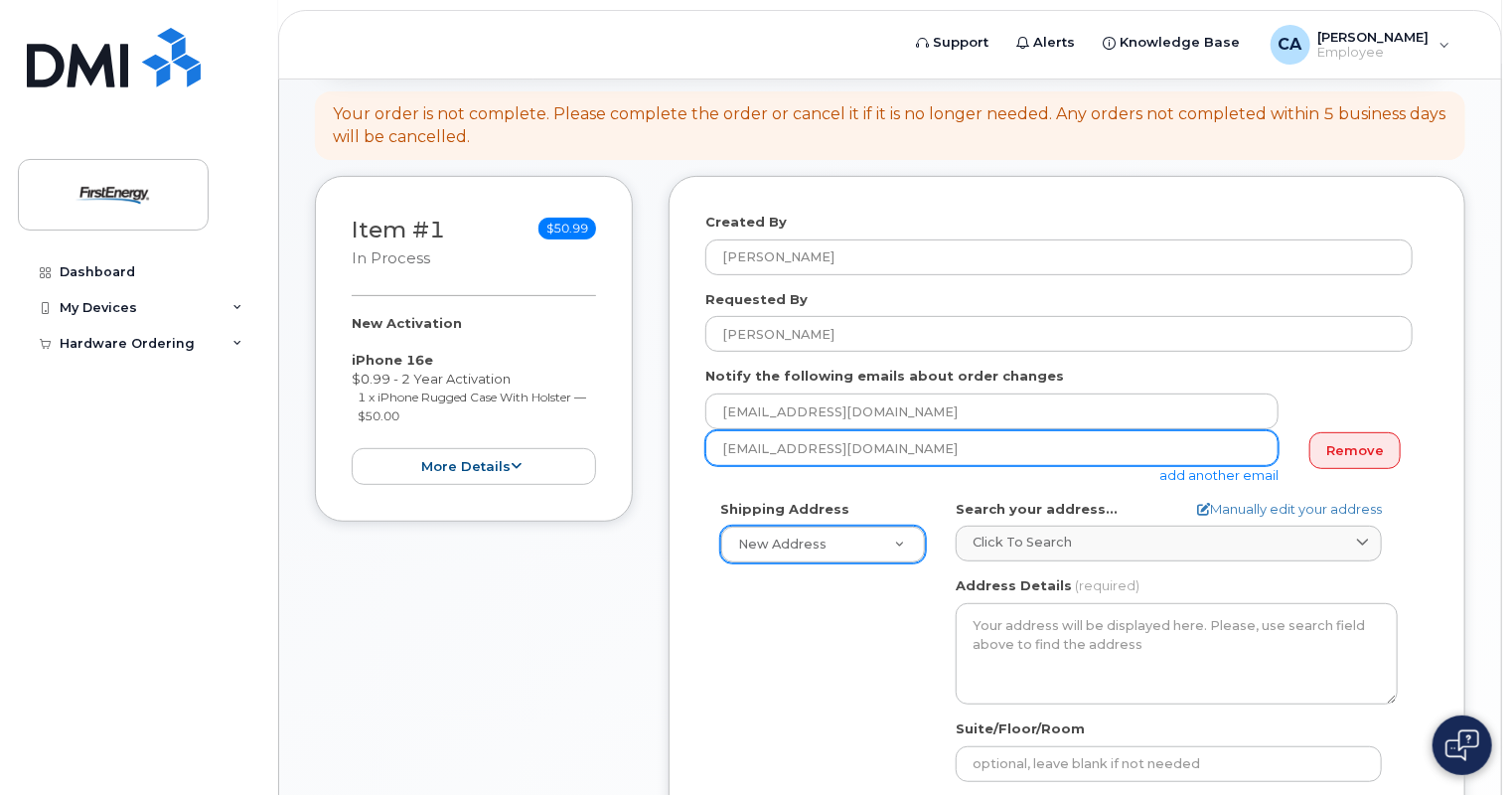 type on "fbakhtarwala@firstenergycorp.com" 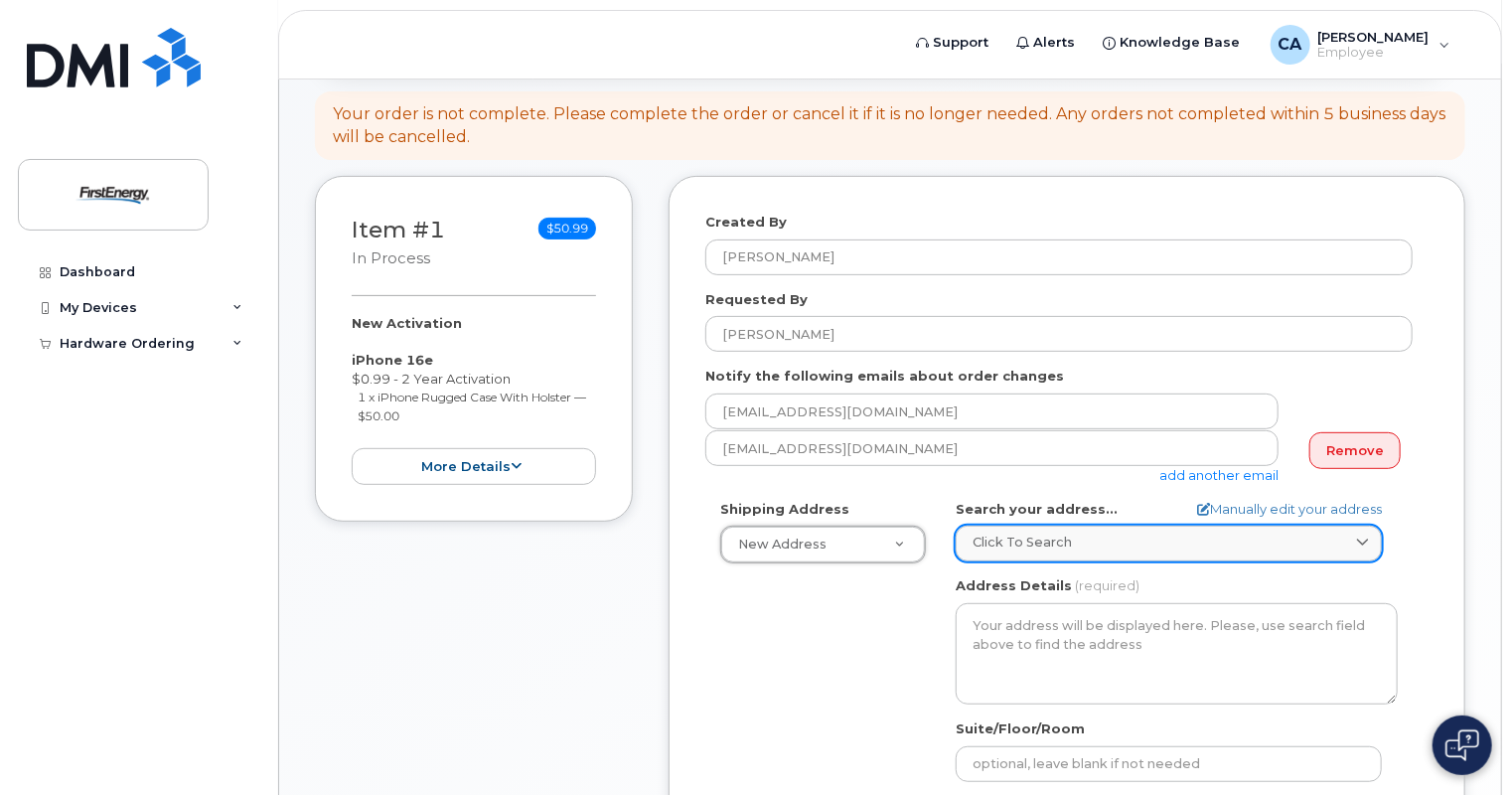 click on "Click to search" 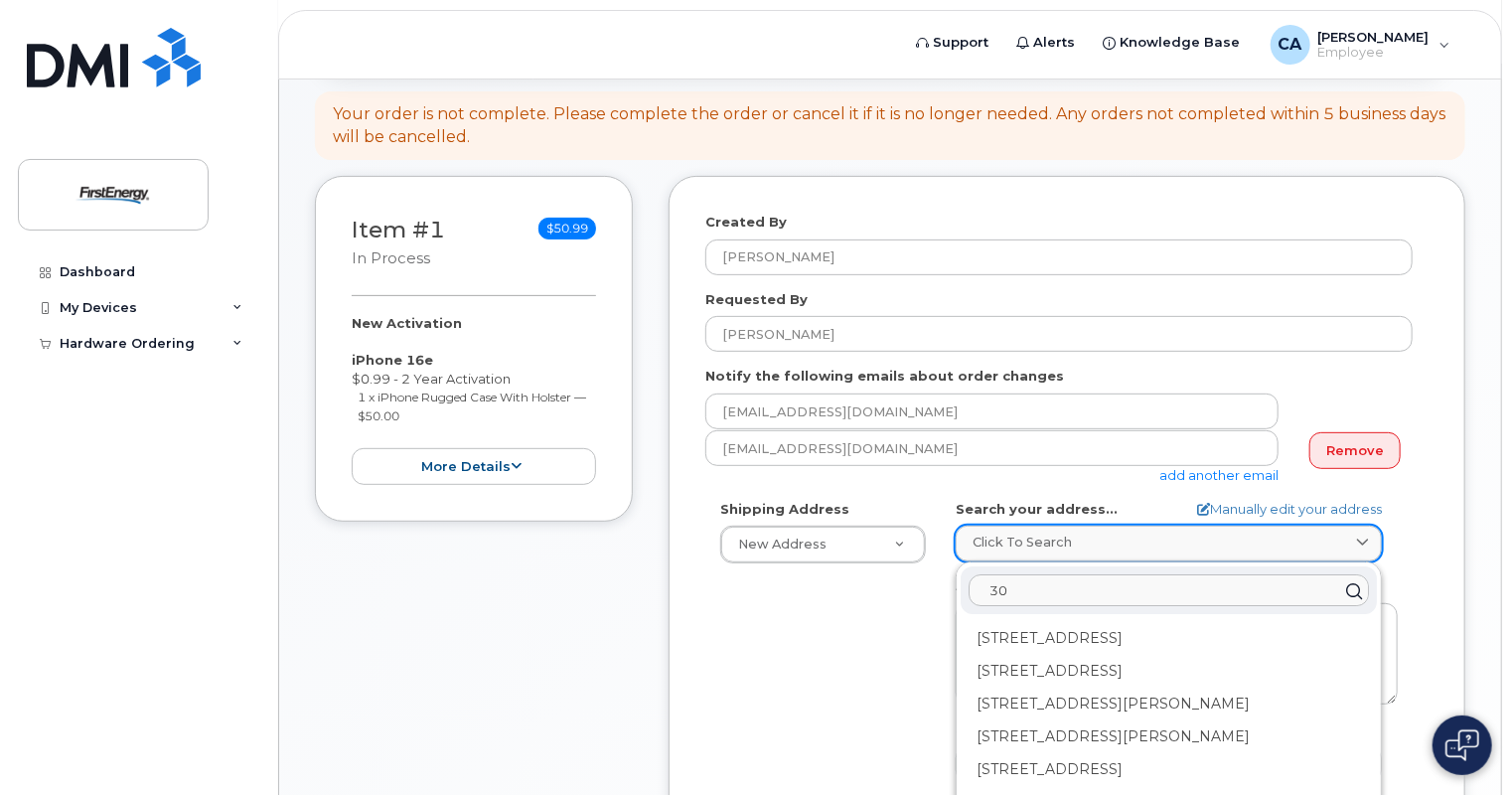 type on "3" 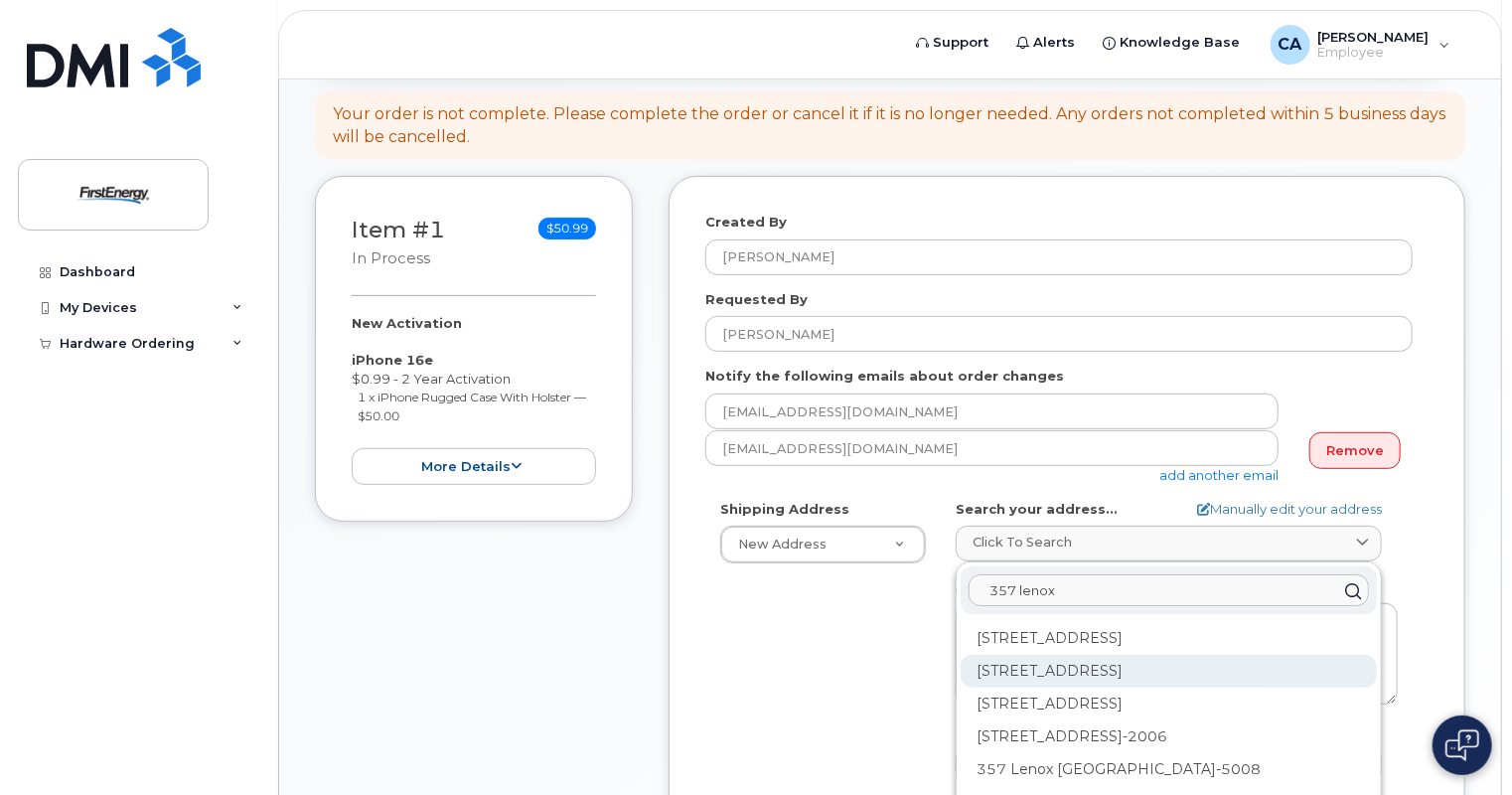type on "357 lenox" 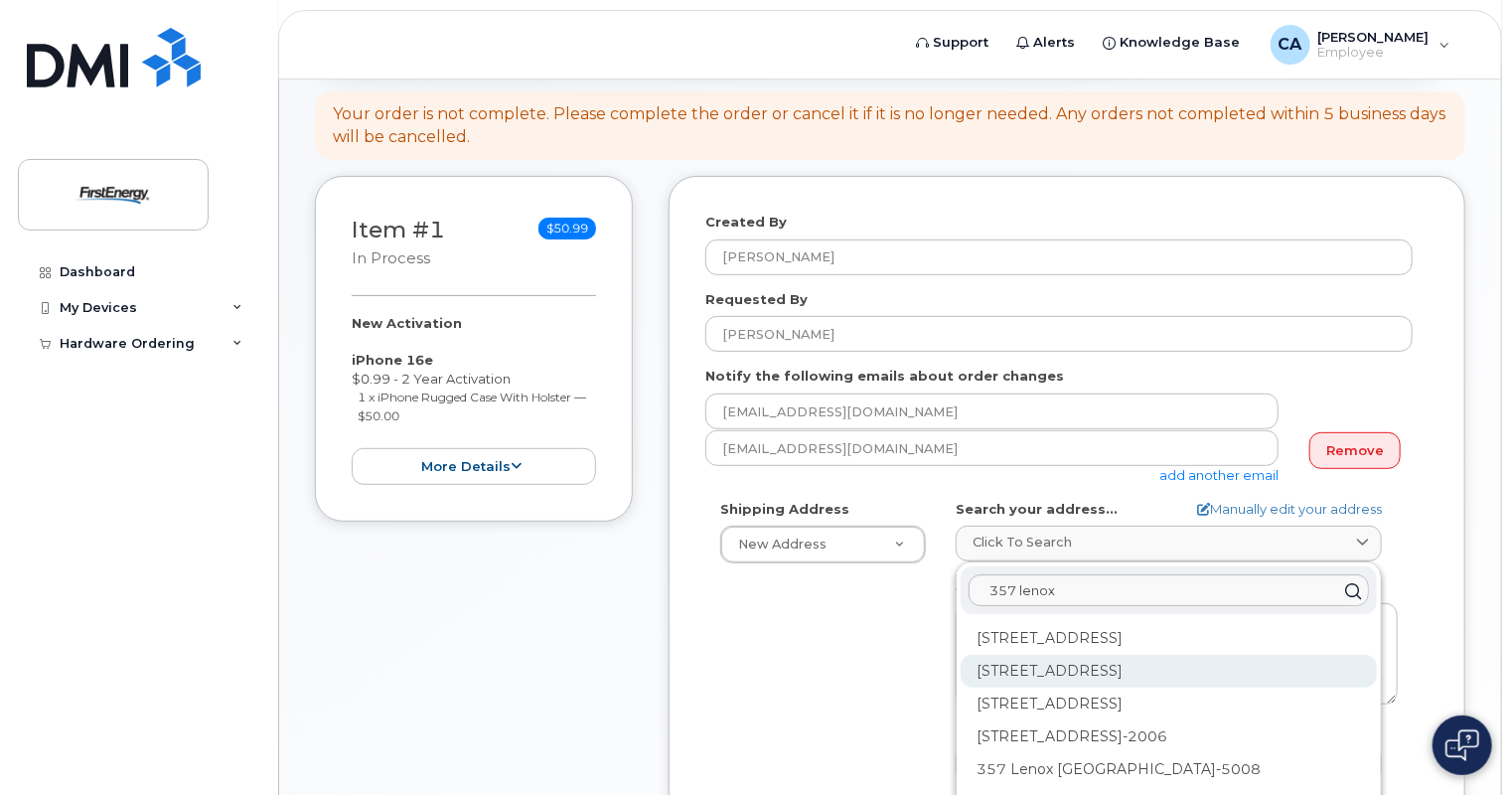 click on "357 Lenox Ave South Orange NJ 07079-1411" 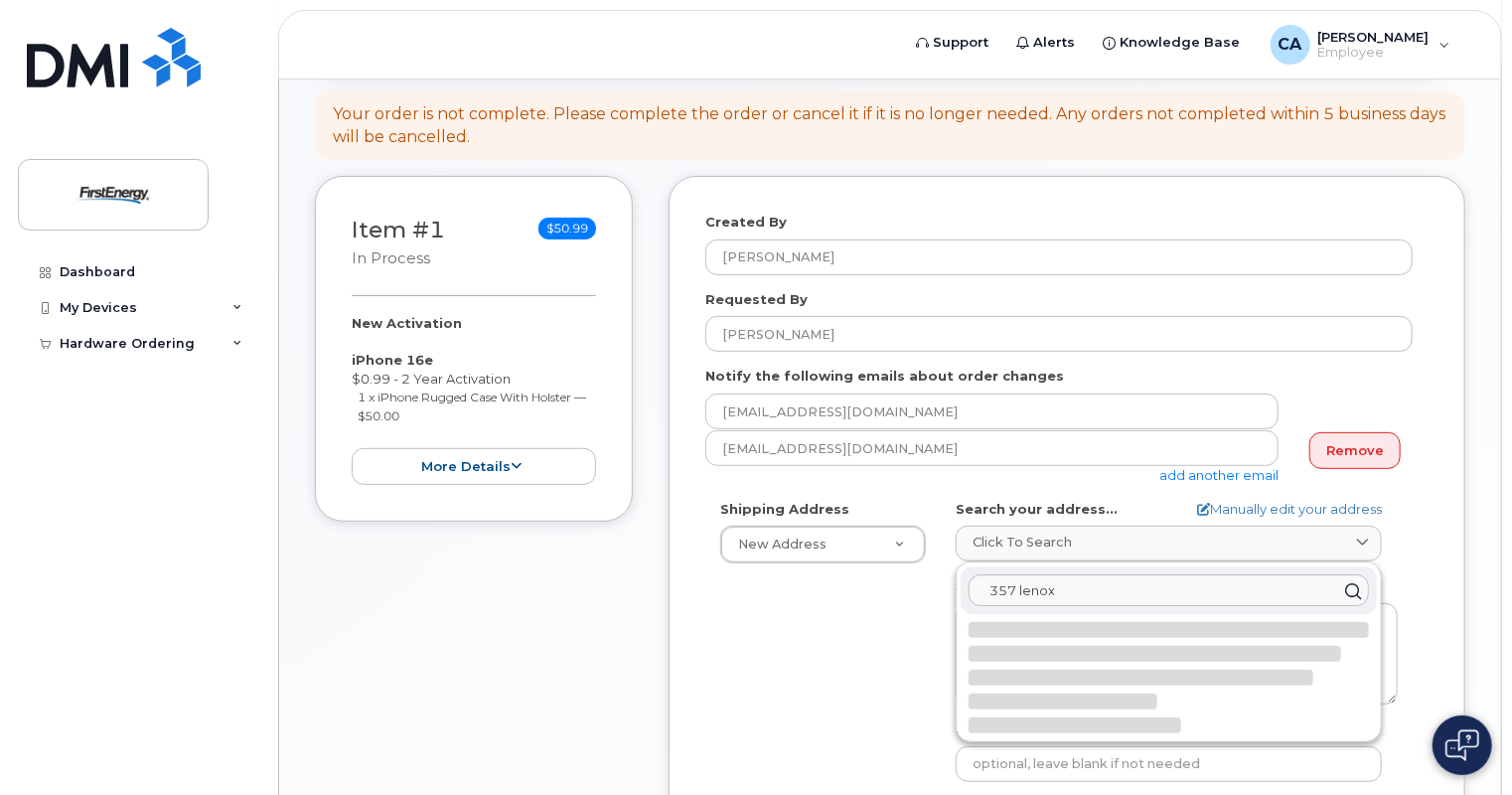 select 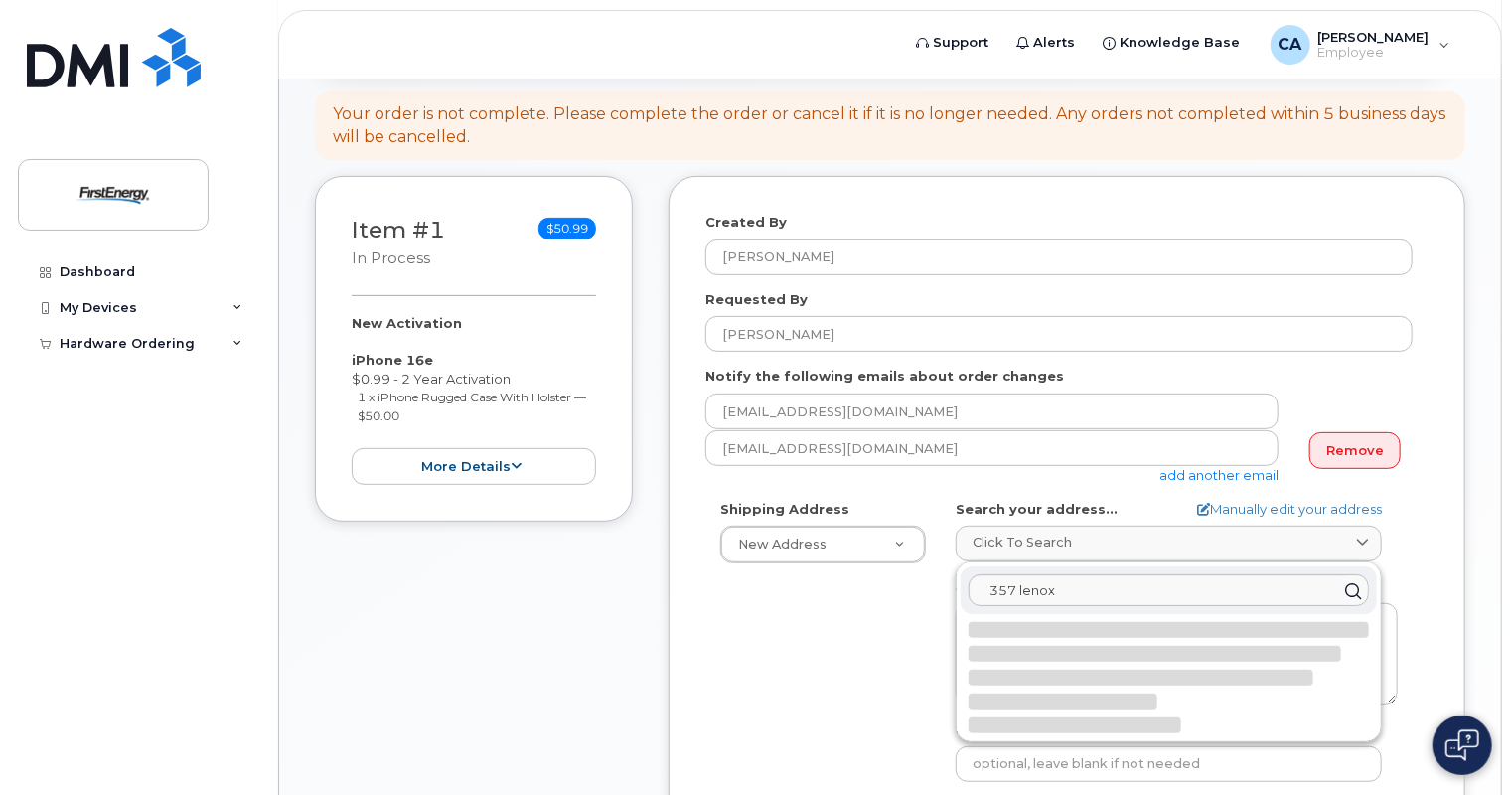 type on "357 Lenox Ave
SOUTH ORANGE NJ 07079-1411
UNITED STATES" 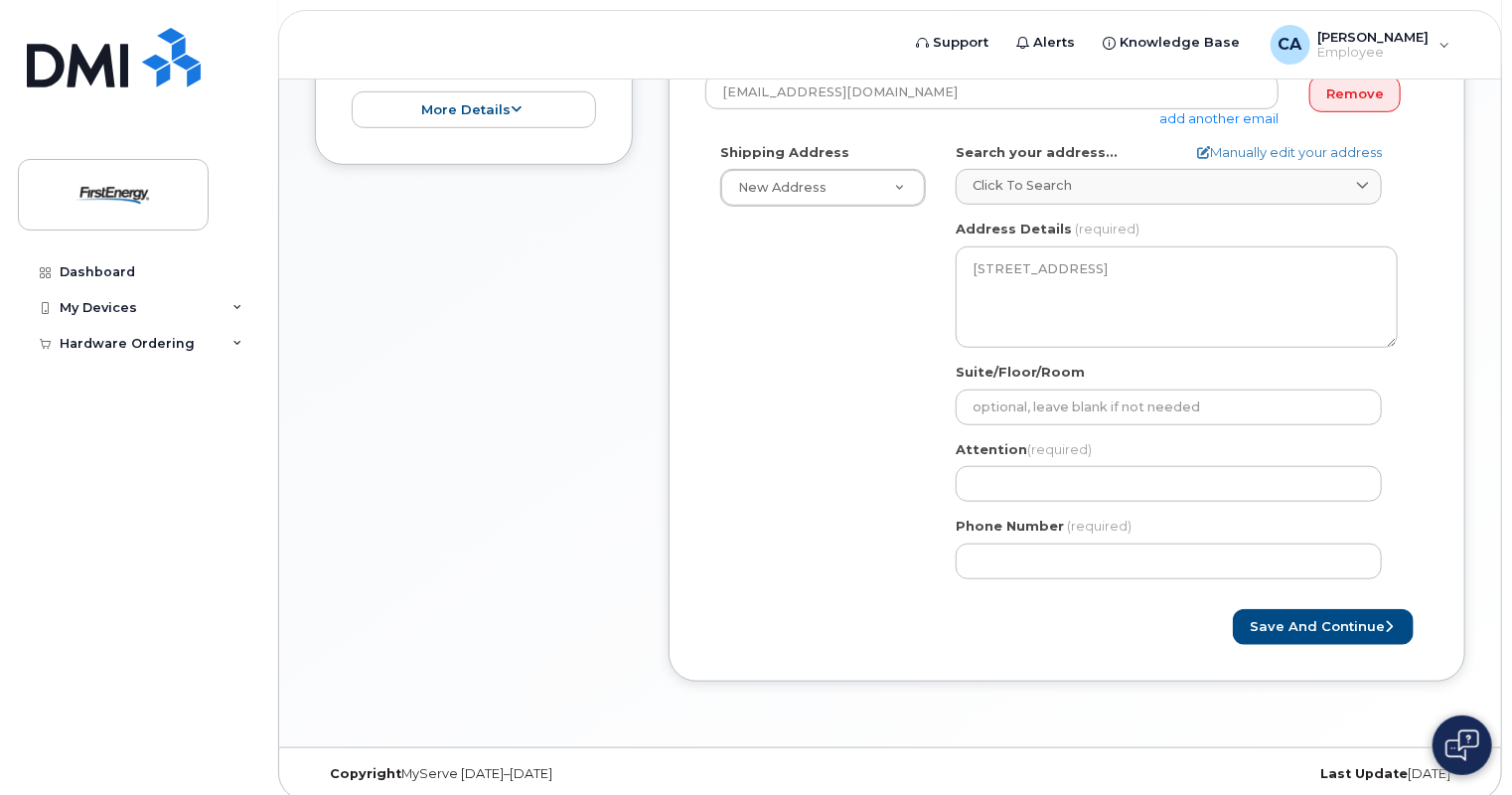scroll, scrollTop: 548, scrollLeft: 0, axis: vertical 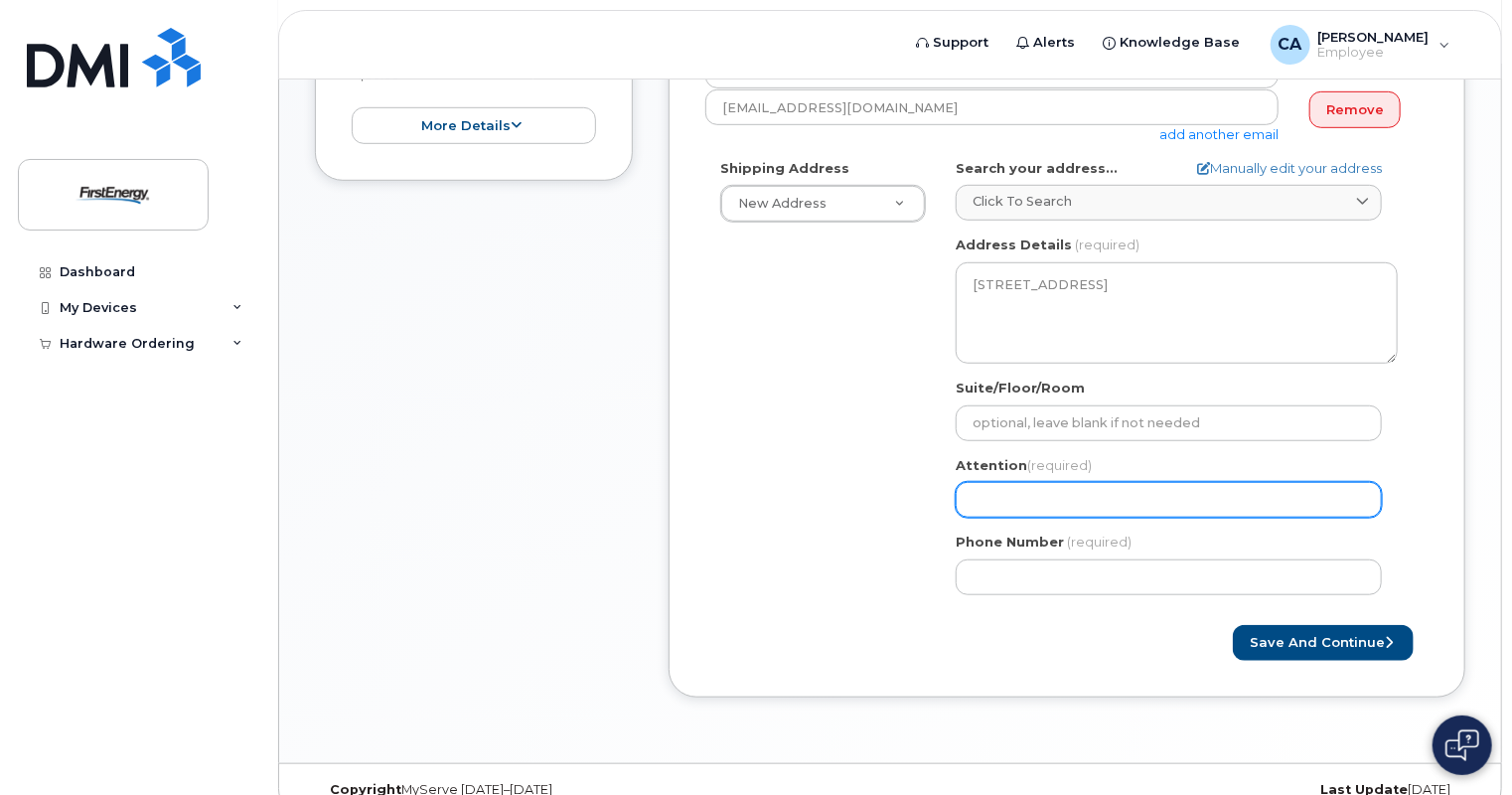 click on "Attention
(required)" 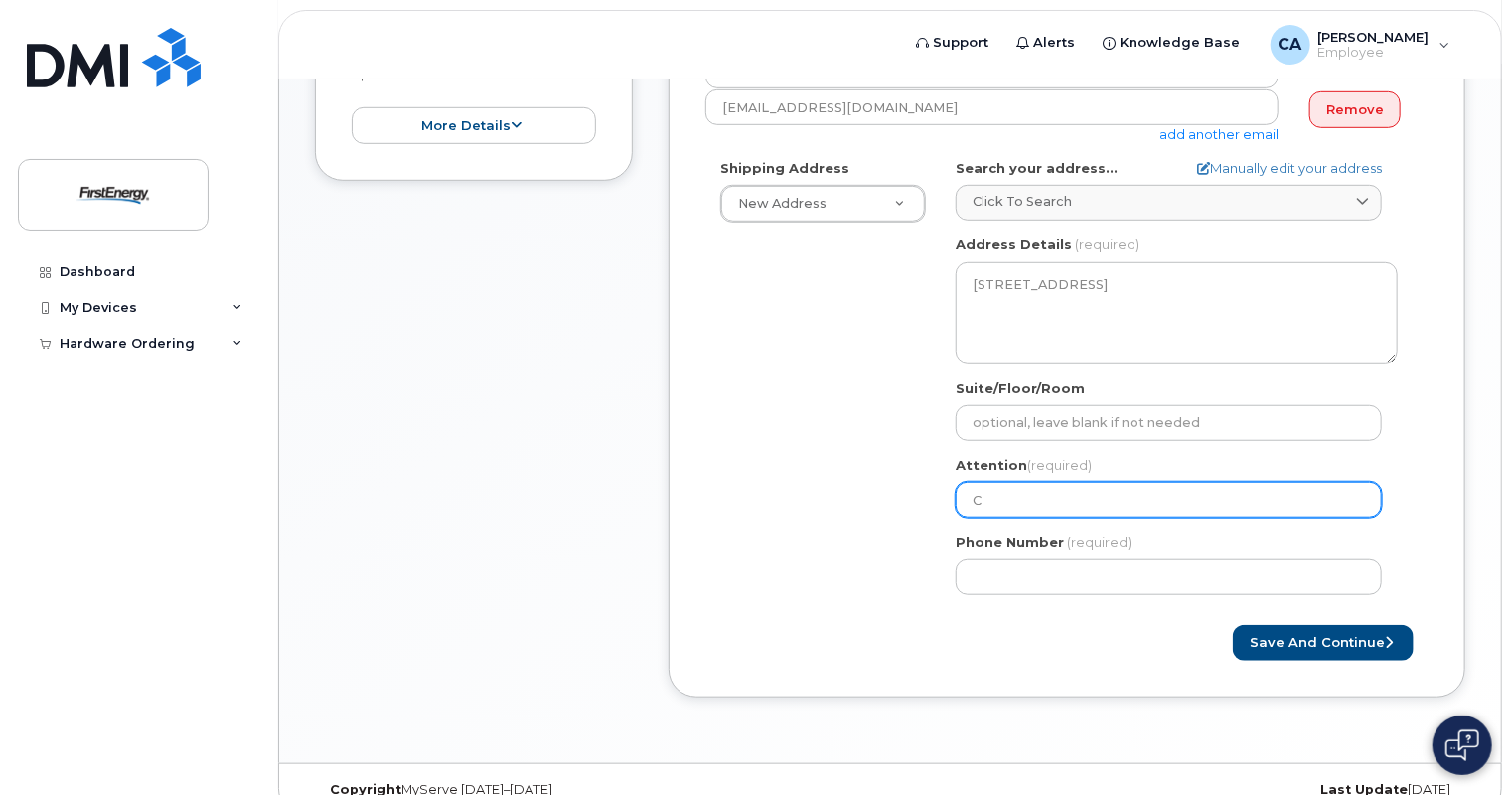 select 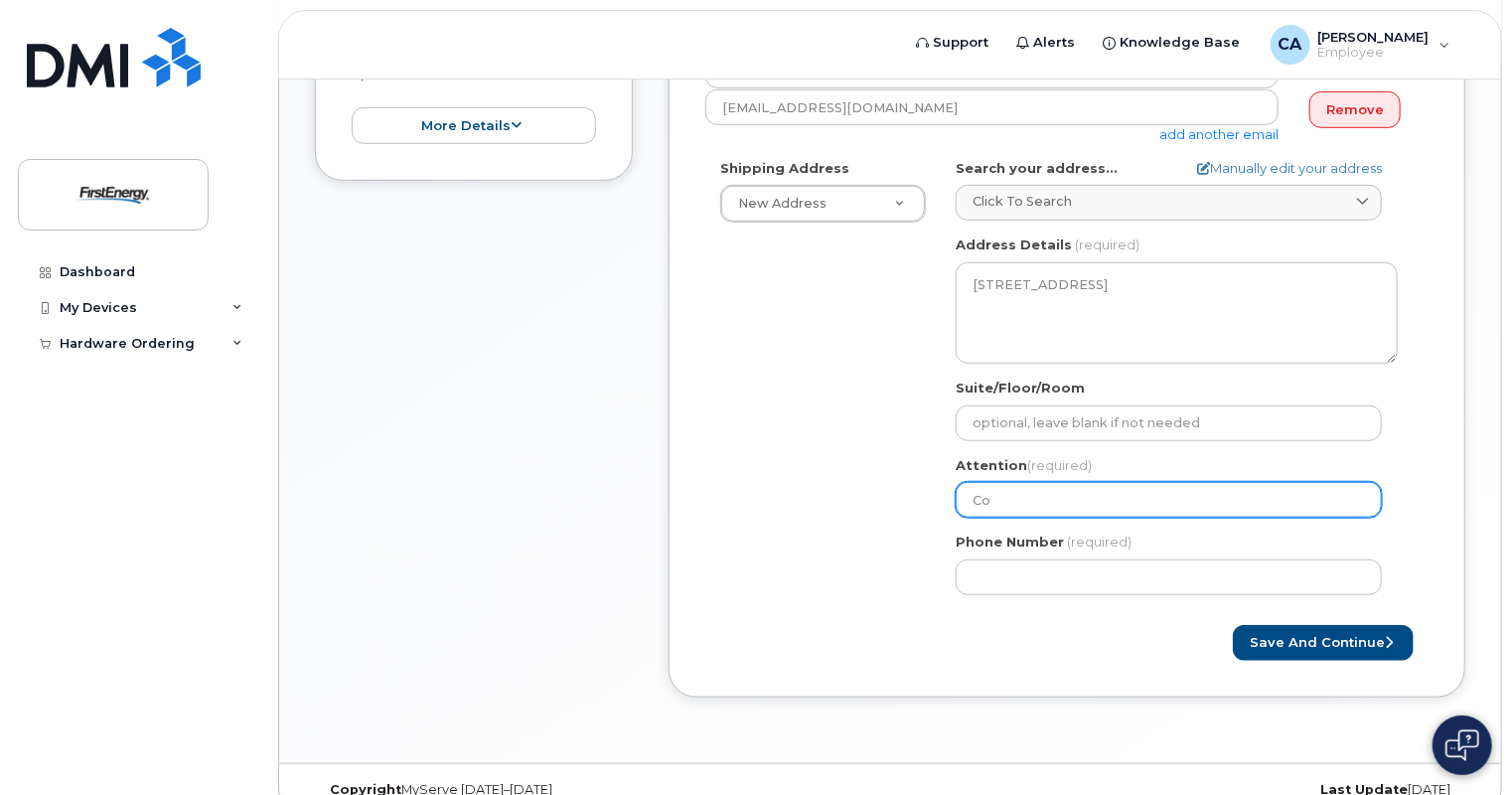 select 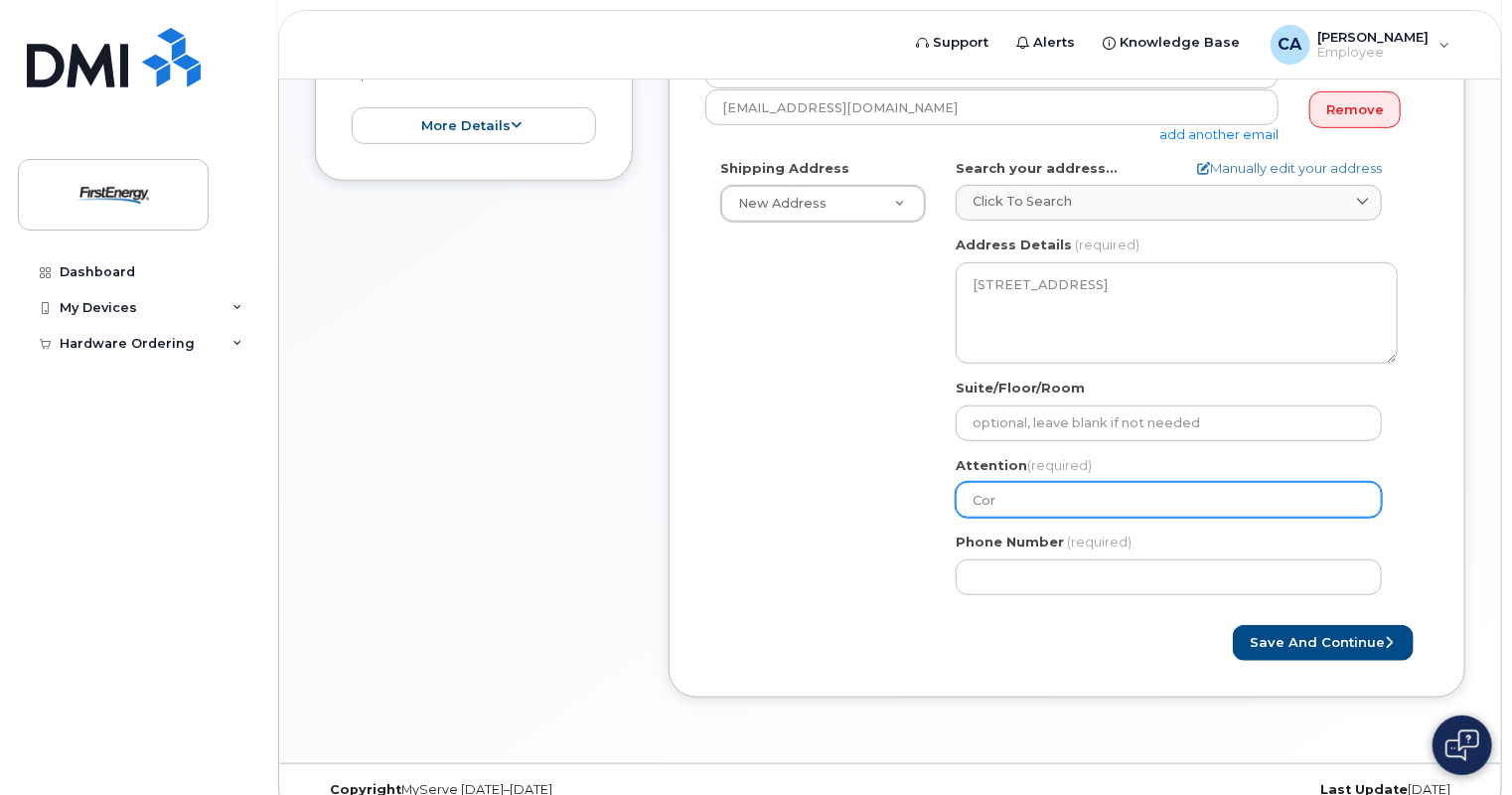 select 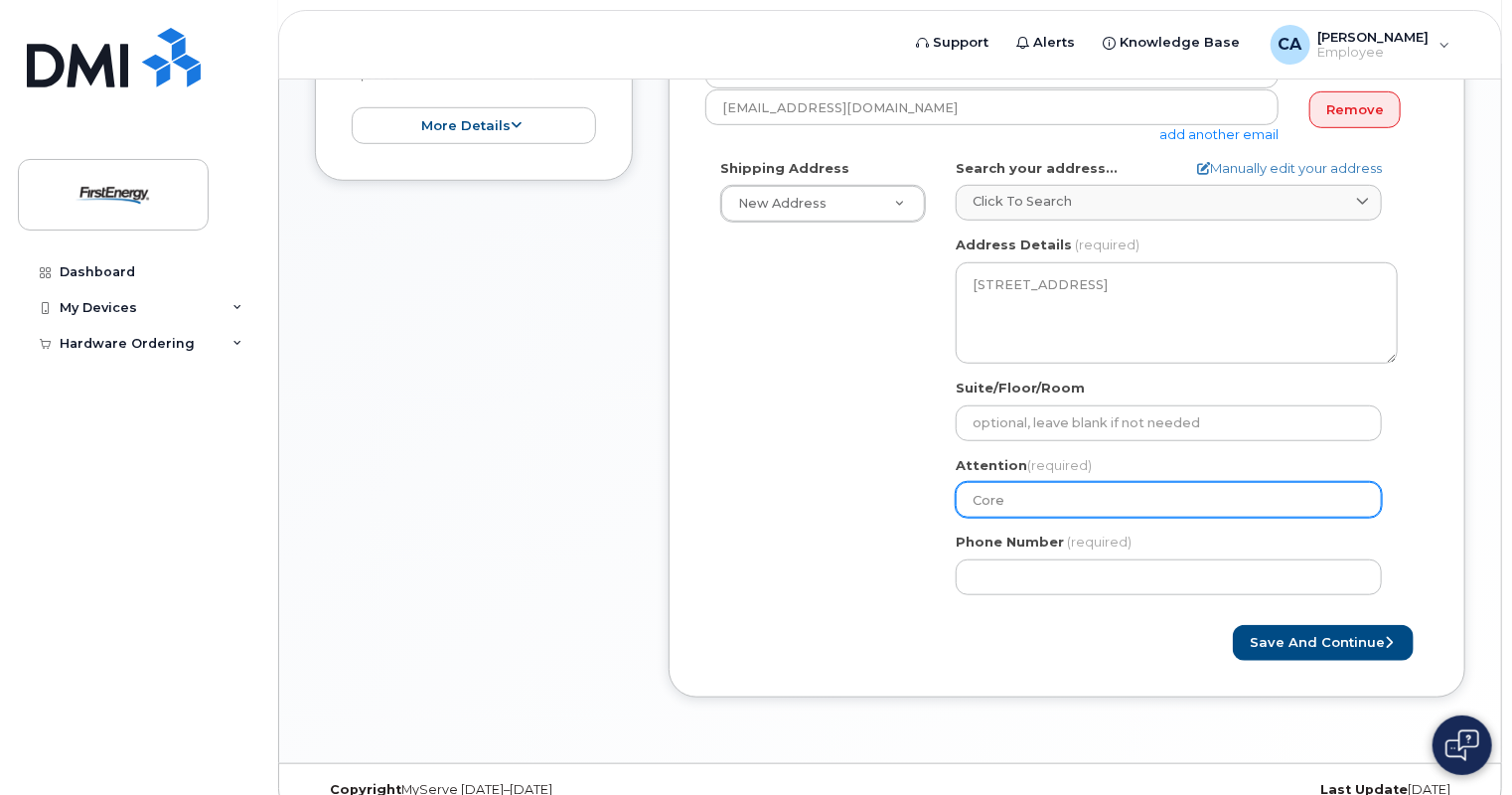 select 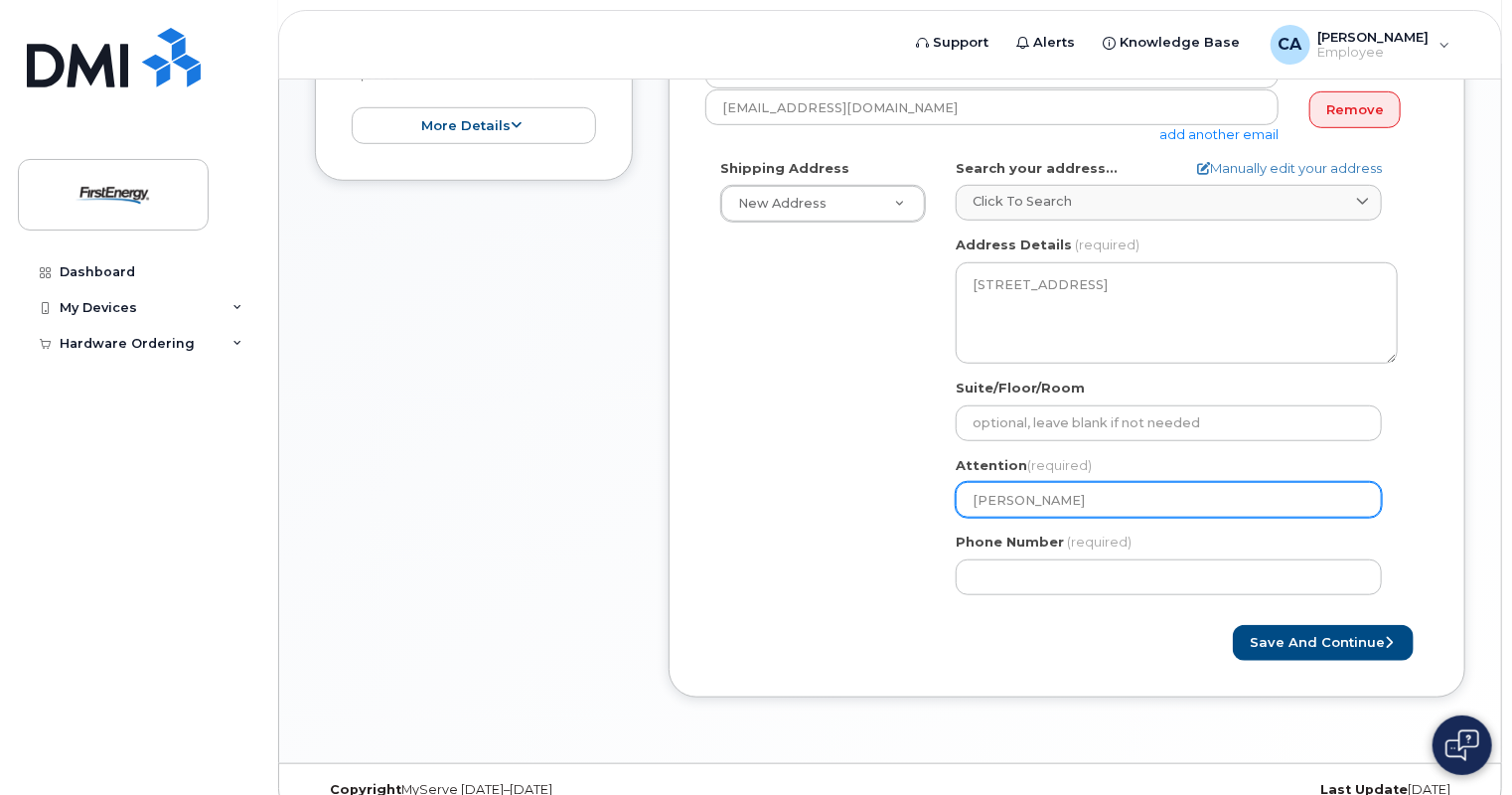 type on "Corey" 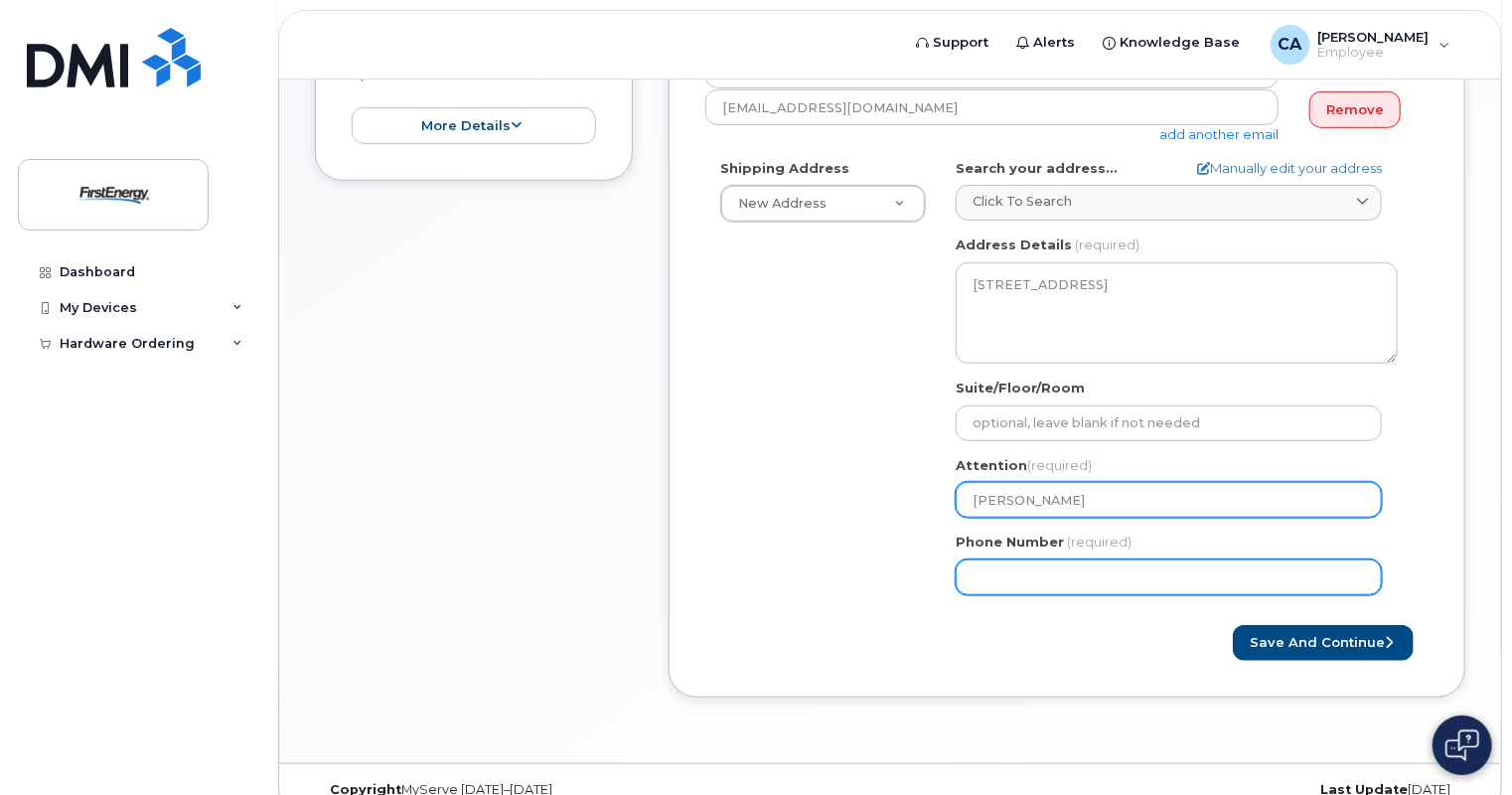 type on "[PERSON_NAME]" 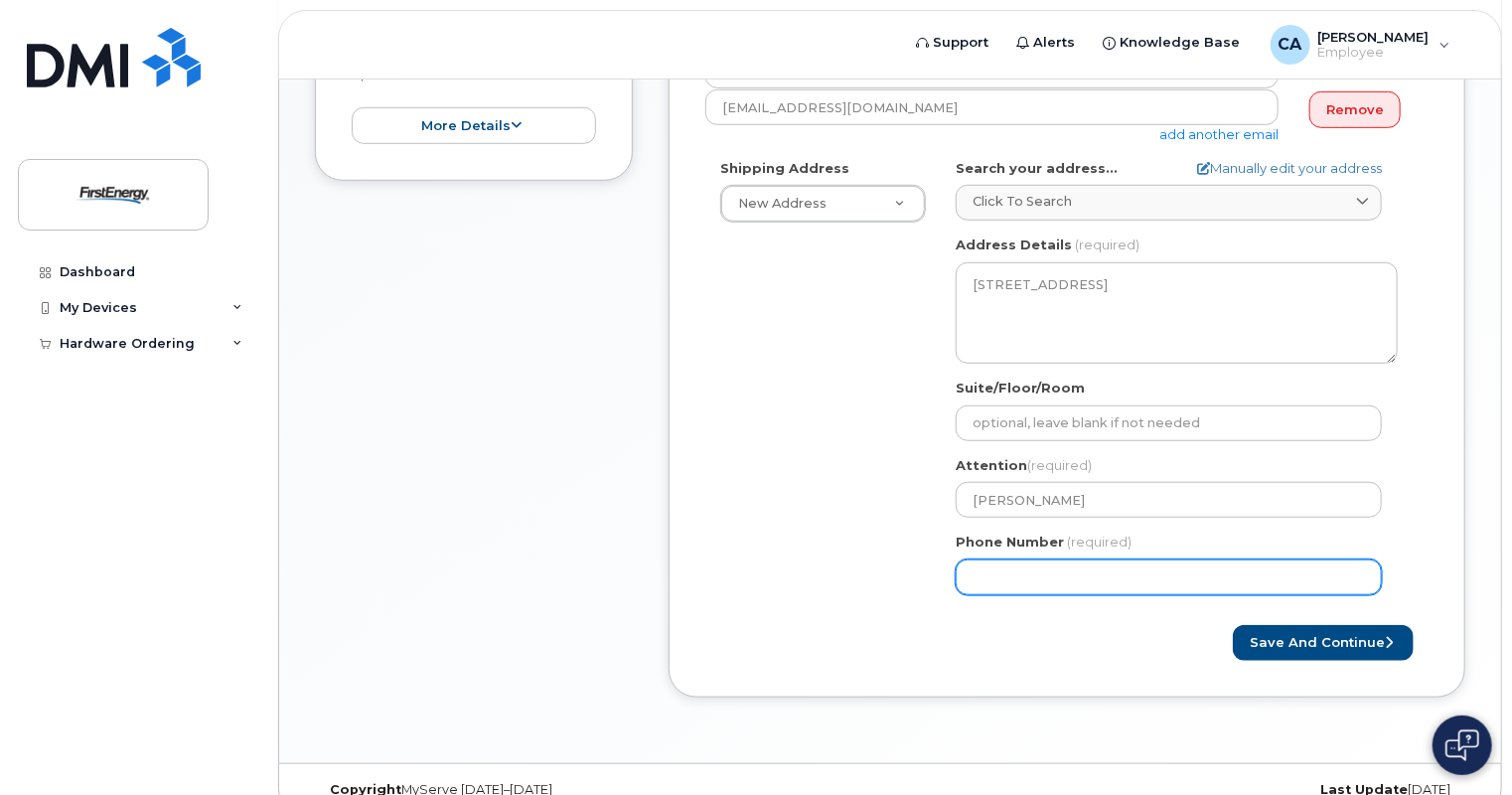 click on "Phone Number" 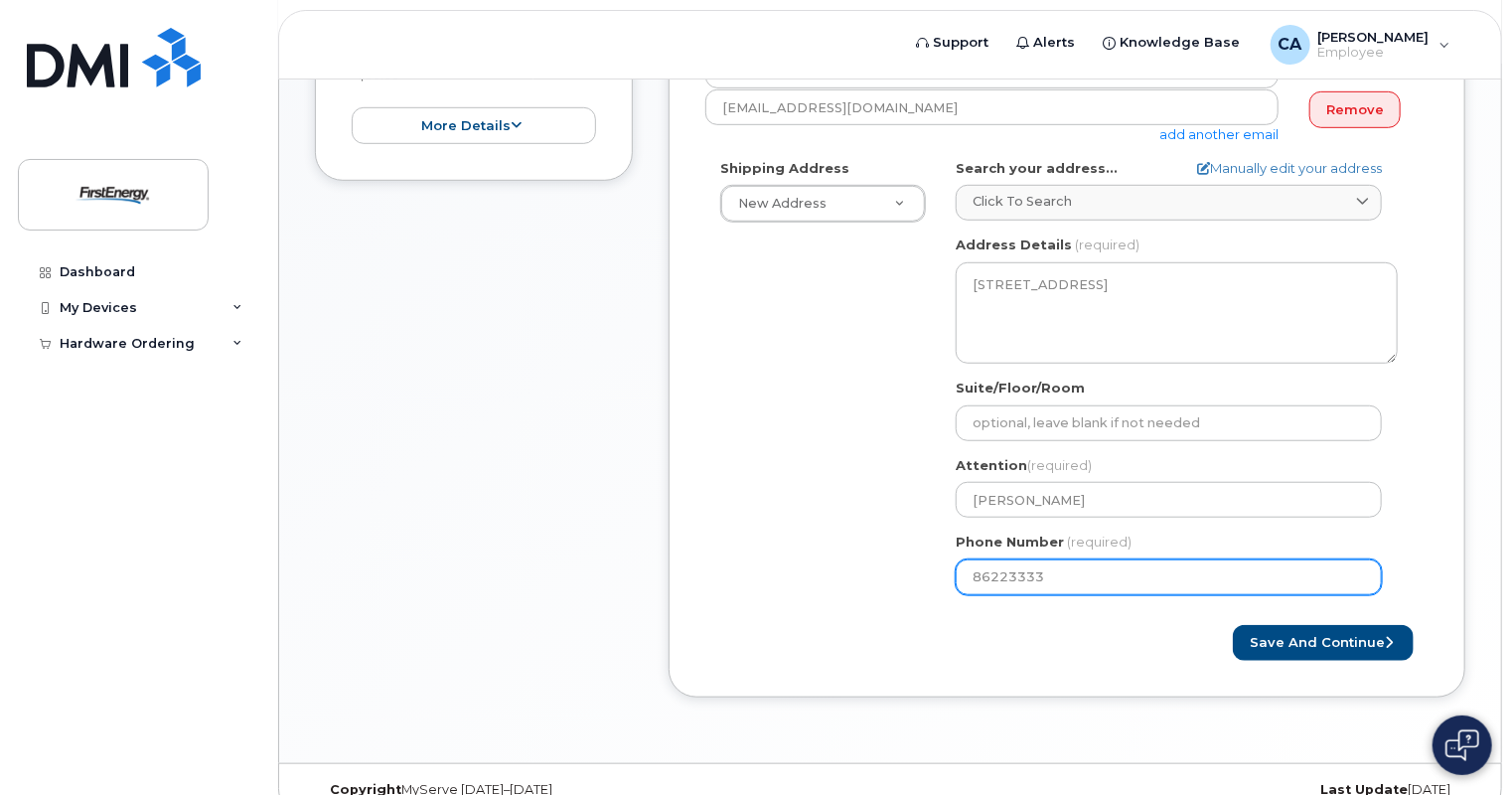type on "862233337" 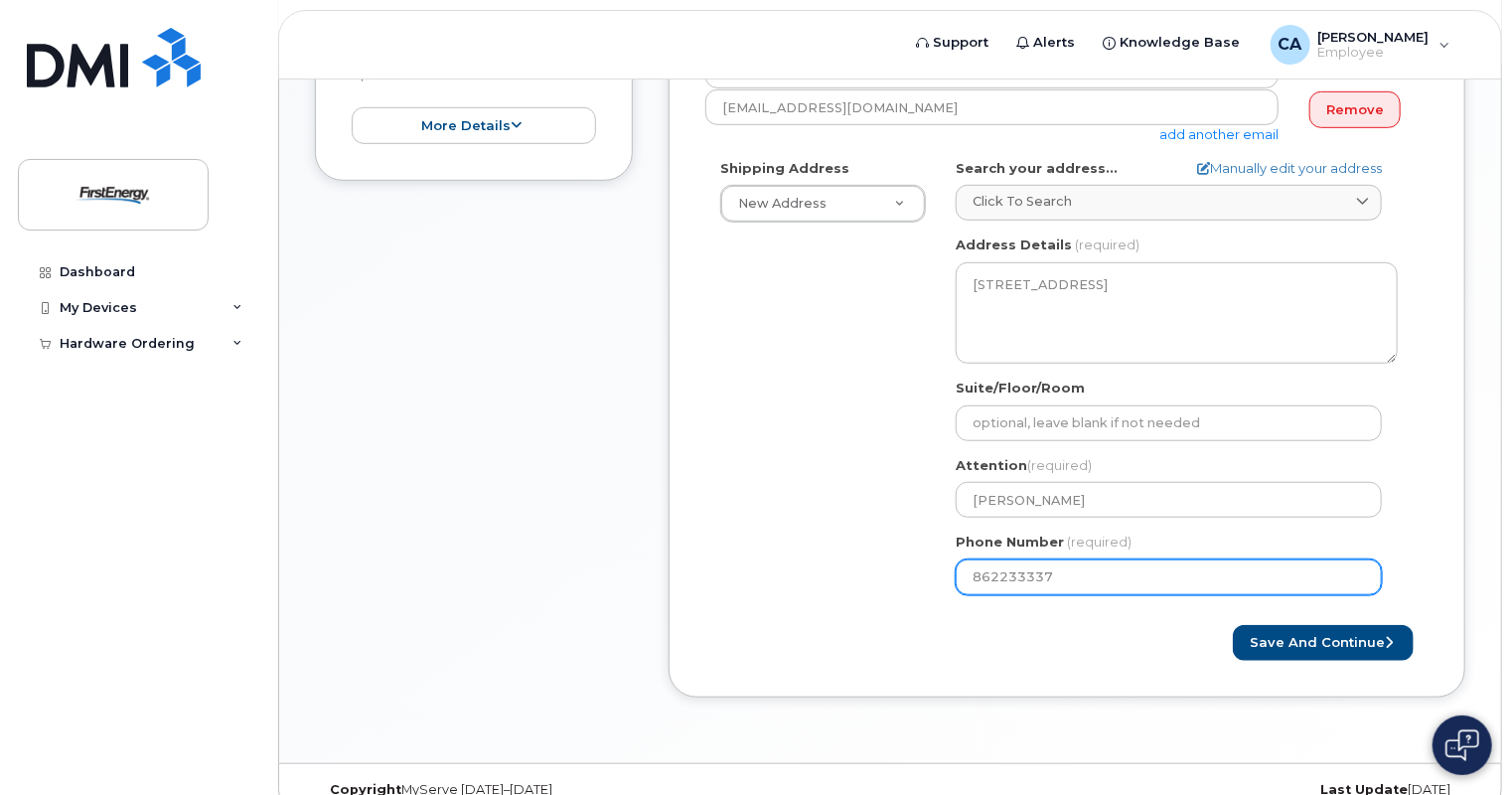 select 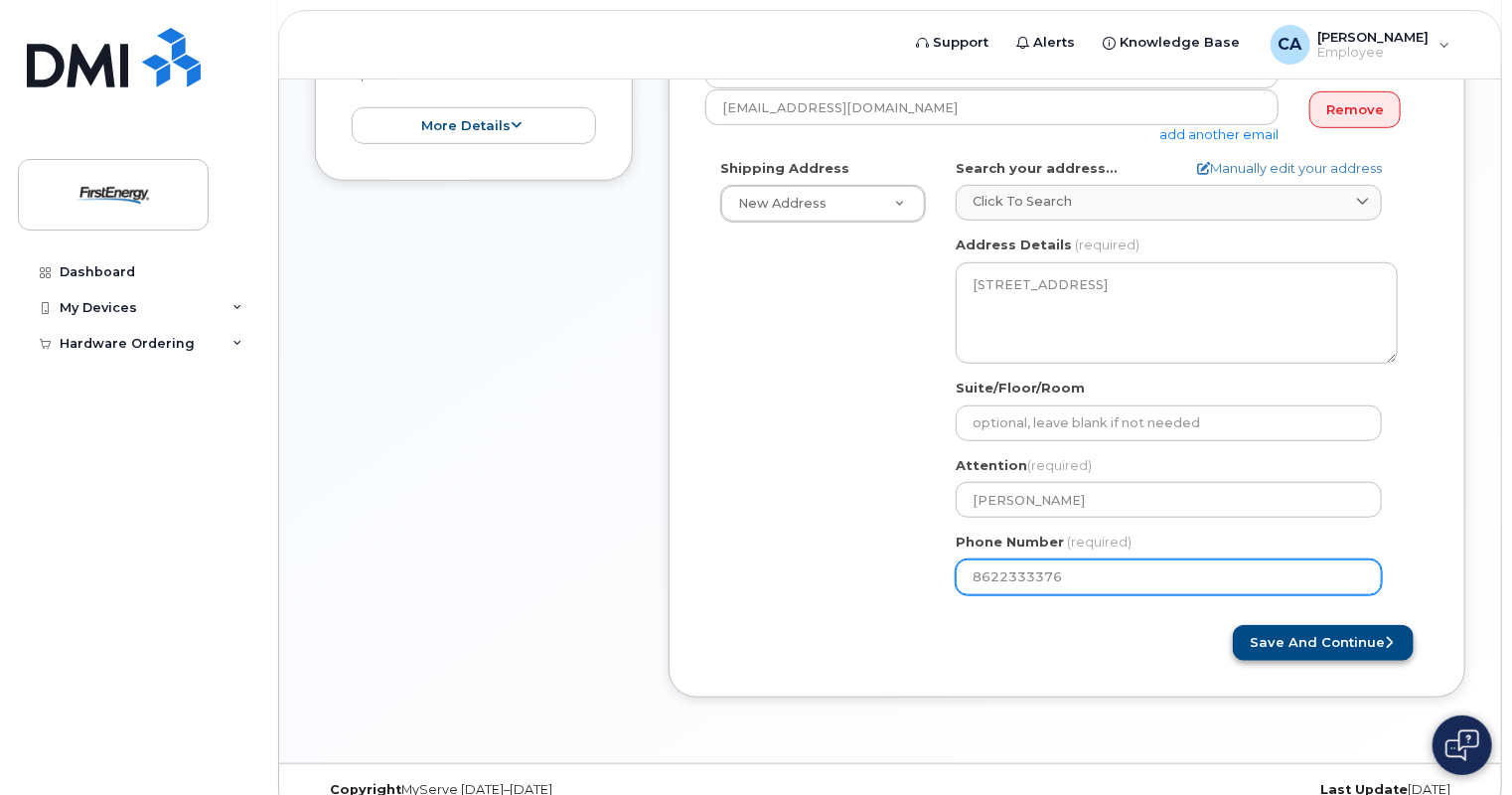 type on "8622333376" 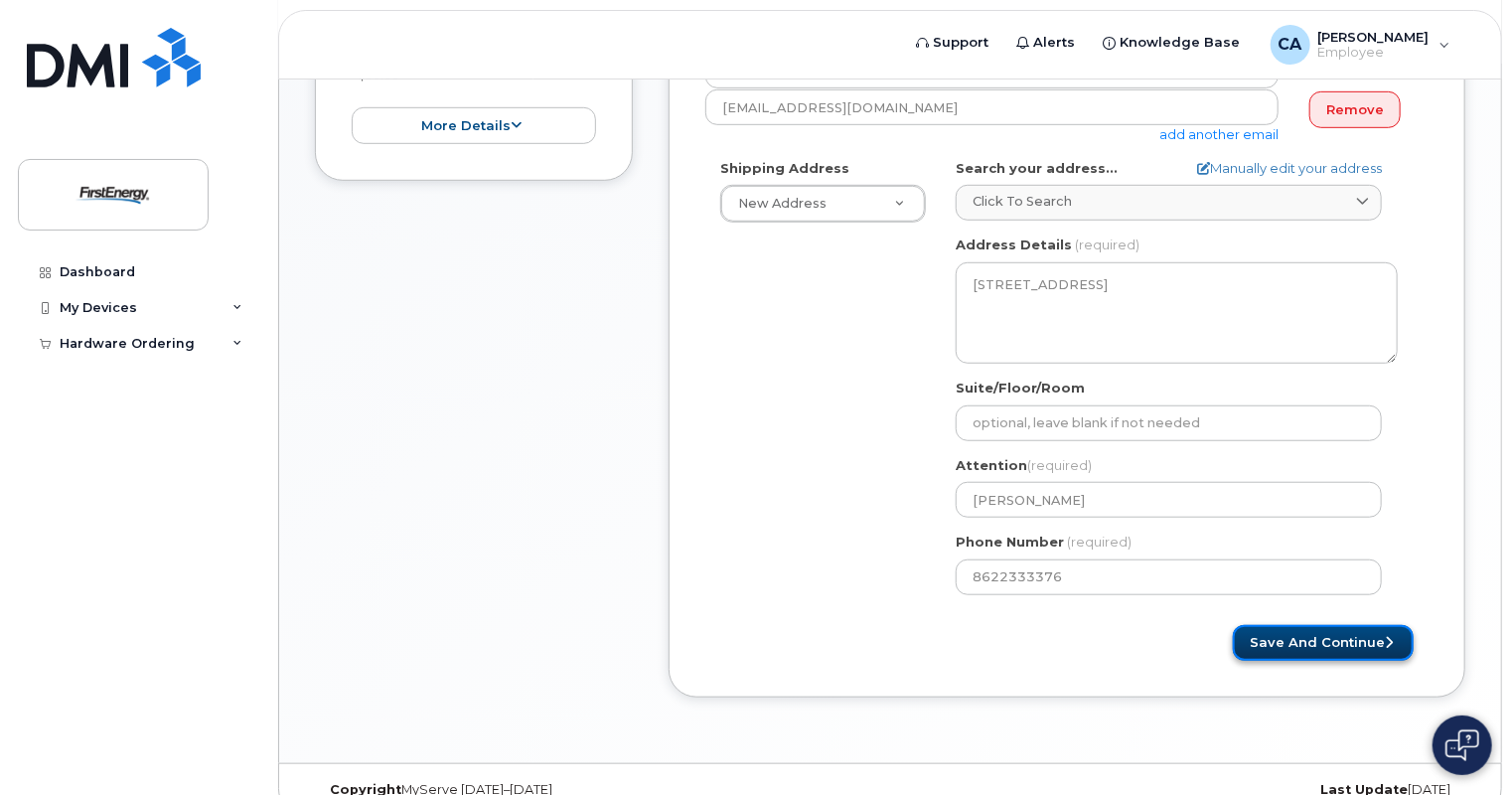click on "Save and Continue" 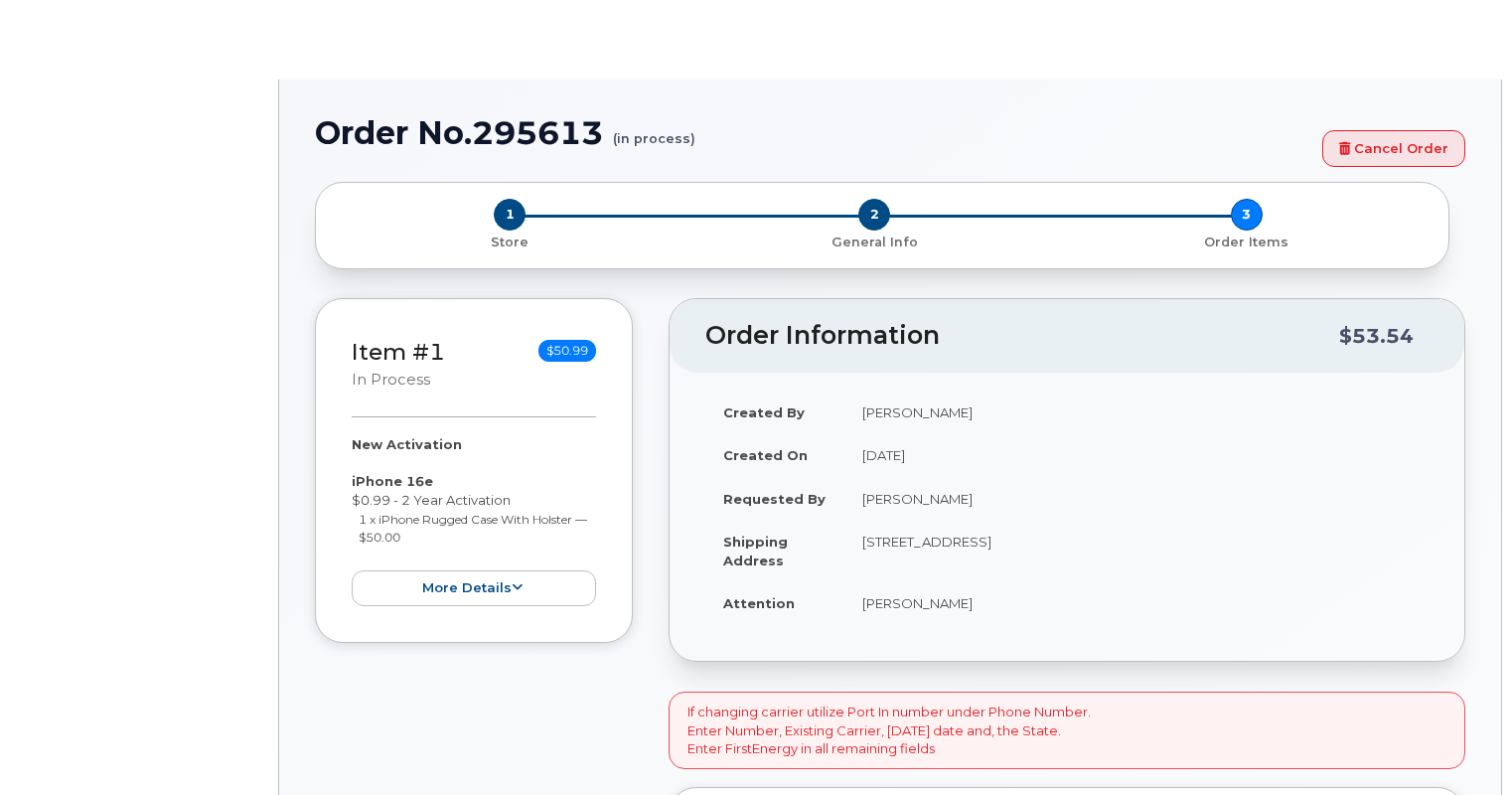 scroll, scrollTop: 0, scrollLeft: 0, axis: both 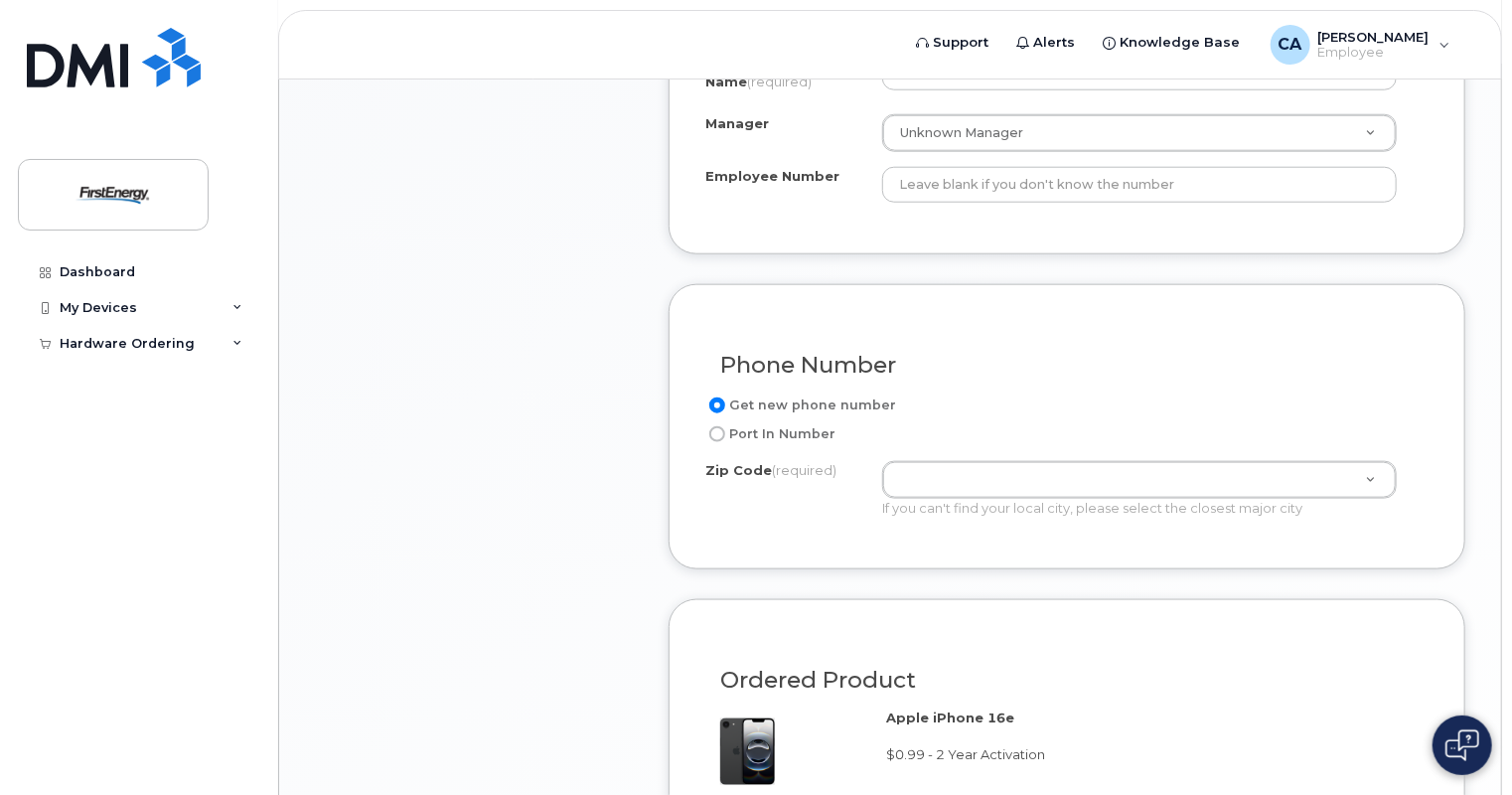 click on "Port In Number" 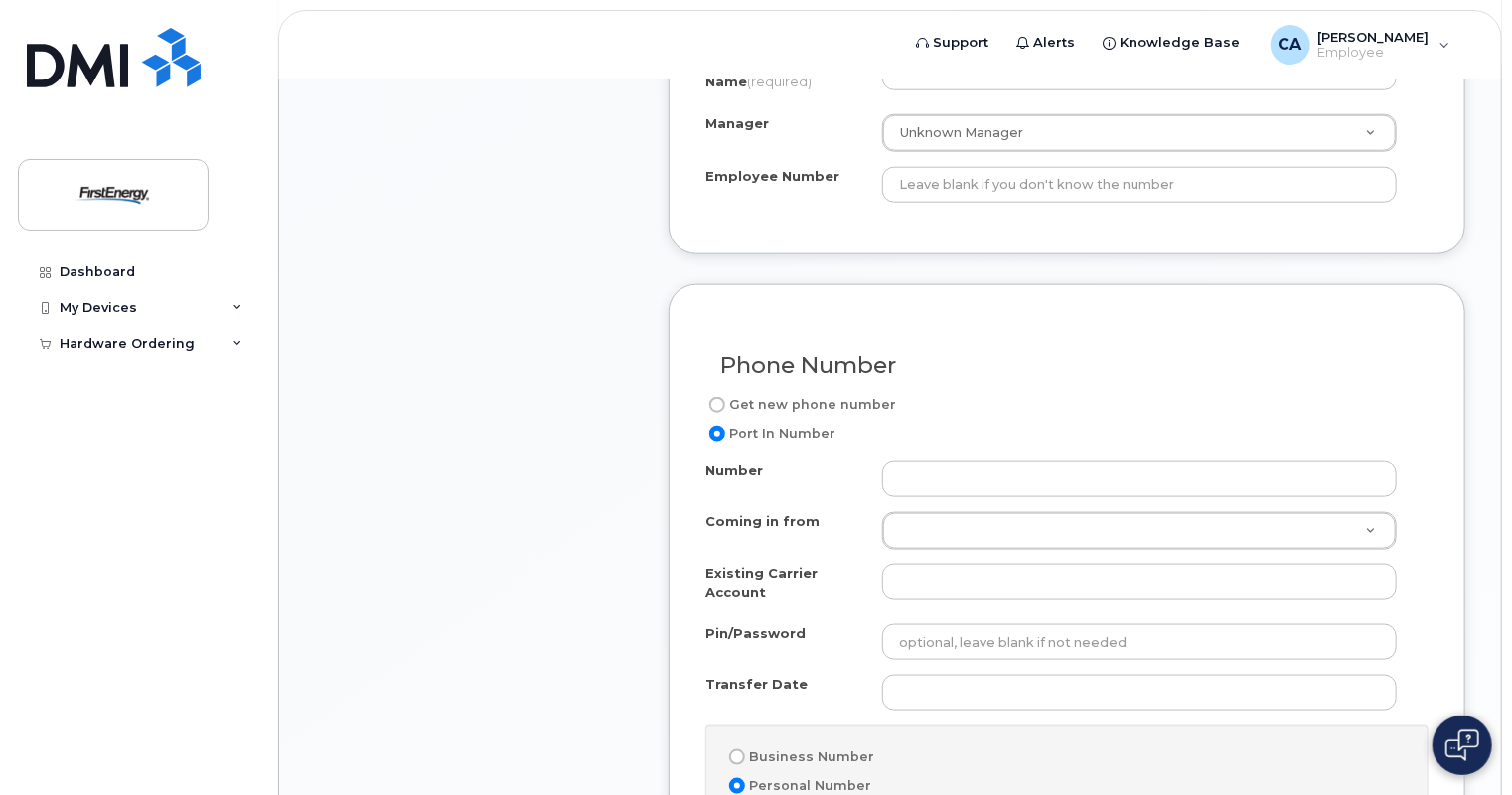 click on "Get new phone number" 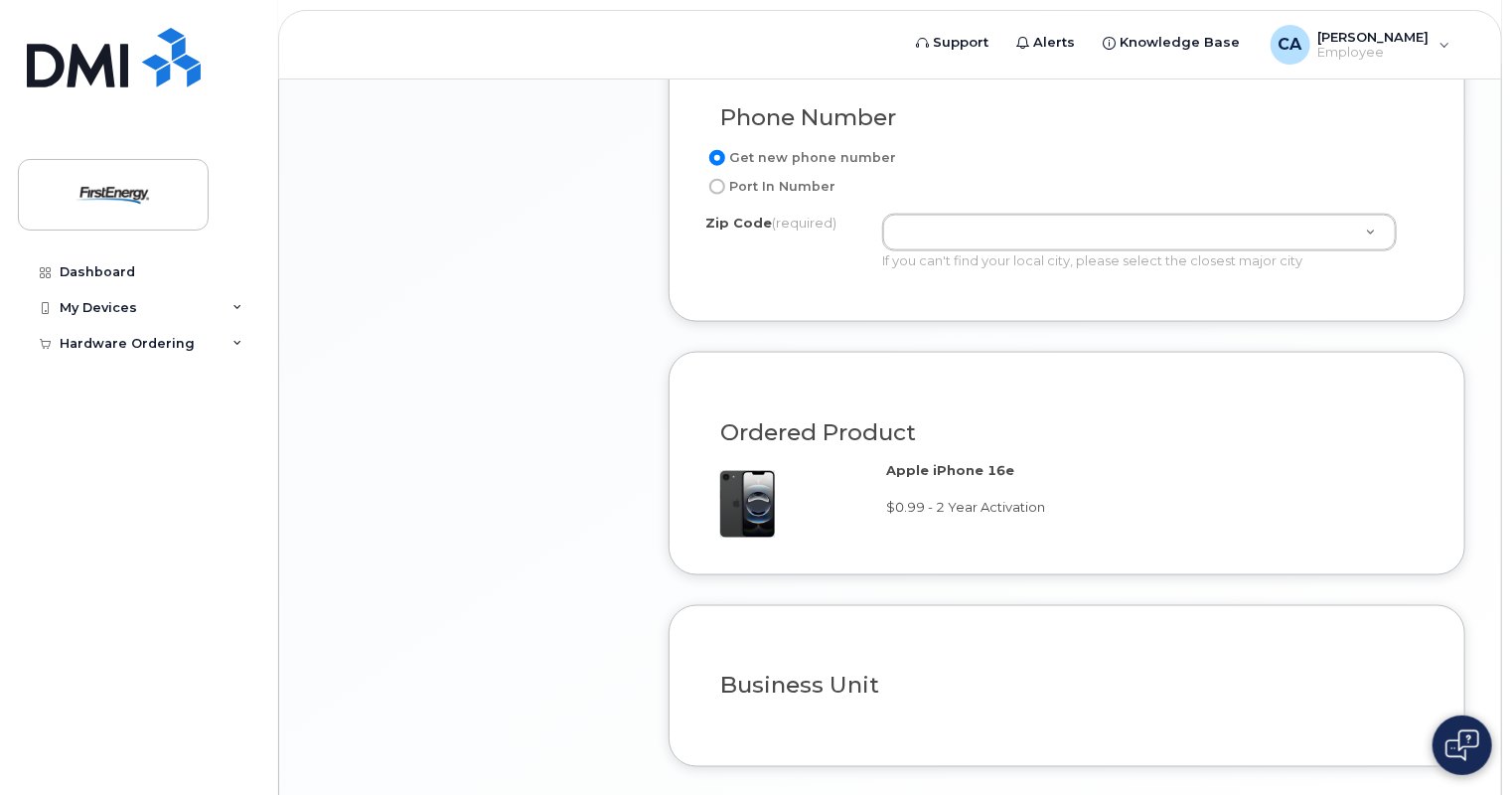 scroll, scrollTop: 1377, scrollLeft: 0, axis: vertical 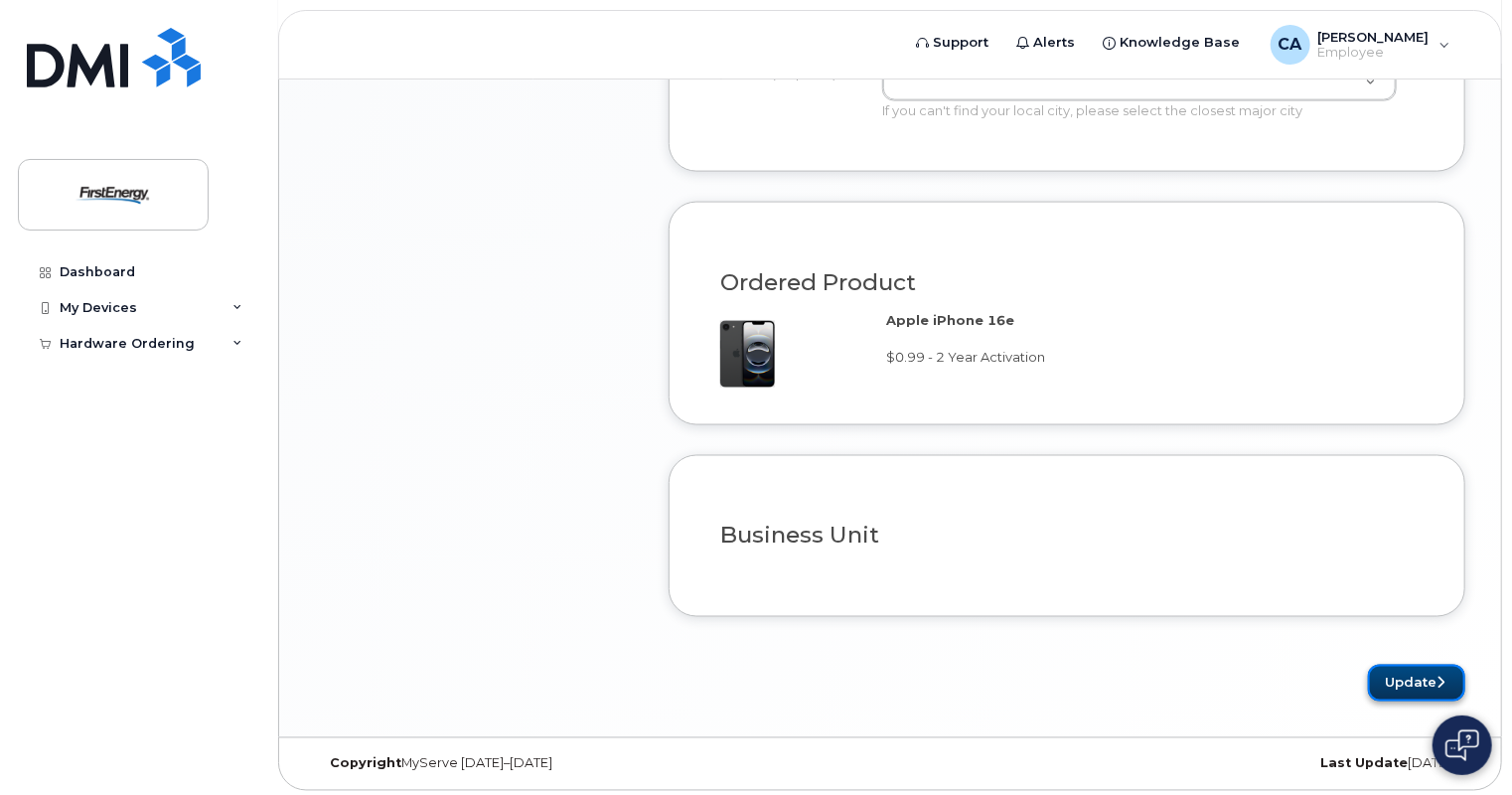click on "Update" 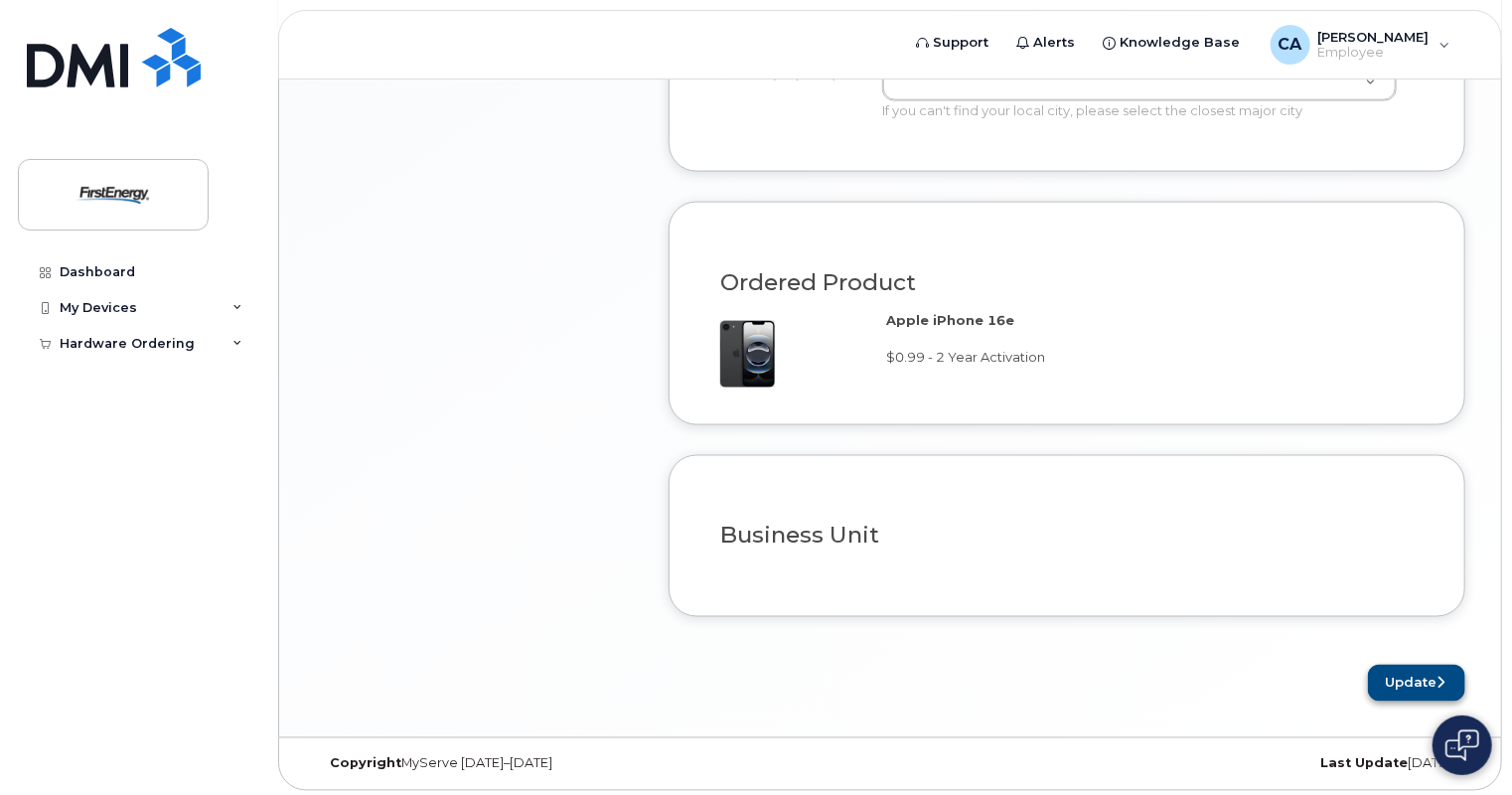 scroll, scrollTop: 1031, scrollLeft: 0, axis: vertical 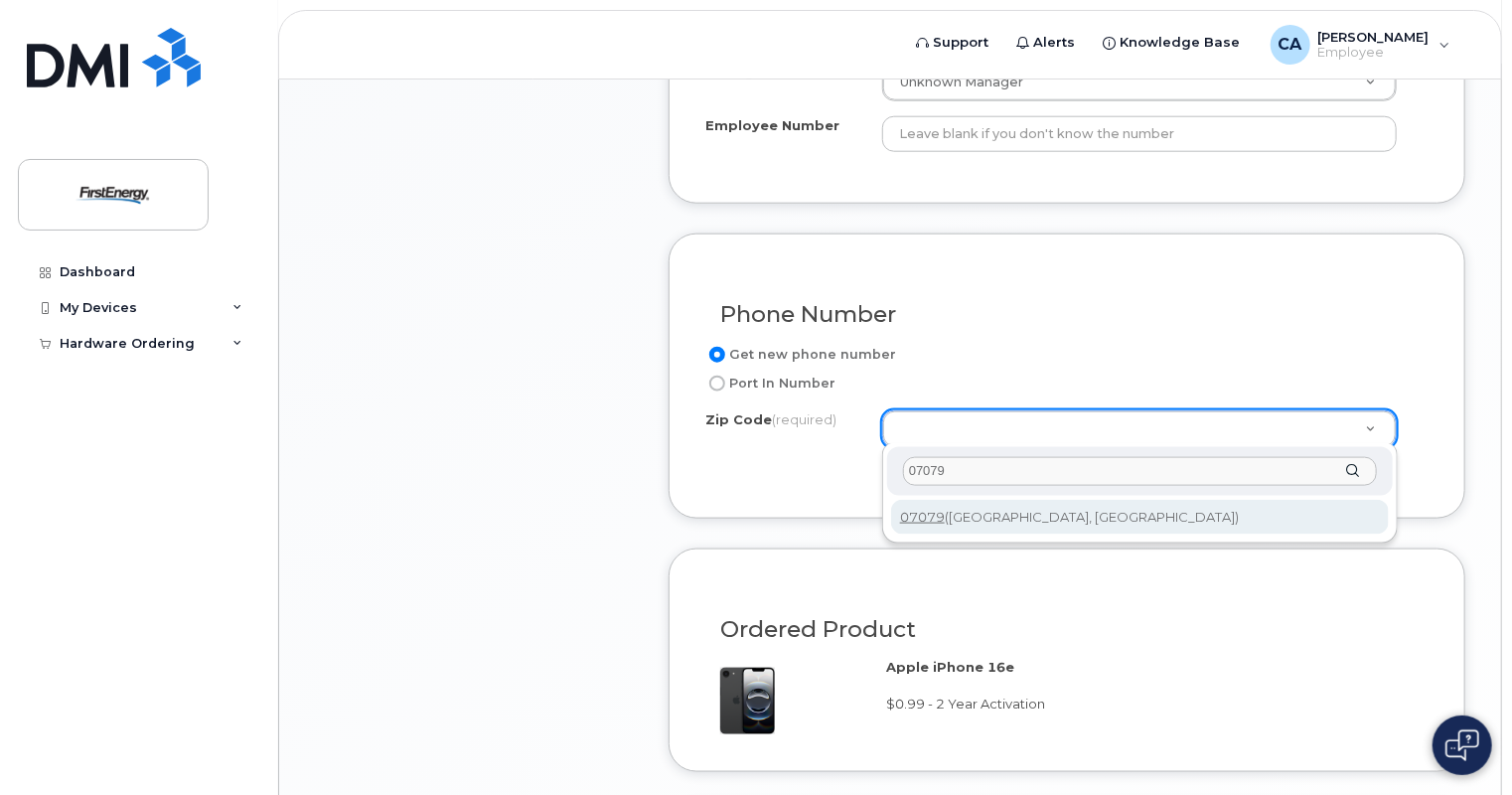 type on "07079" 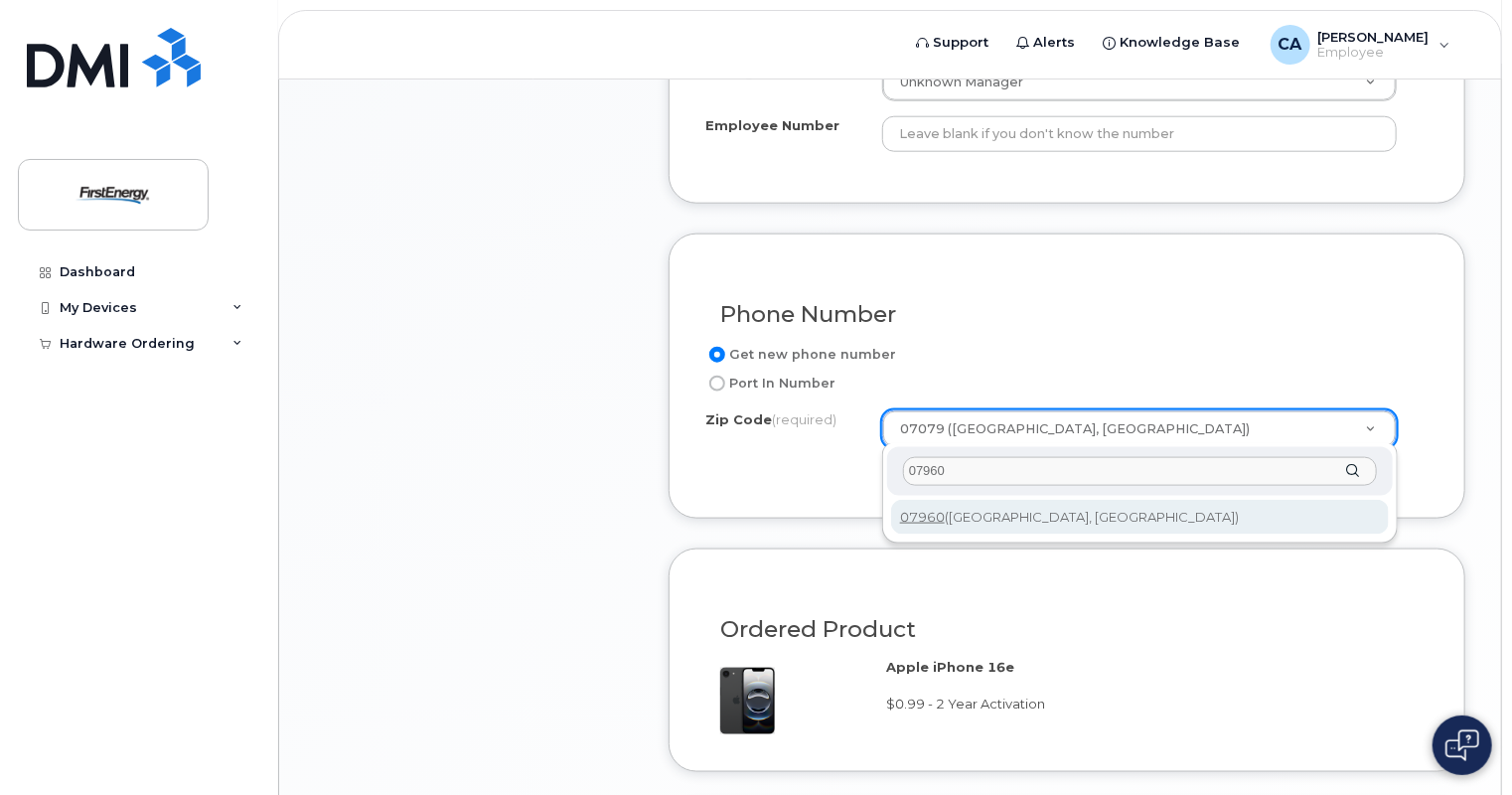type on "07960" 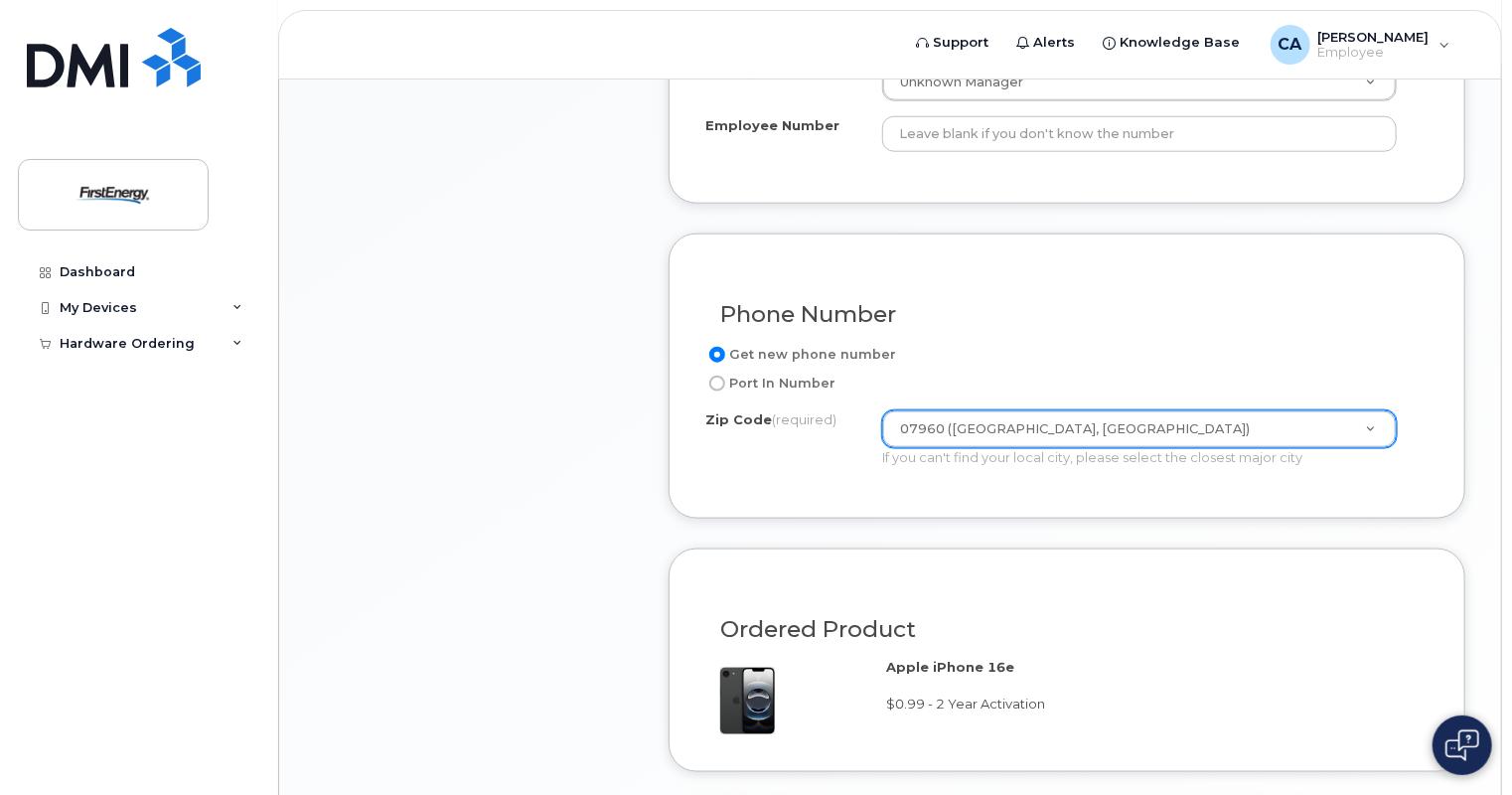 click on "Port In Number" 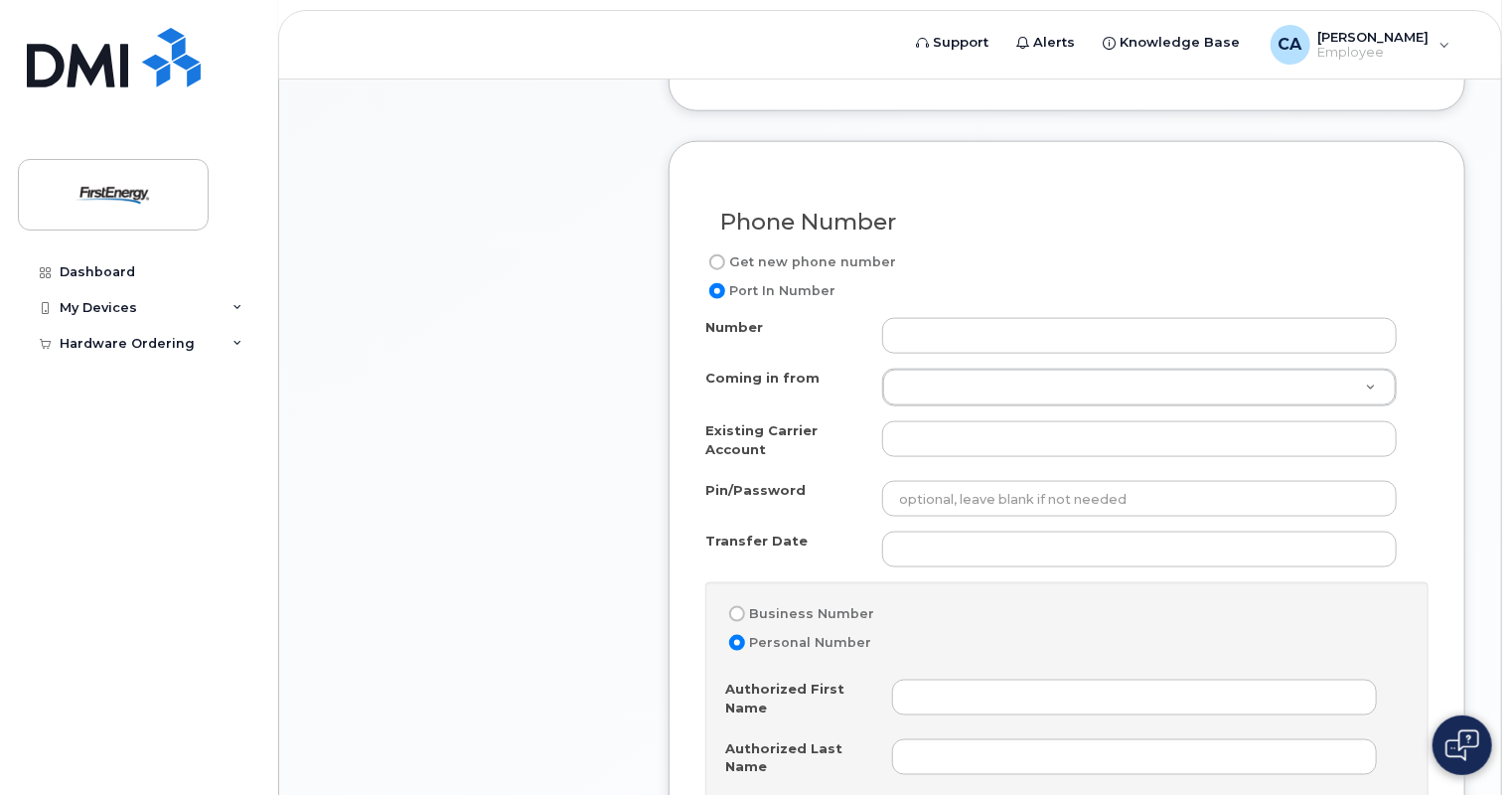 scroll, scrollTop: 1084, scrollLeft: 0, axis: vertical 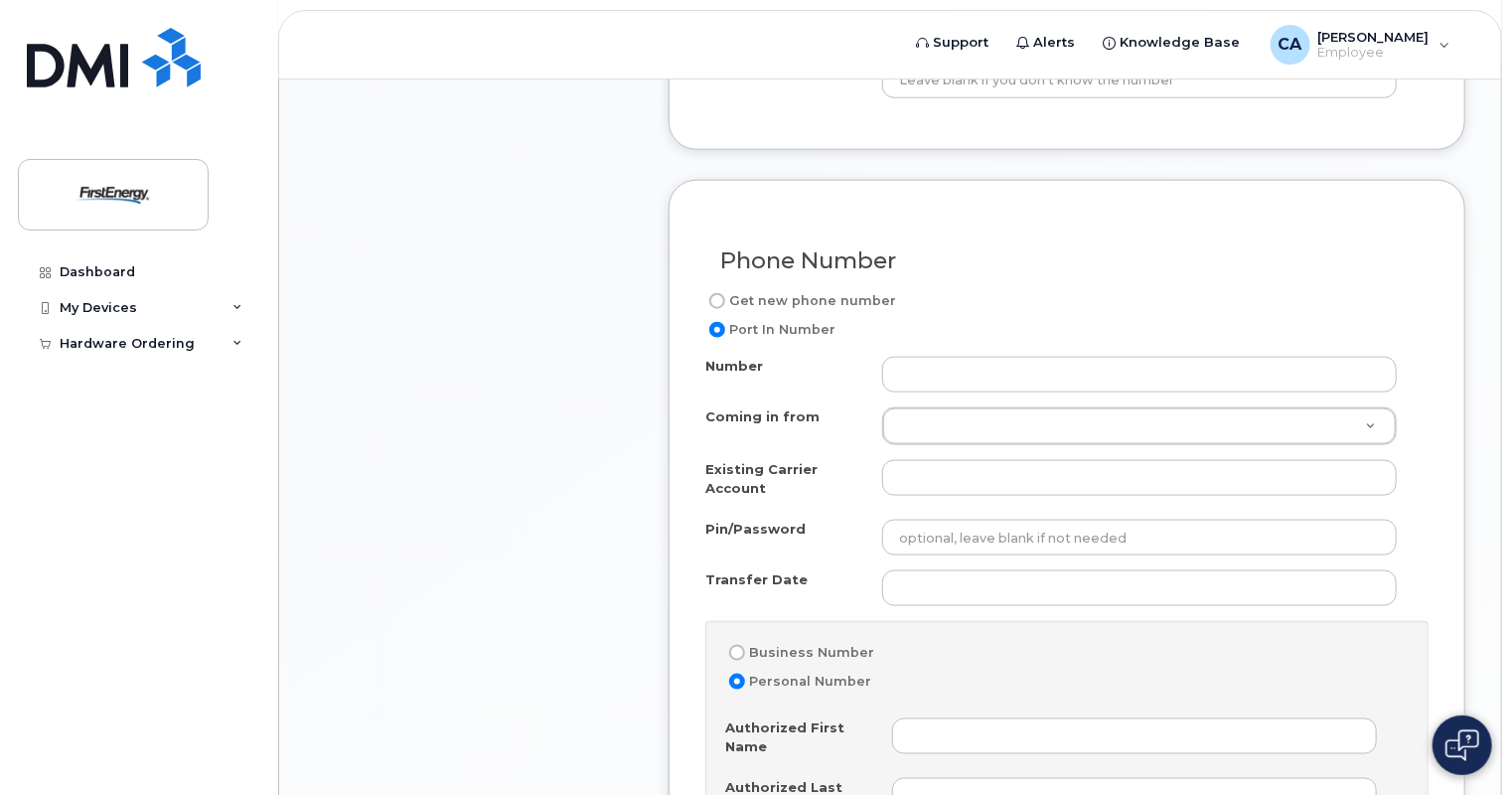 click on "Get new phone number" 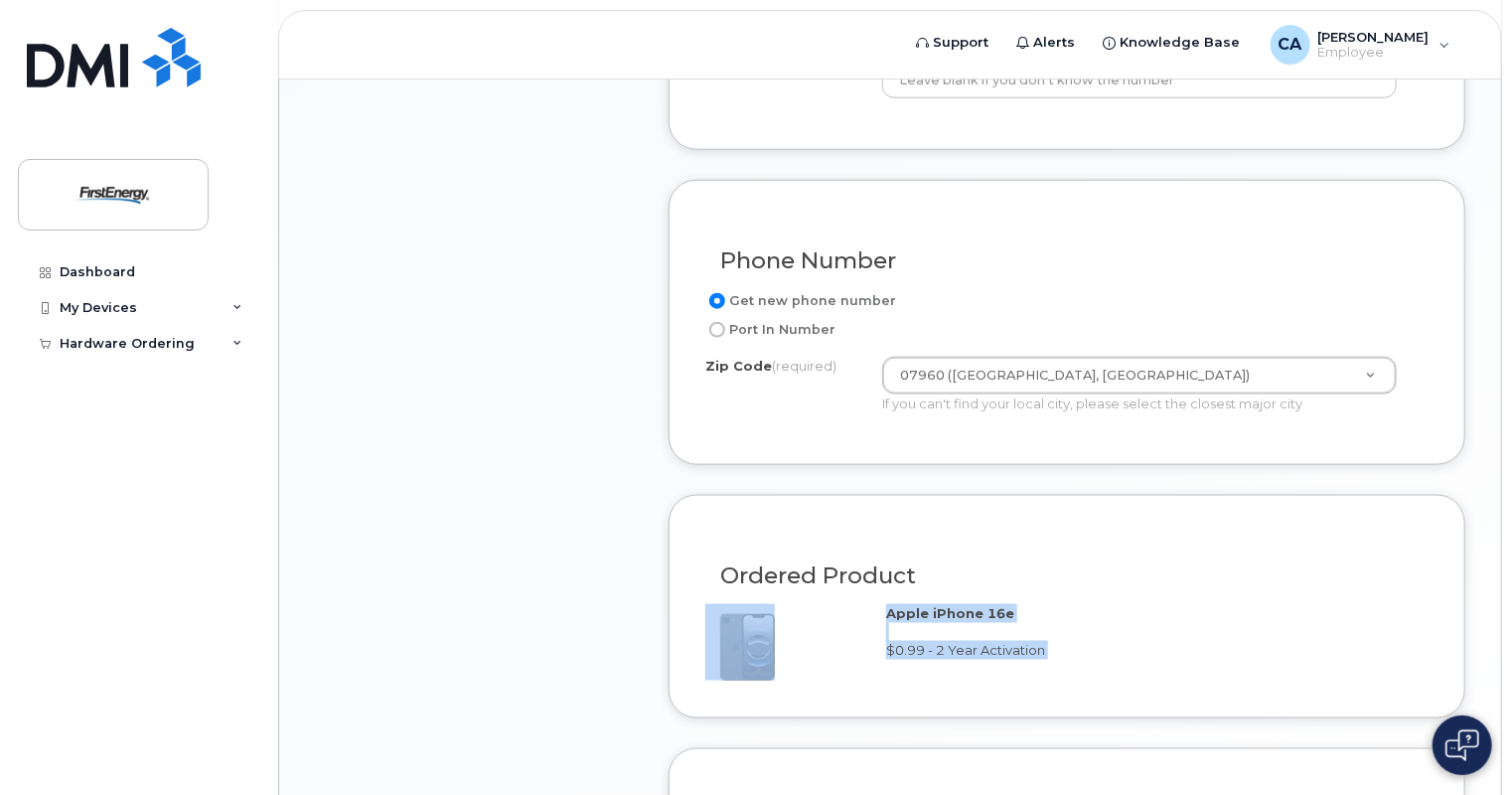 drag, startPoint x: 1509, startPoint y: 498, endPoint x: 1542, endPoint y: 724, distance: 228.39658 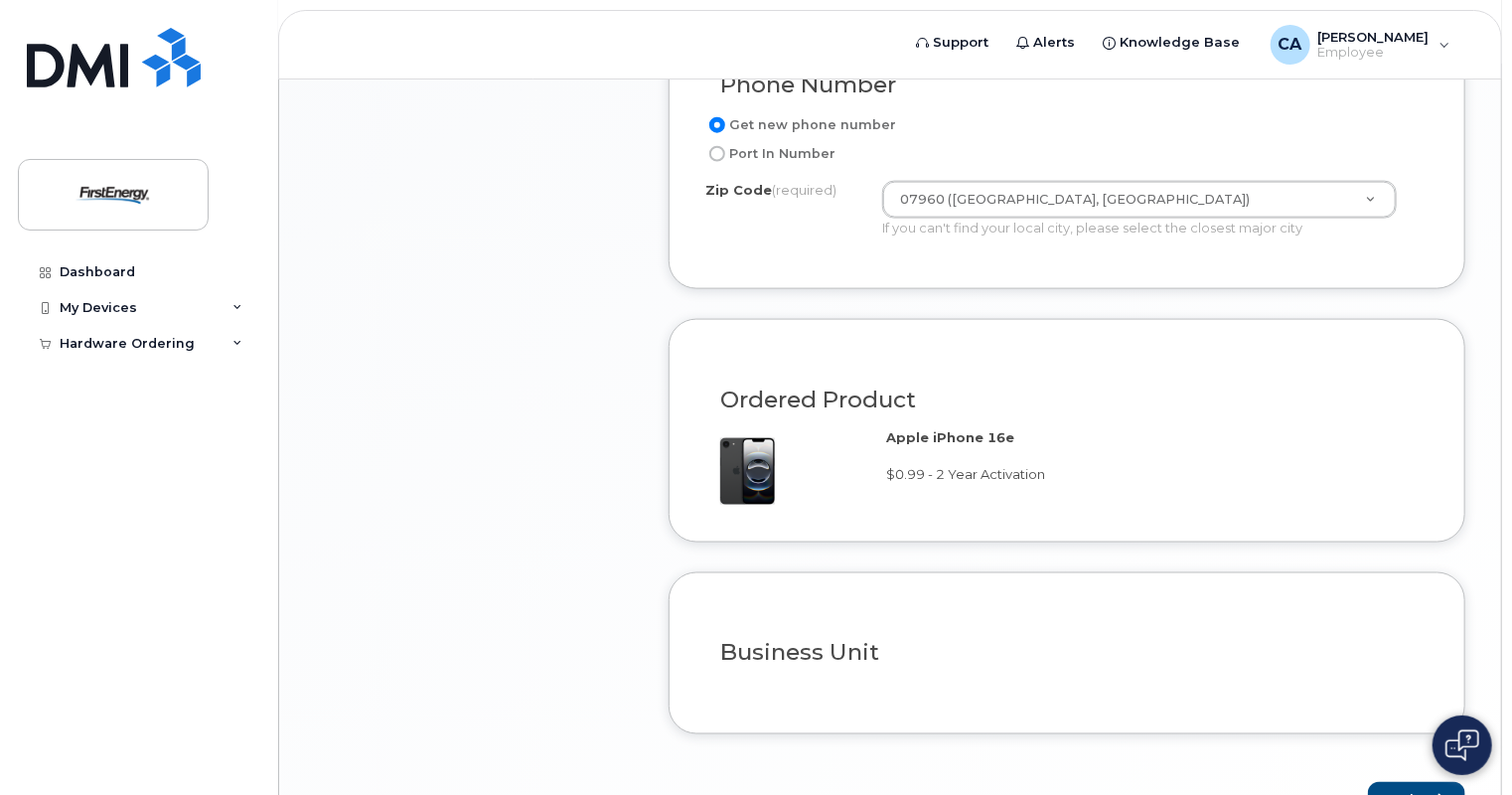 scroll, scrollTop: 1377, scrollLeft: 0, axis: vertical 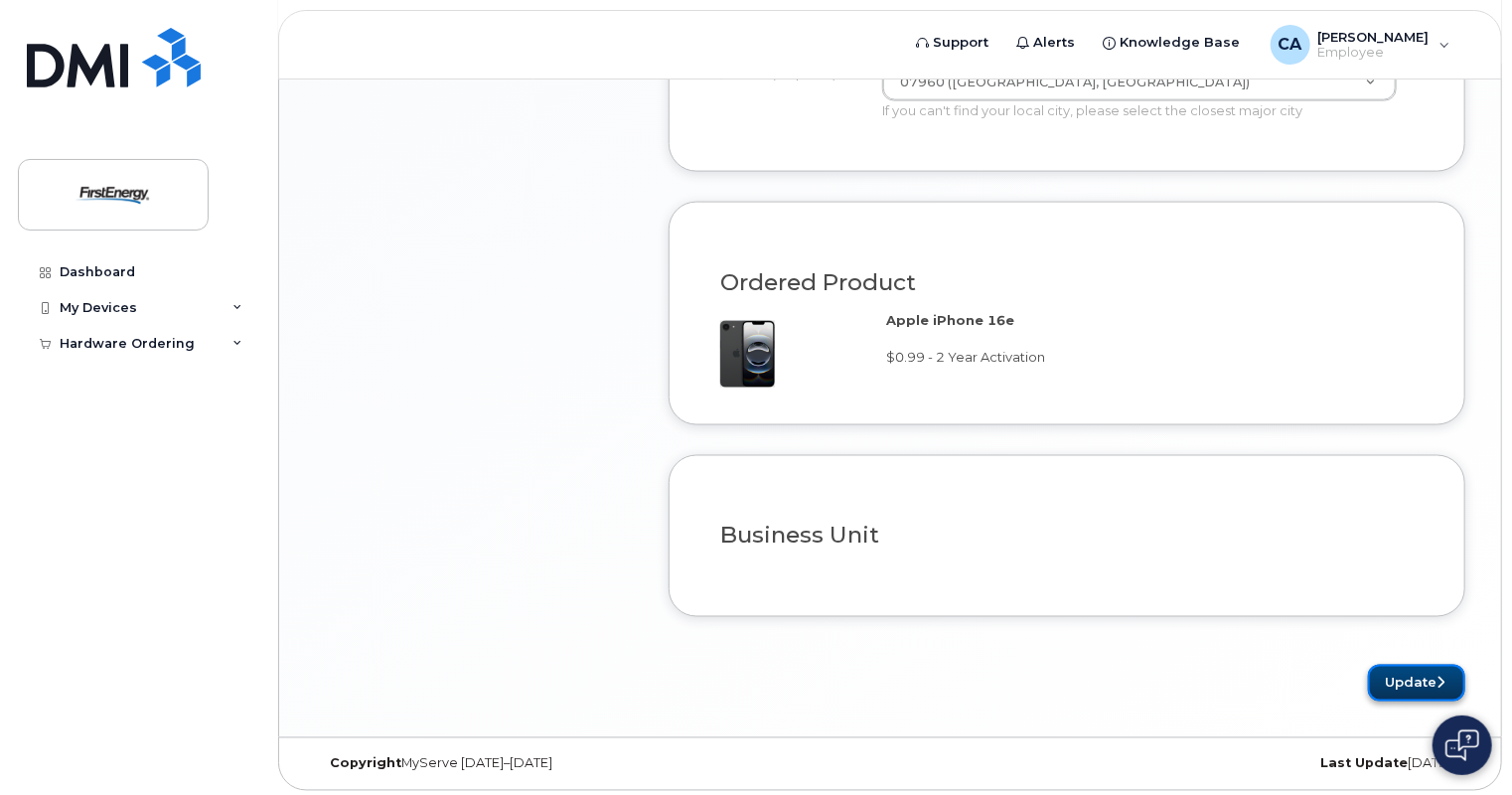 click on "Update" 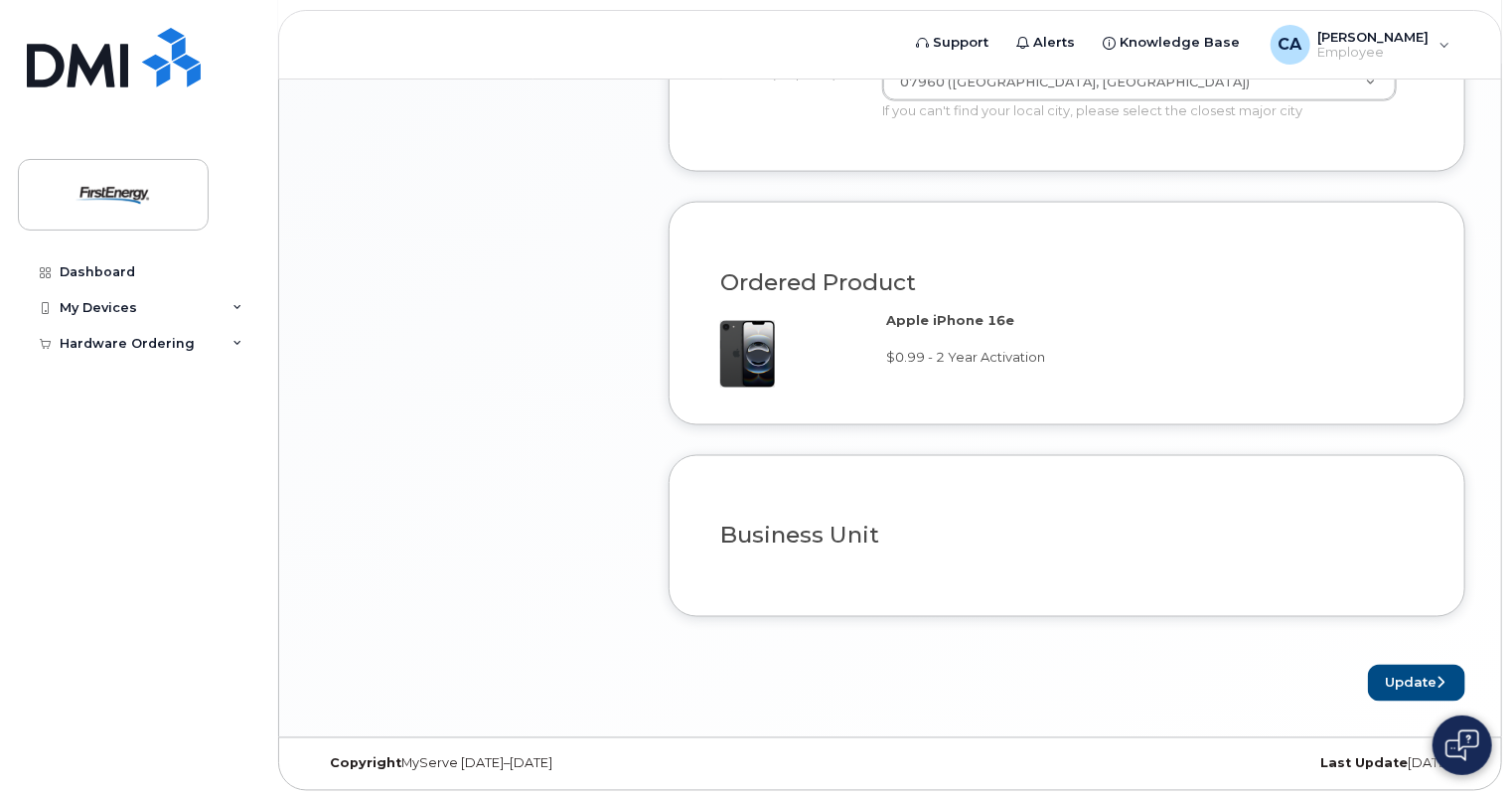scroll, scrollTop: 1031, scrollLeft: 0, axis: vertical 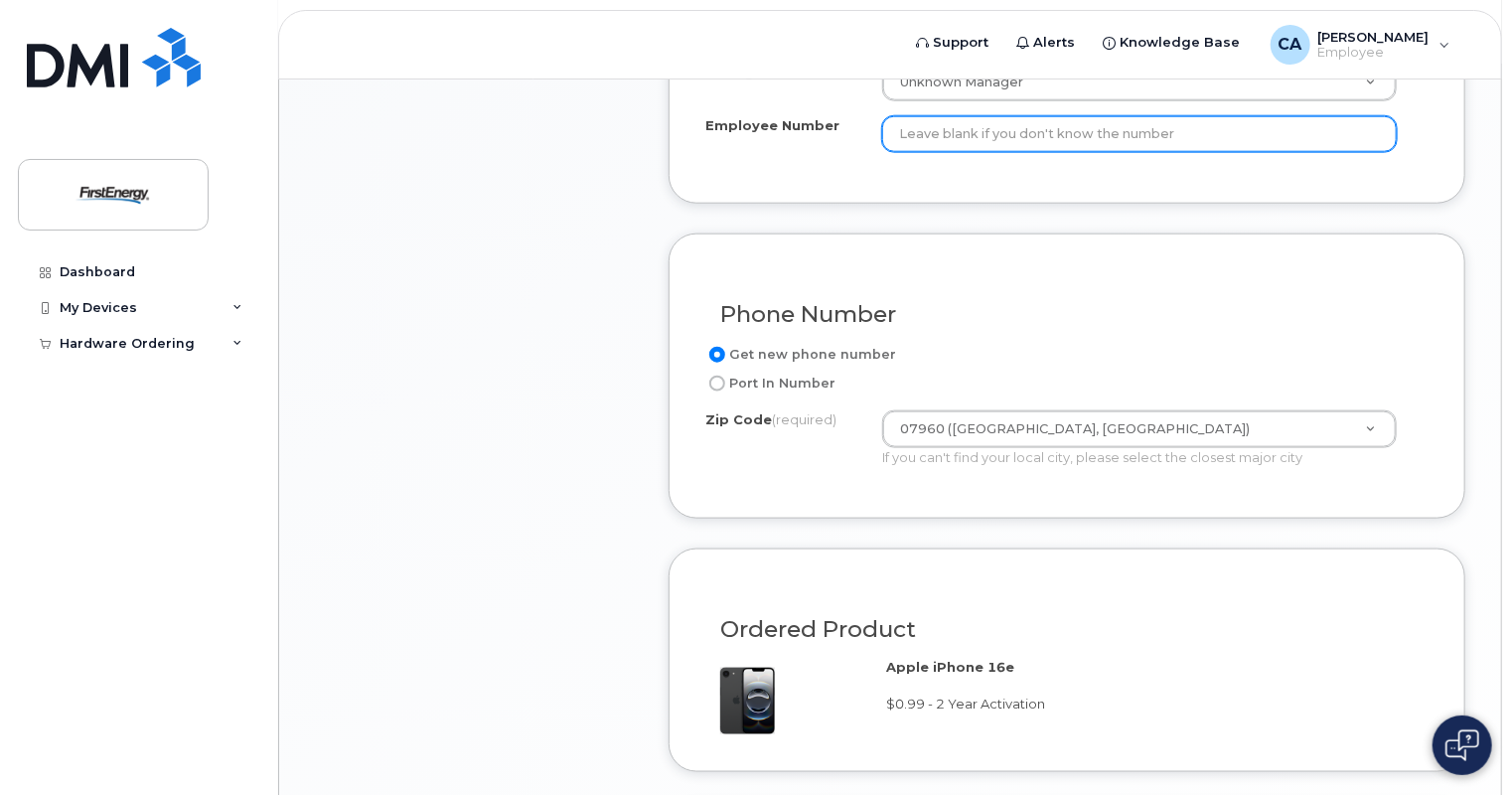 click on "Employee Number" 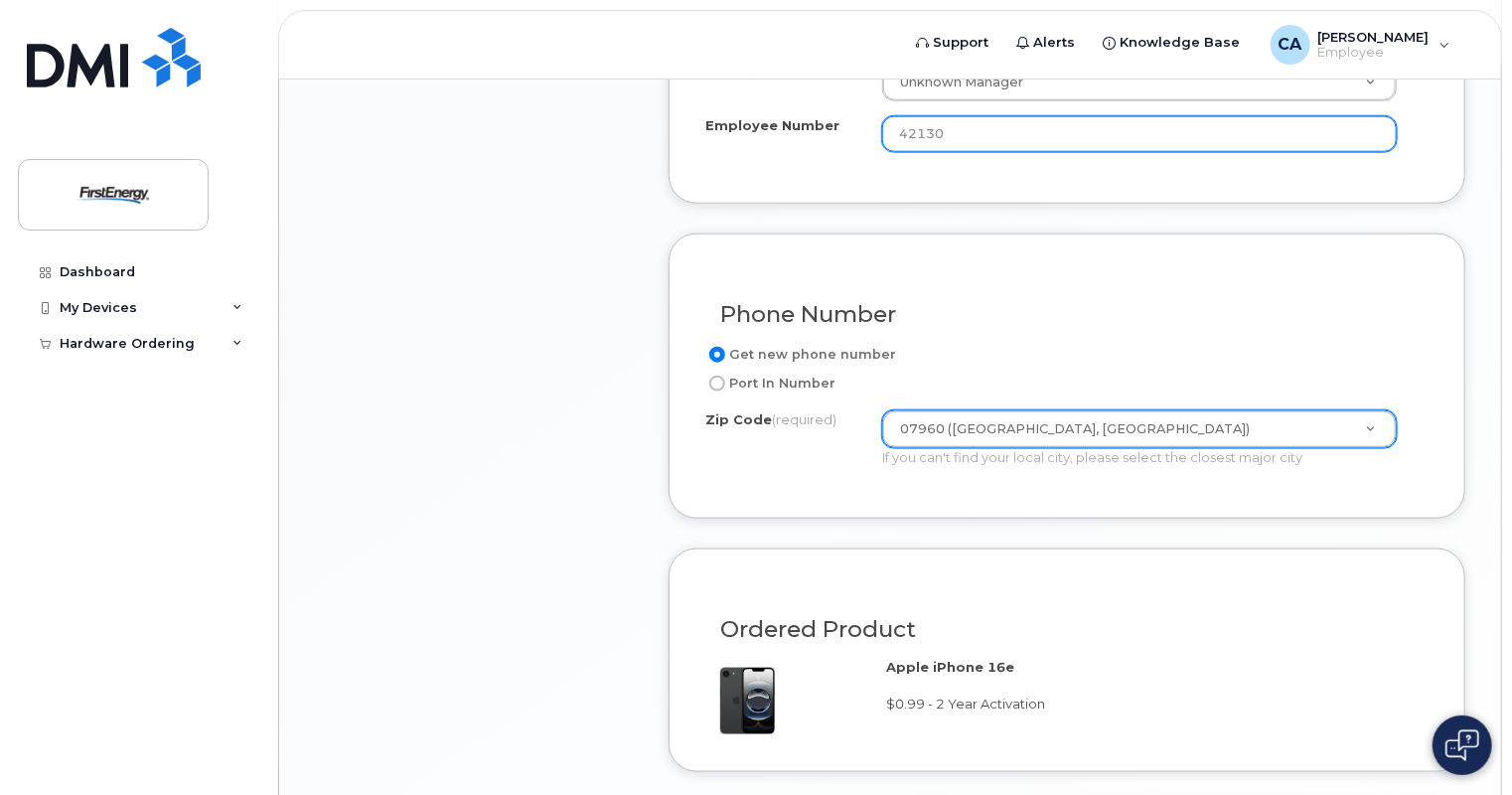 type on "42130" 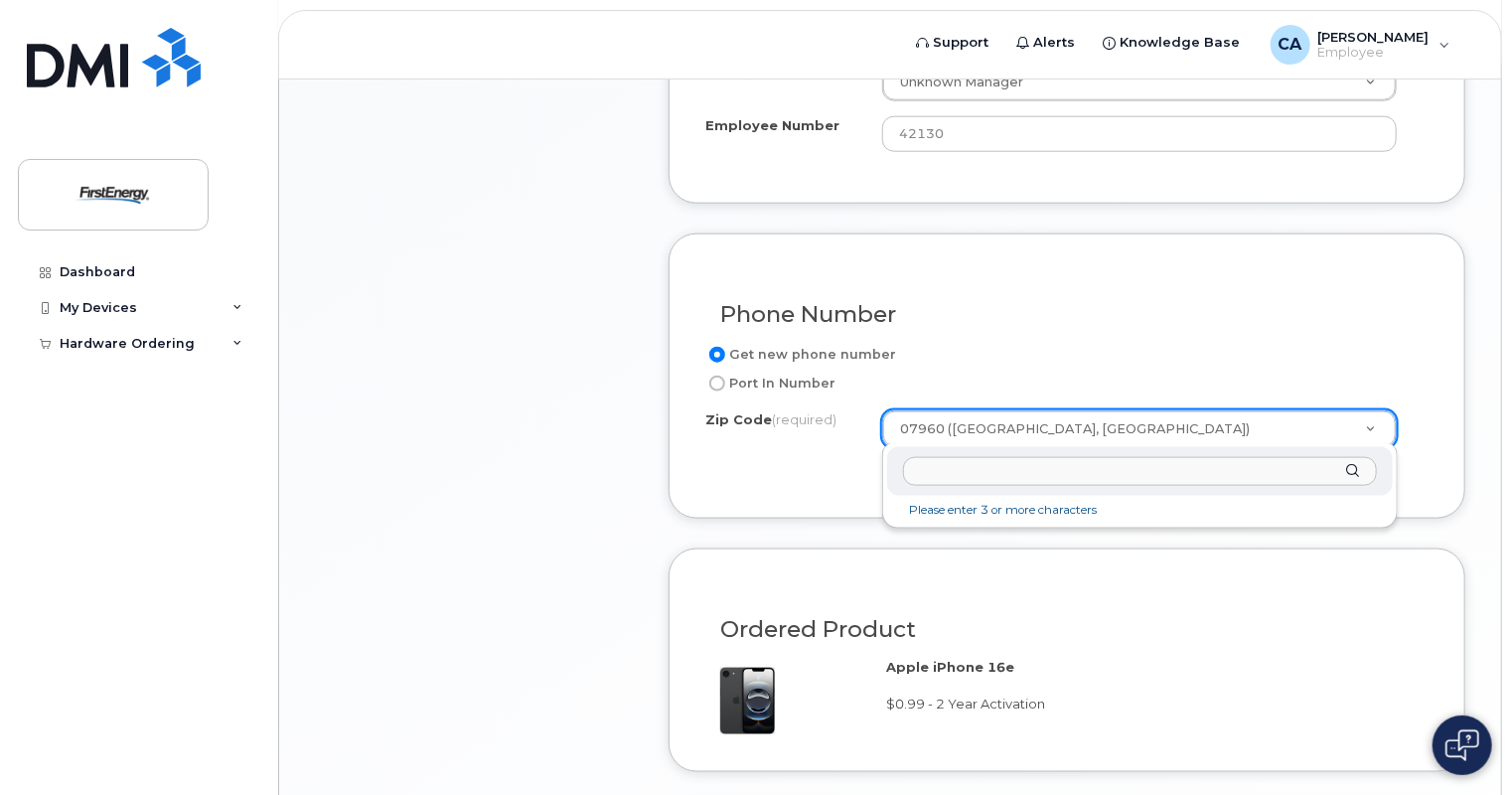 drag, startPoint x: 1072, startPoint y: 427, endPoint x: 855, endPoint y: 417, distance: 217.23029 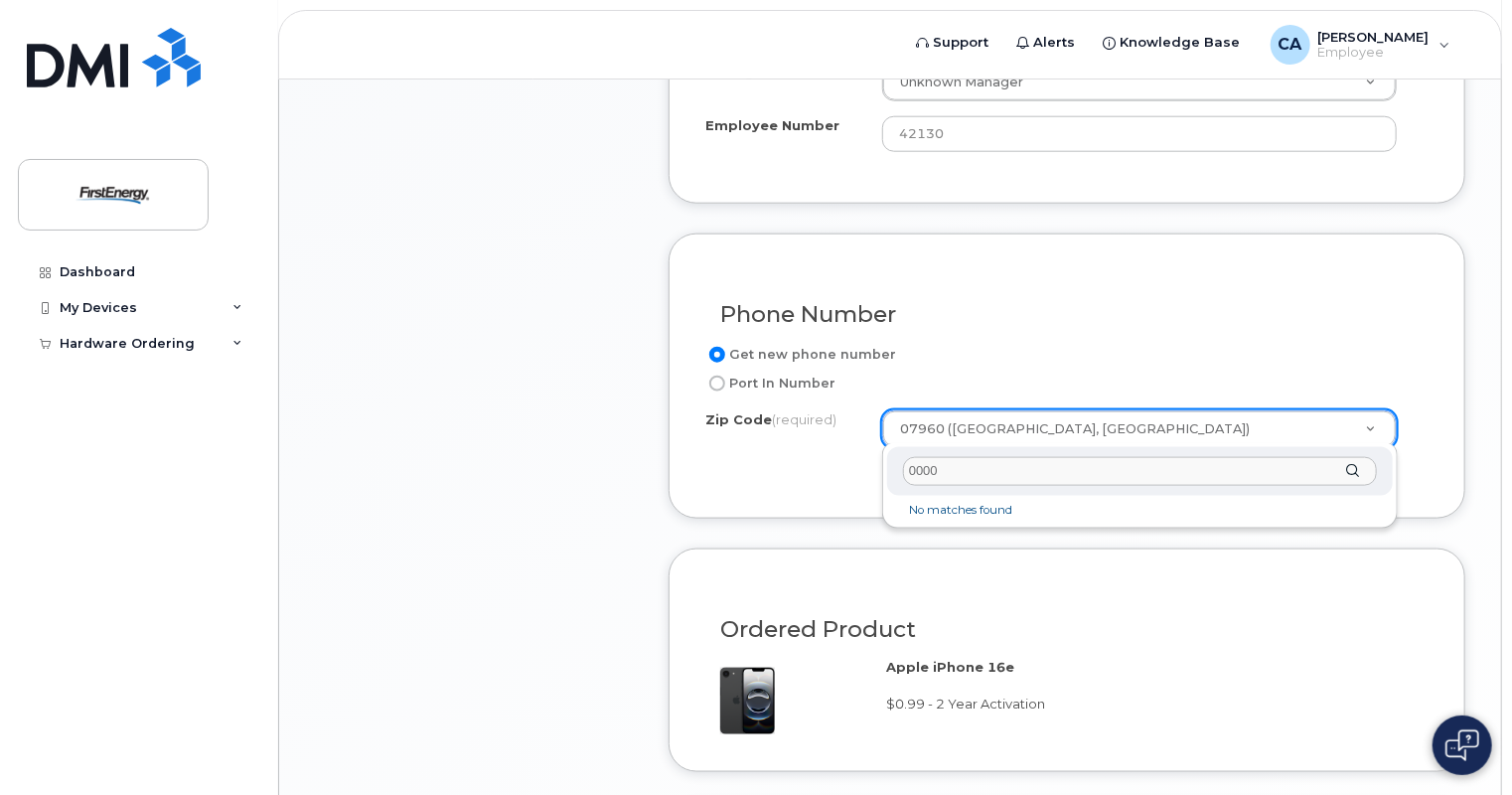 type on "00000" 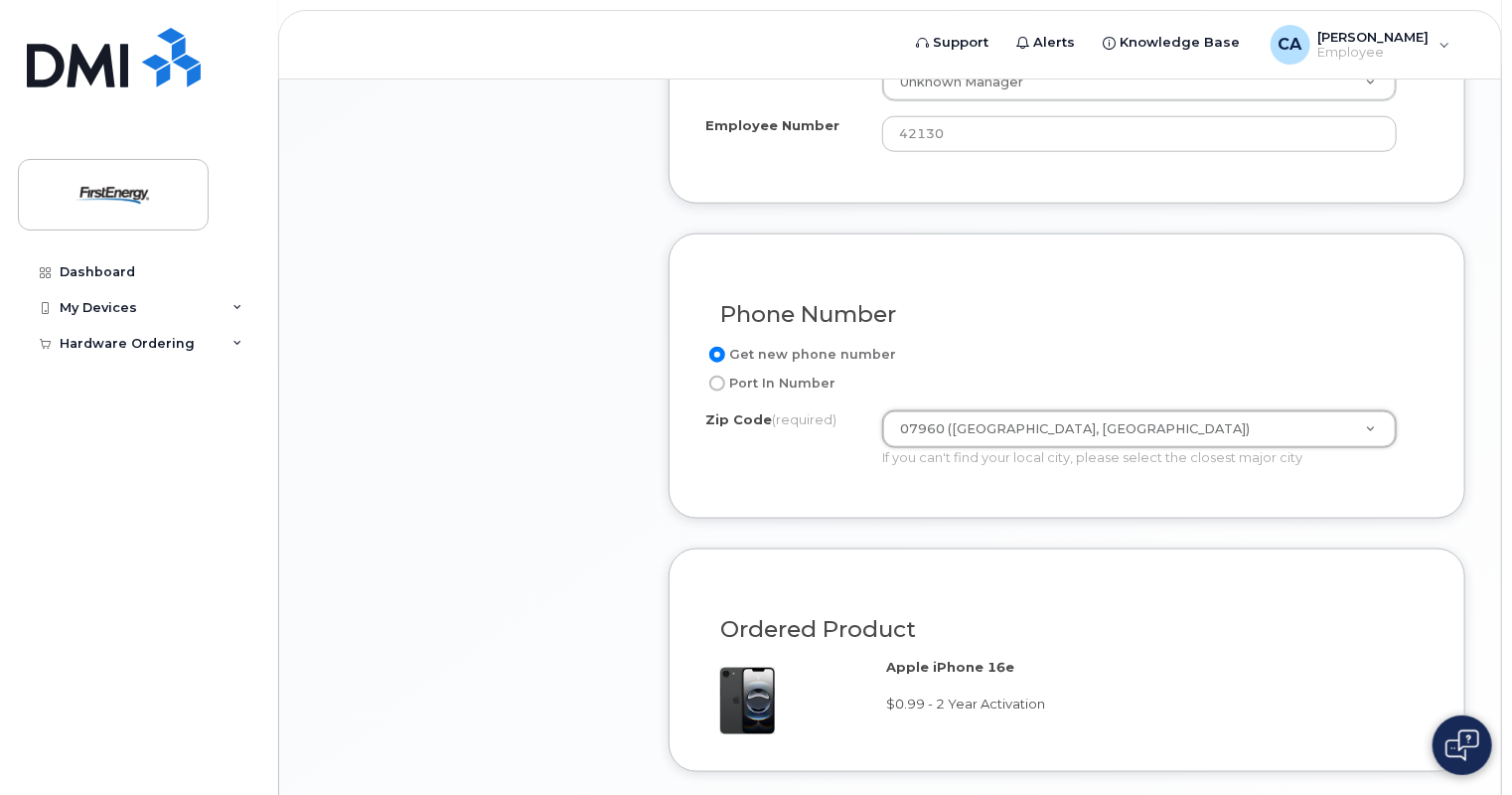 drag, startPoint x: 1013, startPoint y: 425, endPoint x: 1075, endPoint y: 414, distance: 62.968246 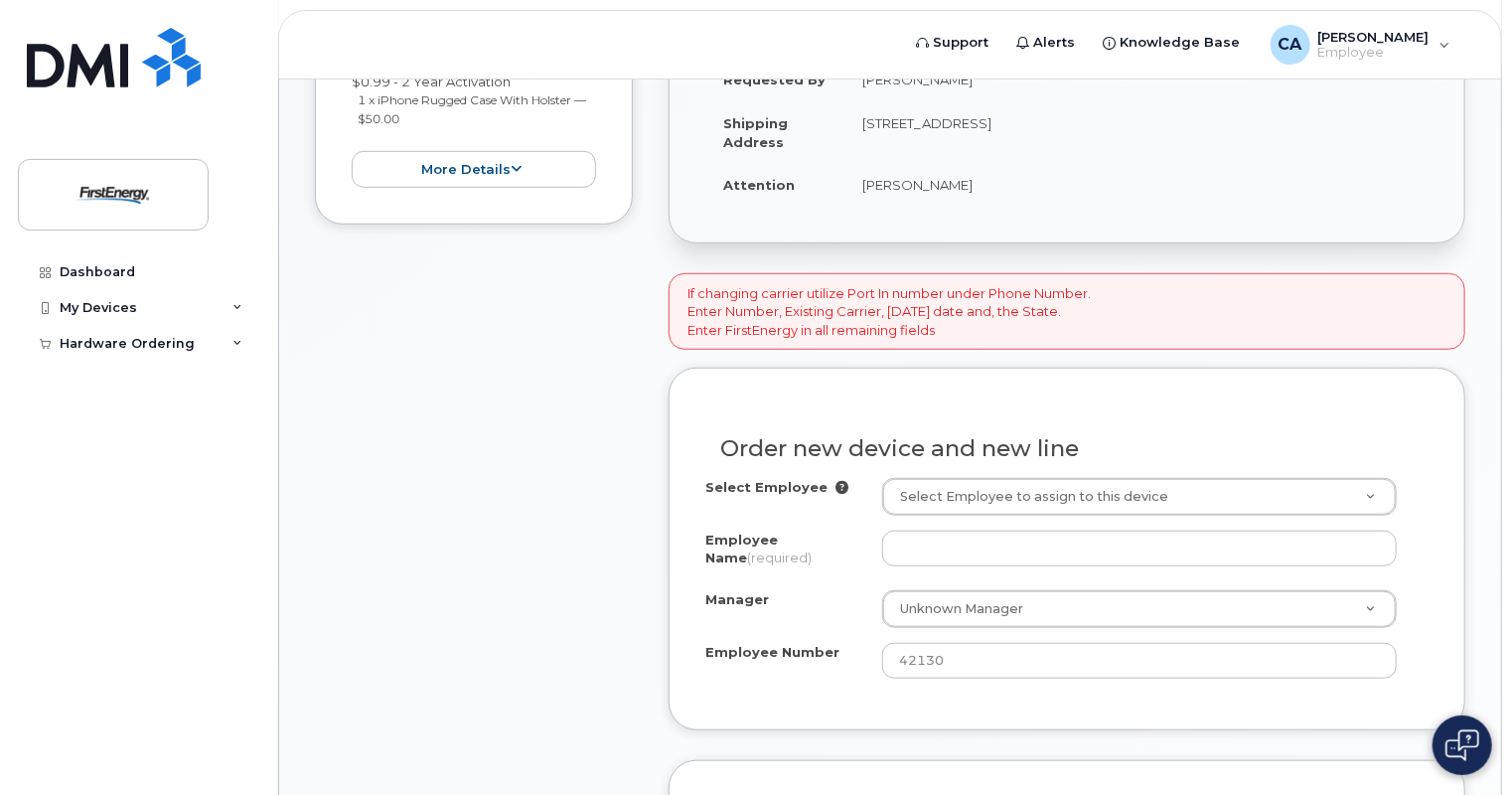 scroll, scrollTop: 521, scrollLeft: 0, axis: vertical 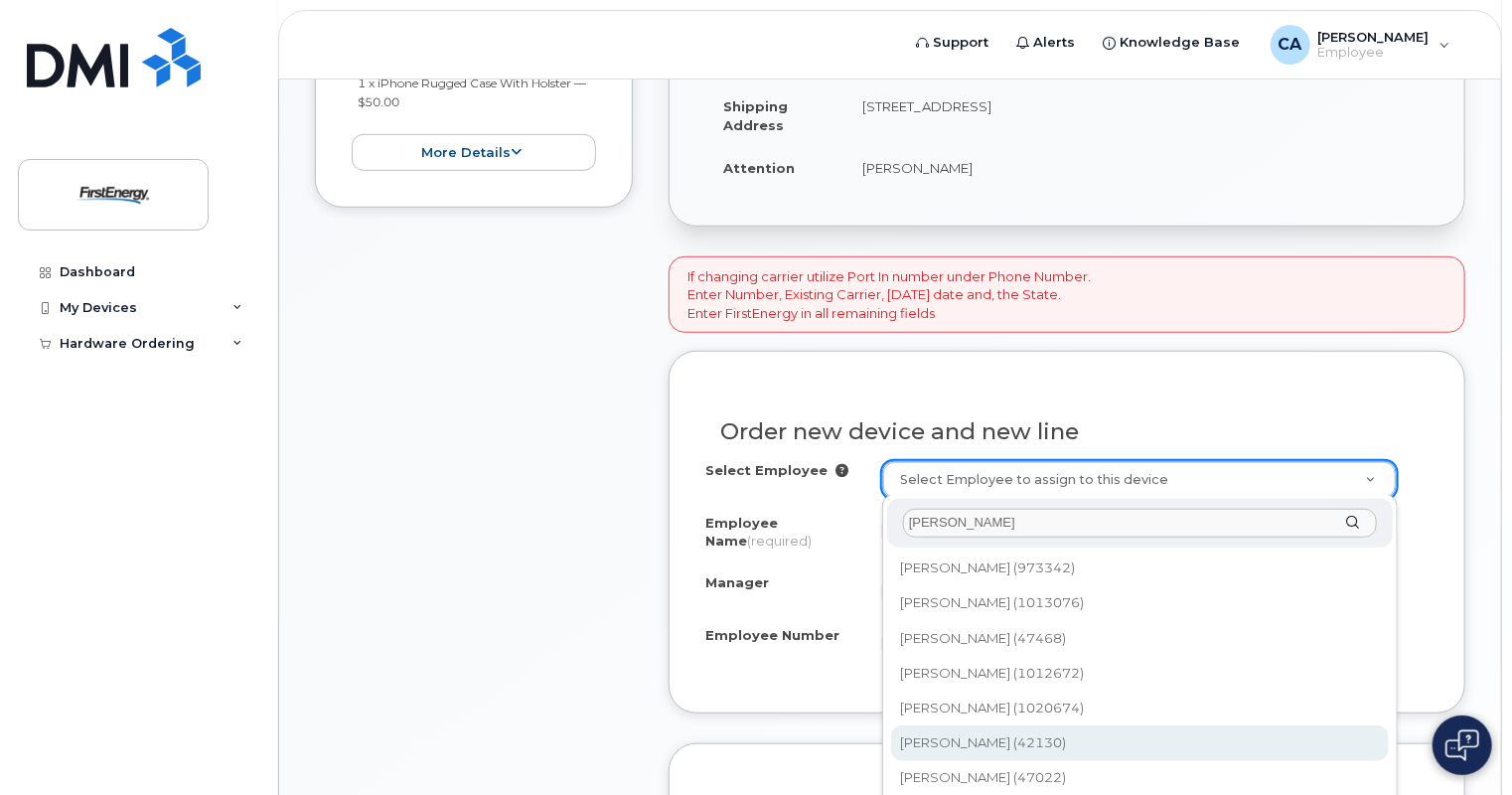 type on "corey" 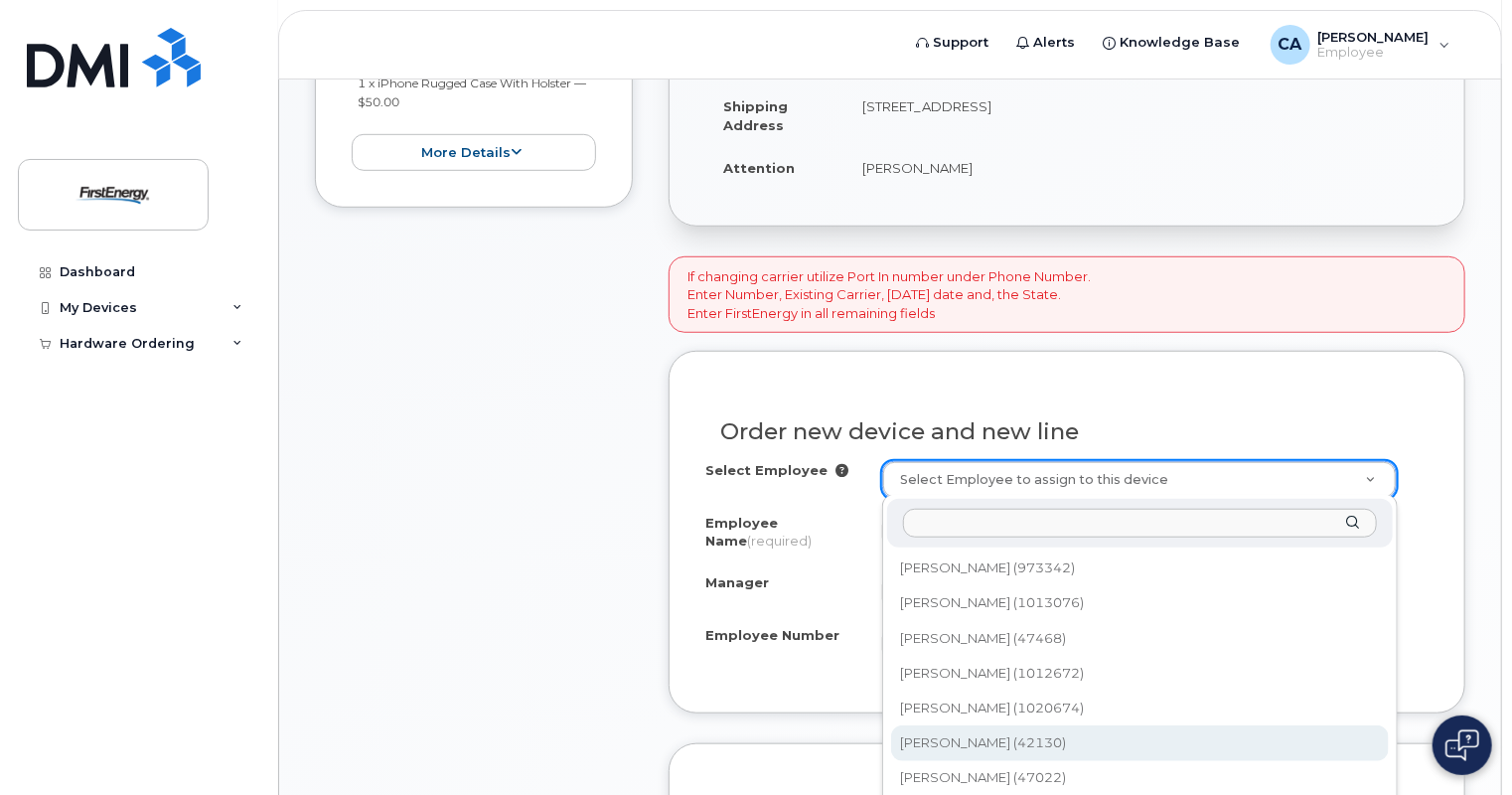 type on "[PERSON_NAME]" 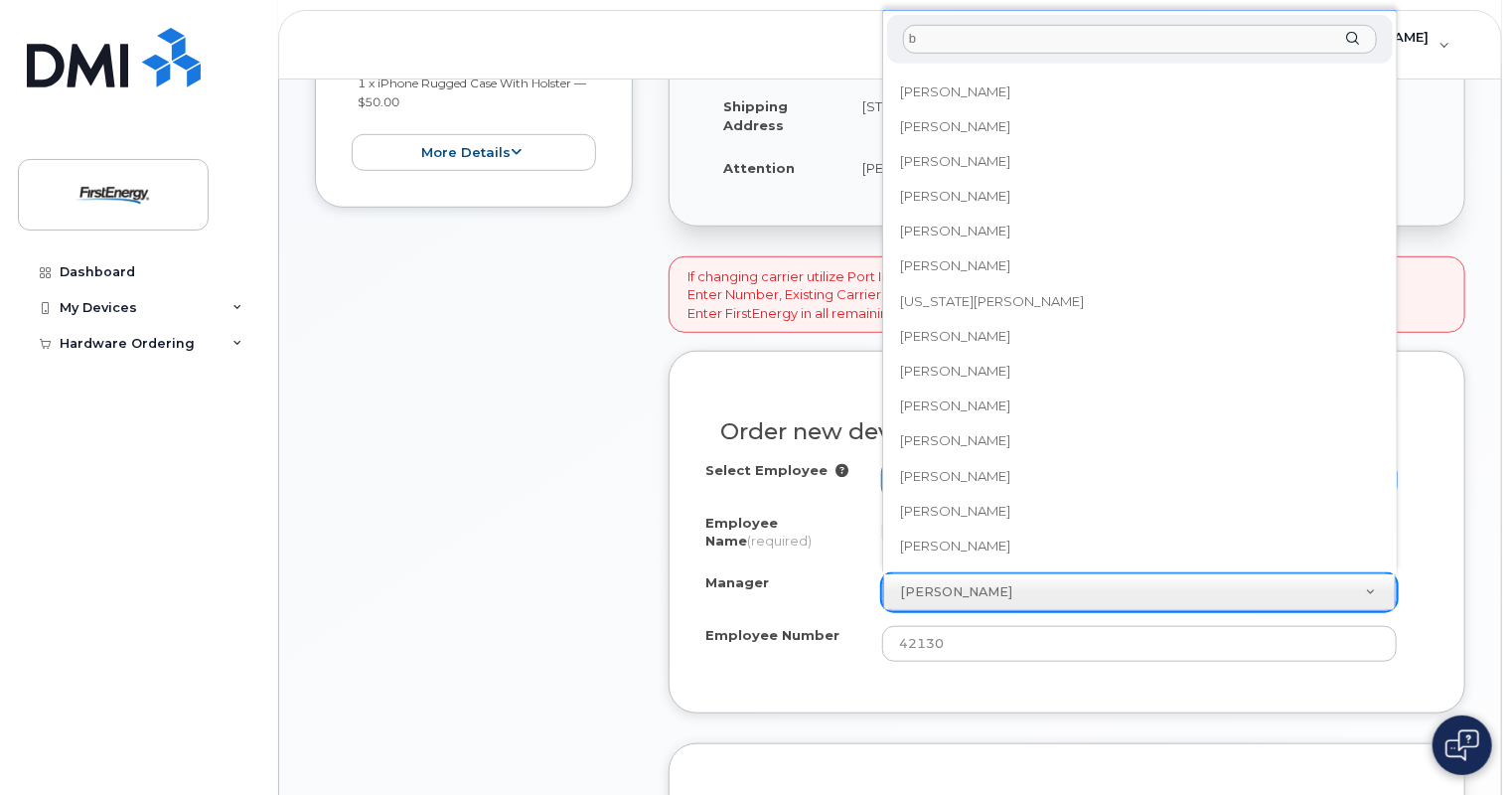 scroll, scrollTop: 0, scrollLeft: 0, axis: both 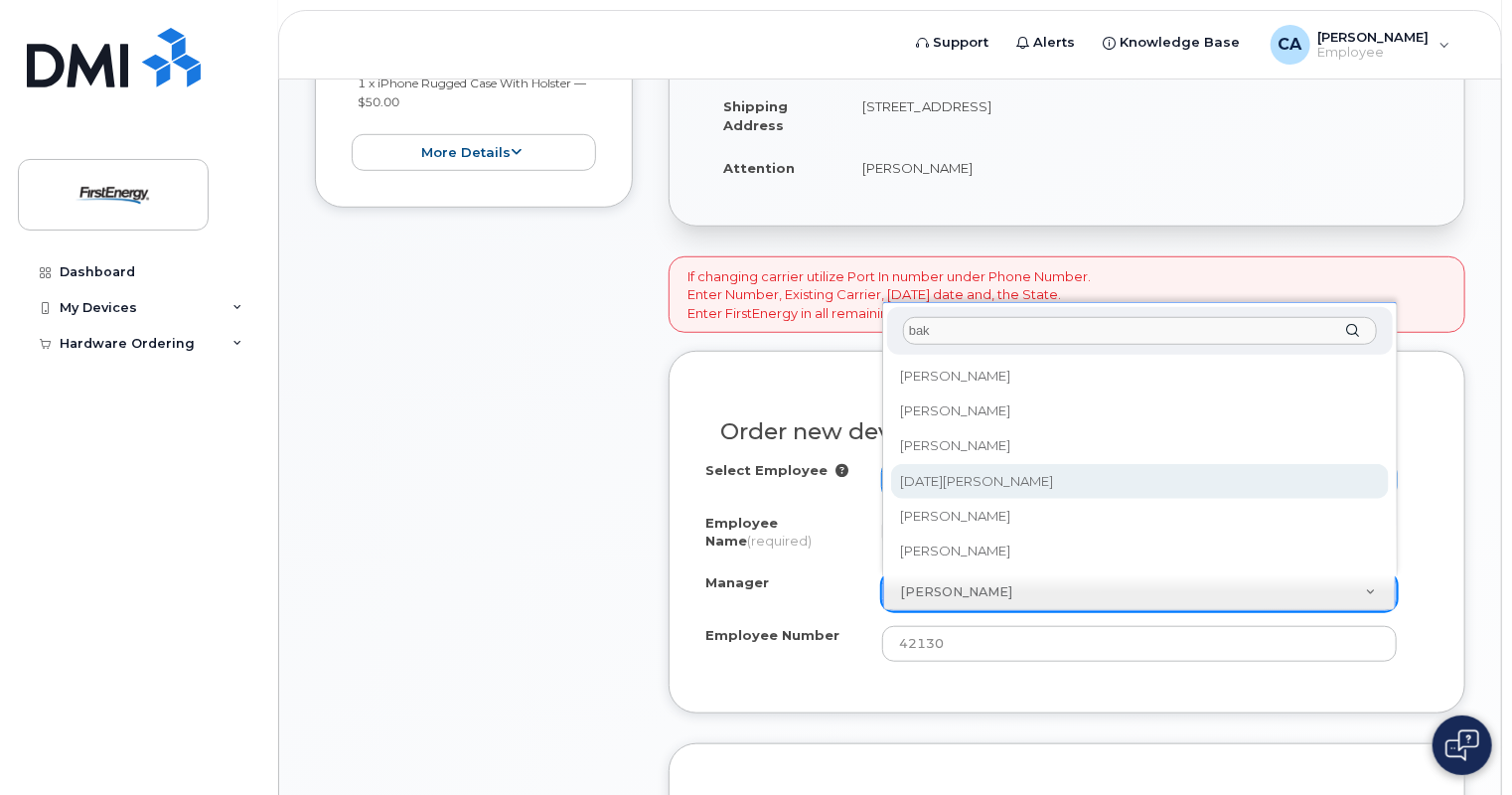 type on "bak" 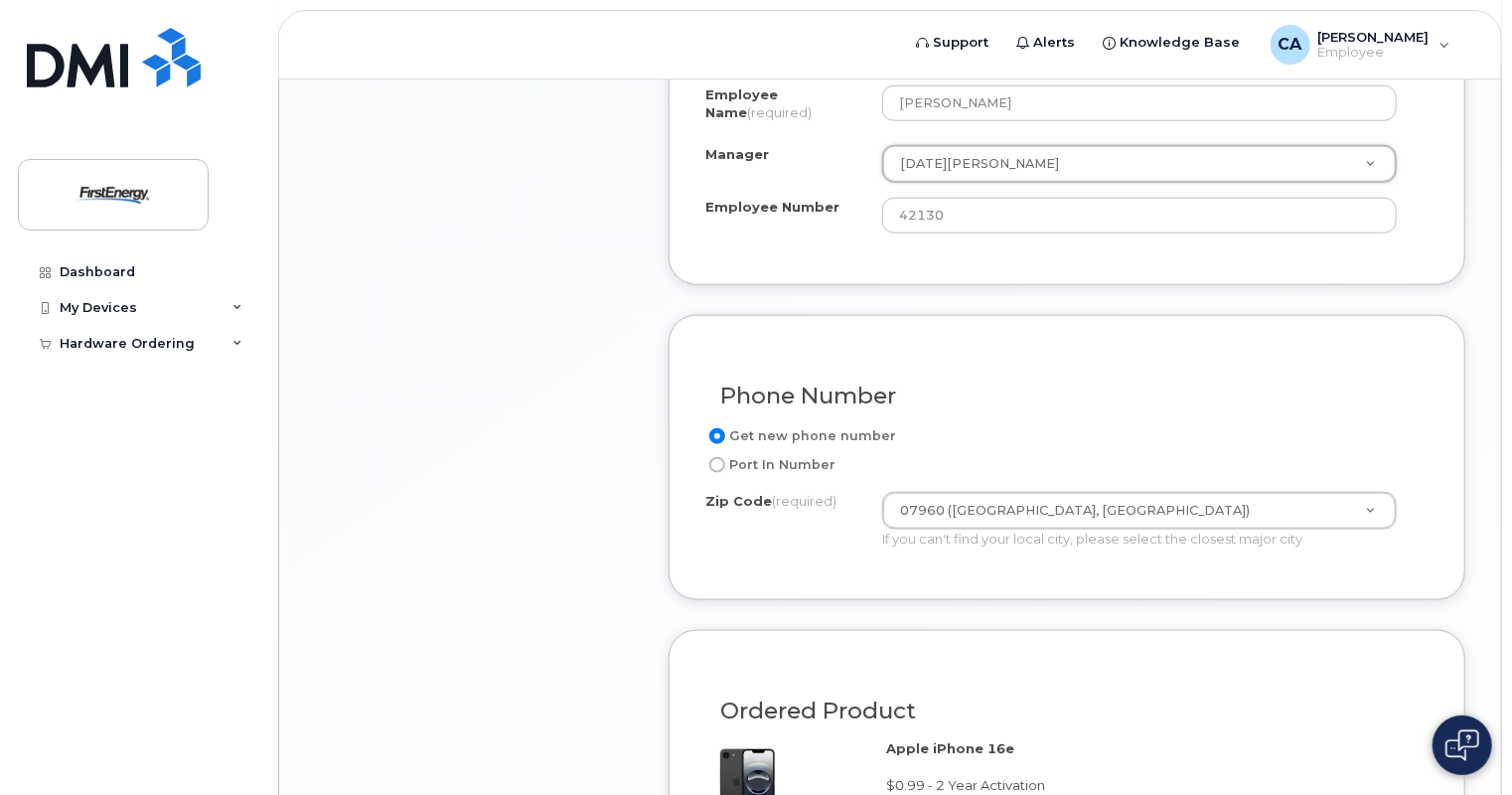 scroll, scrollTop: 978, scrollLeft: 0, axis: vertical 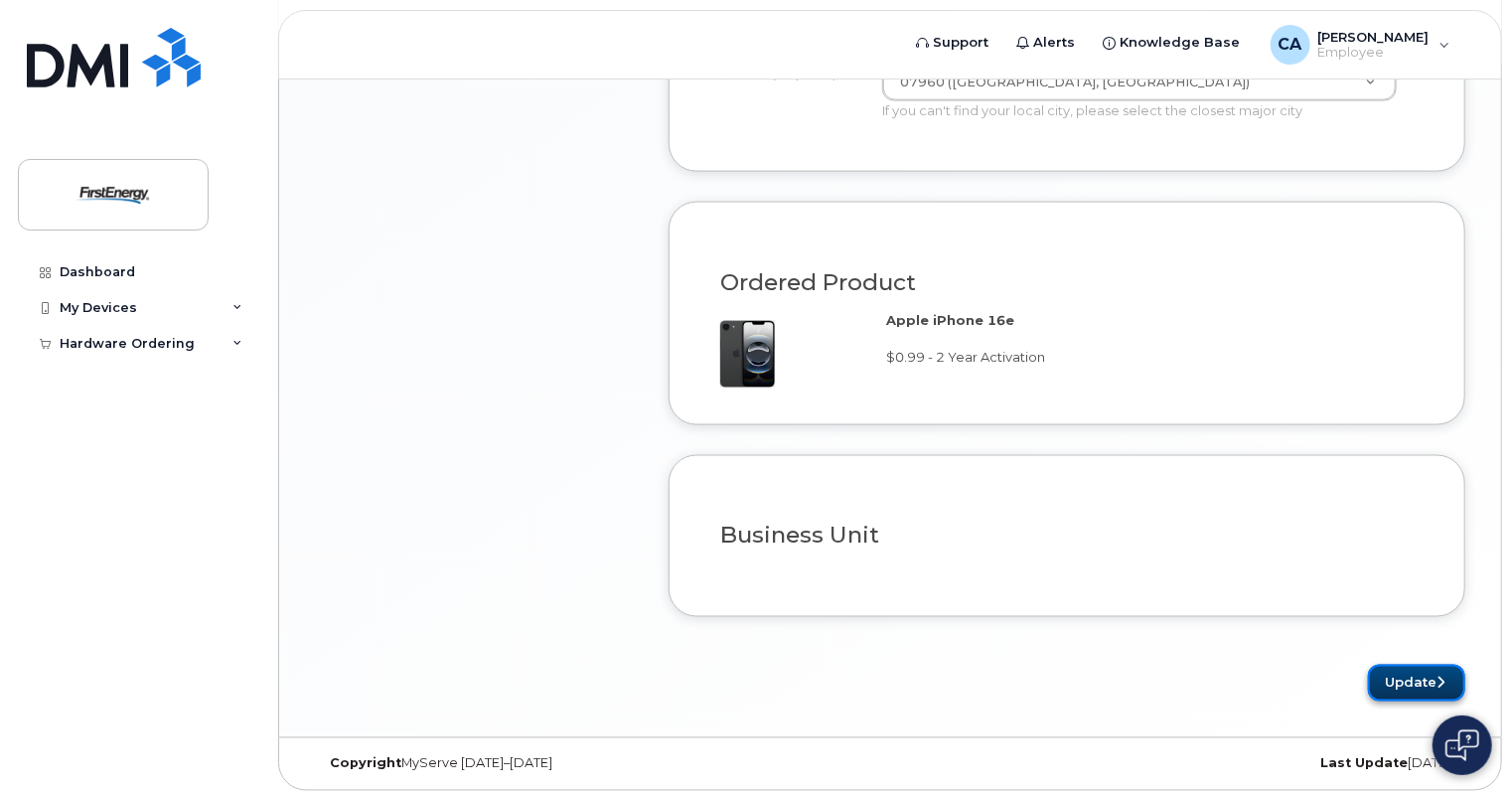 click on "Update" 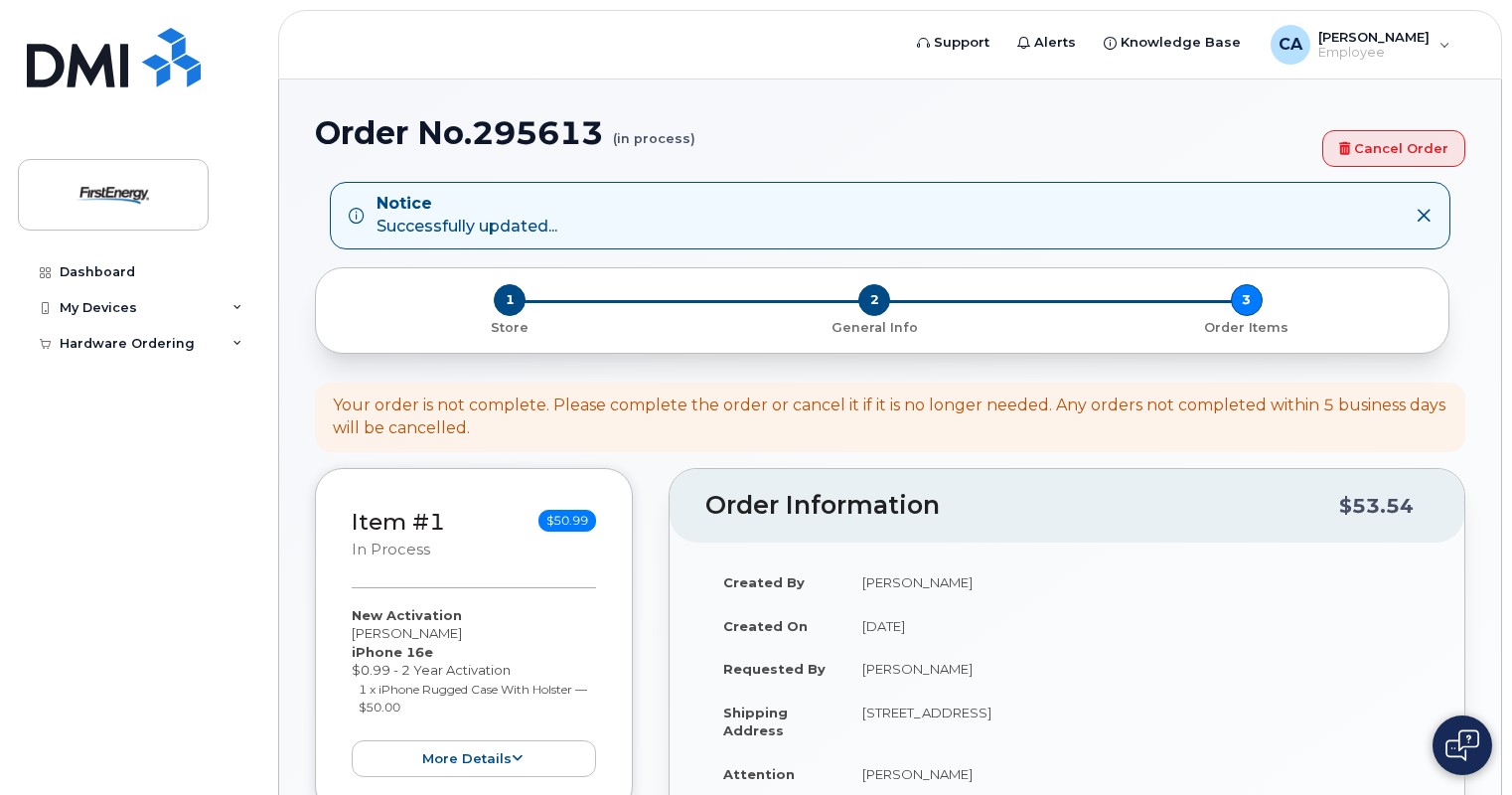 scroll, scrollTop: 0, scrollLeft: 0, axis: both 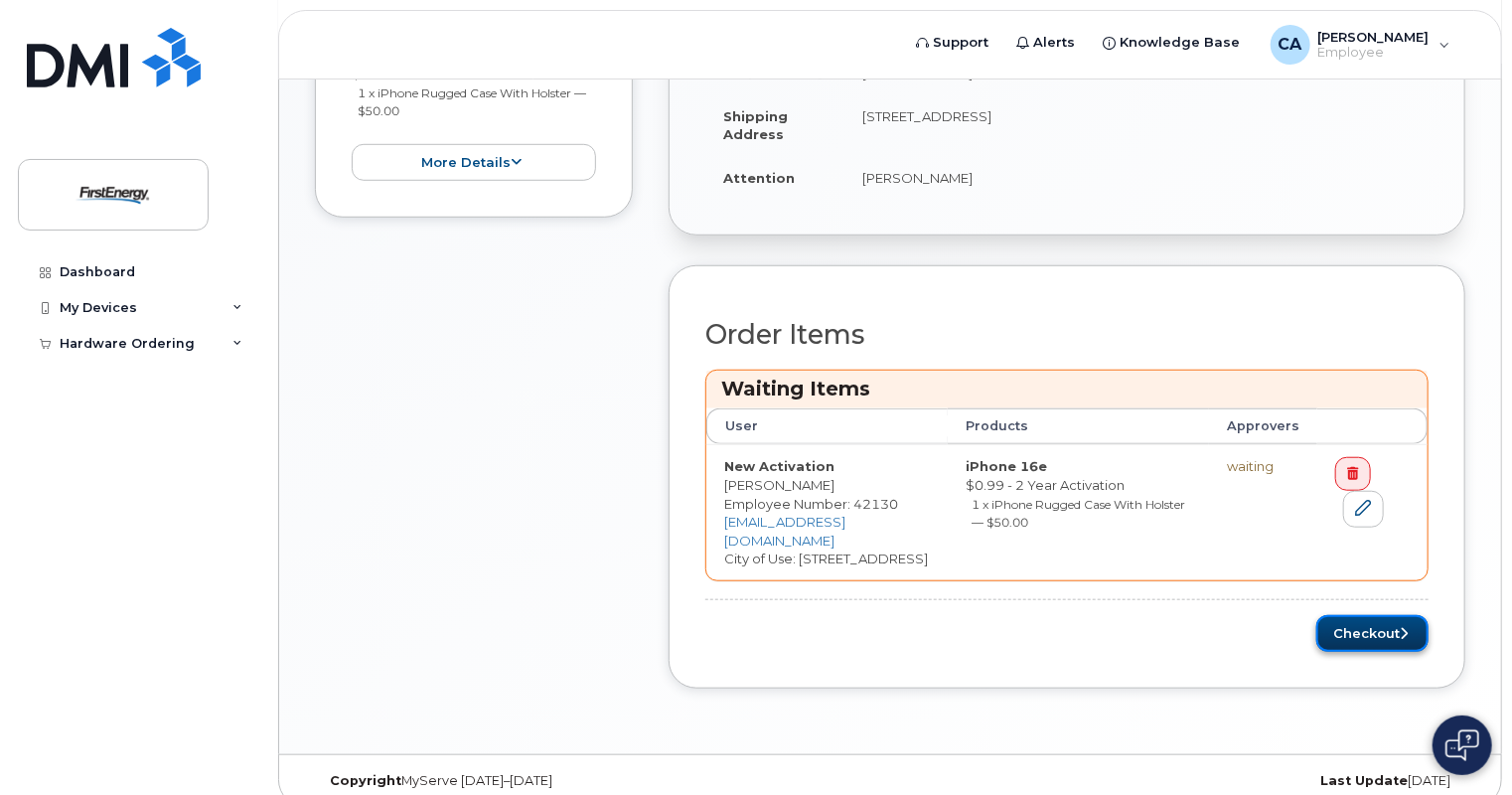 click on "Checkout" 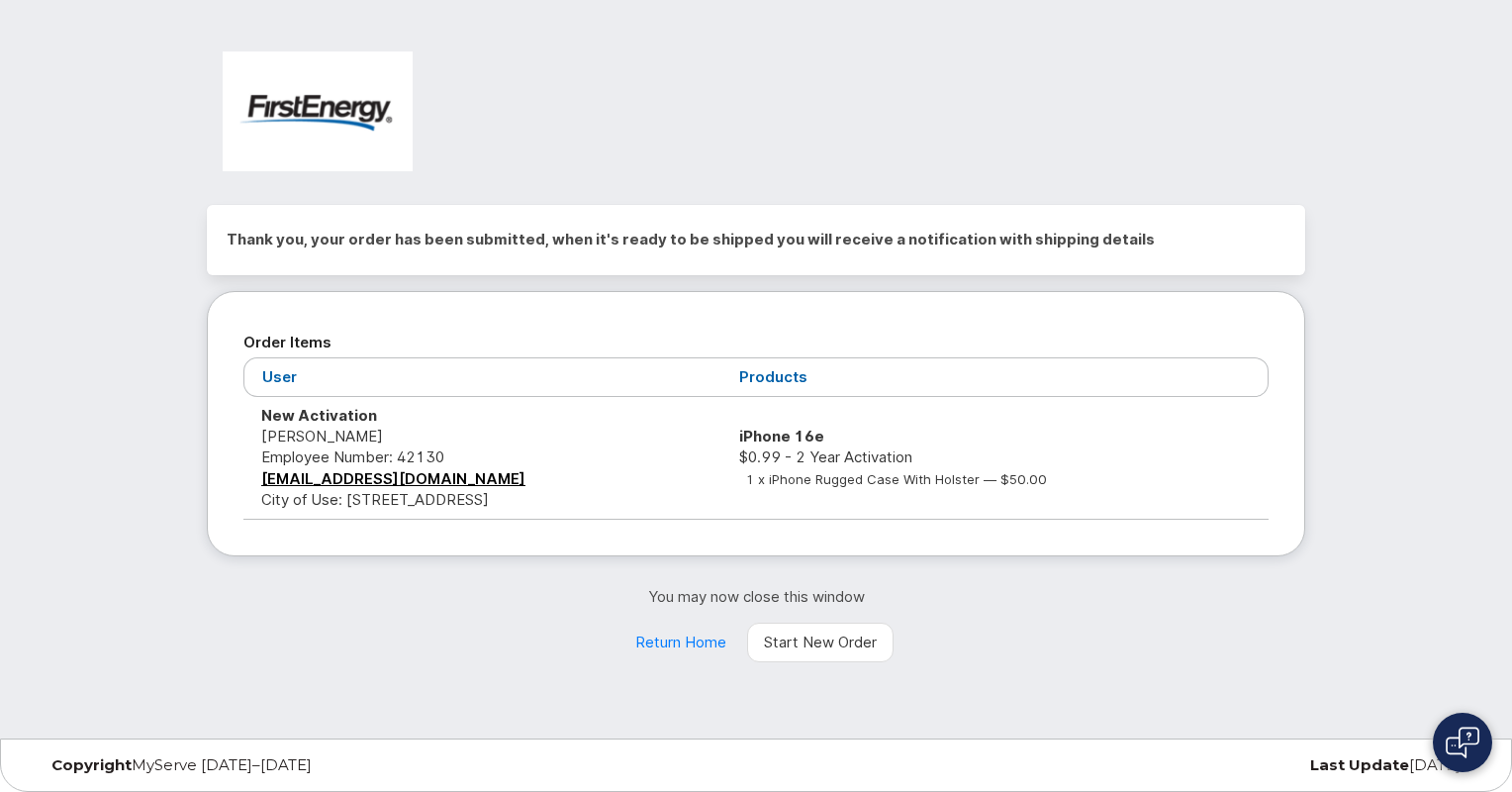 scroll, scrollTop: 0, scrollLeft: 0, axis: both 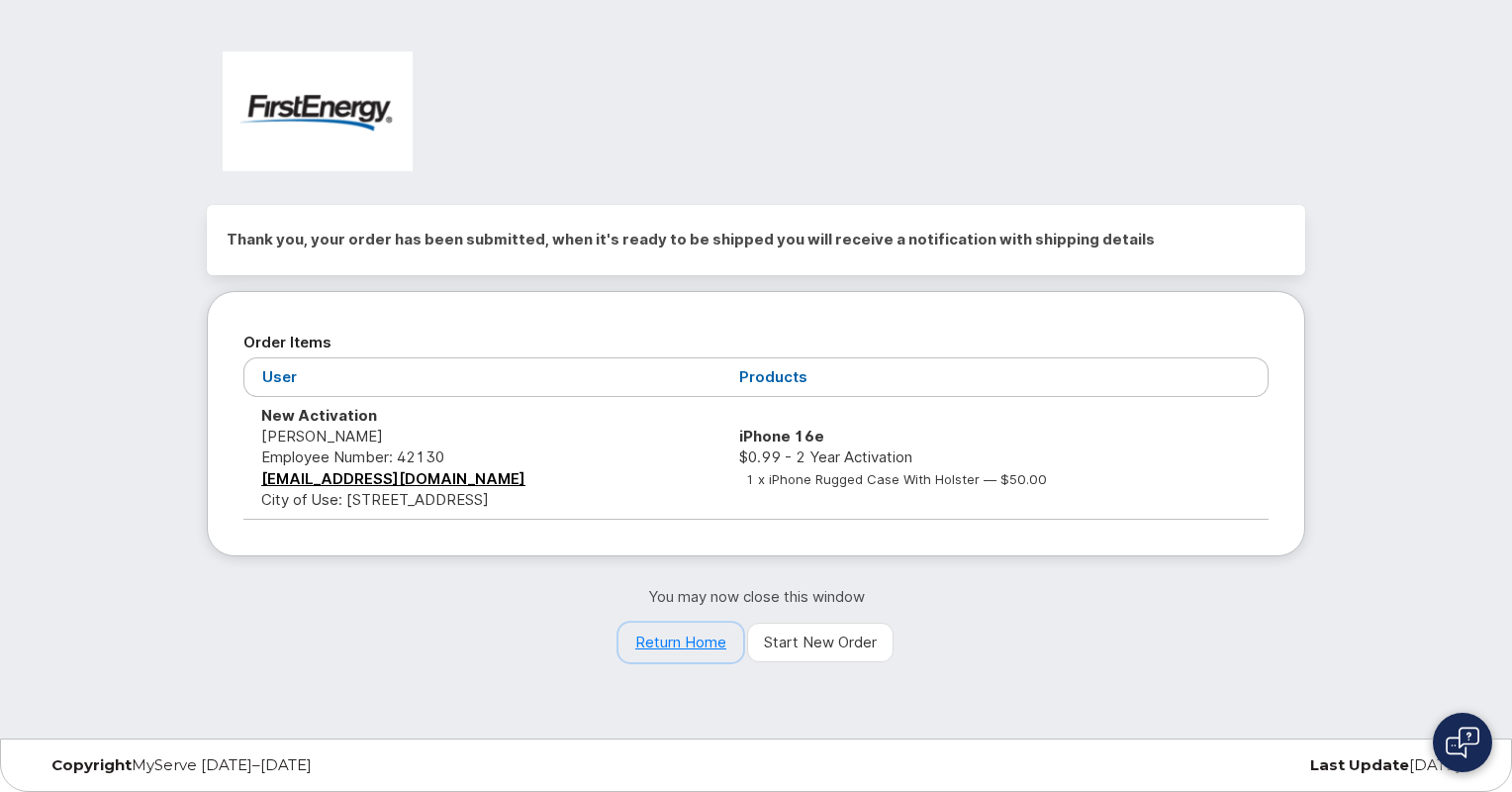 click on "Return Home" at bounding box center [681, 643] 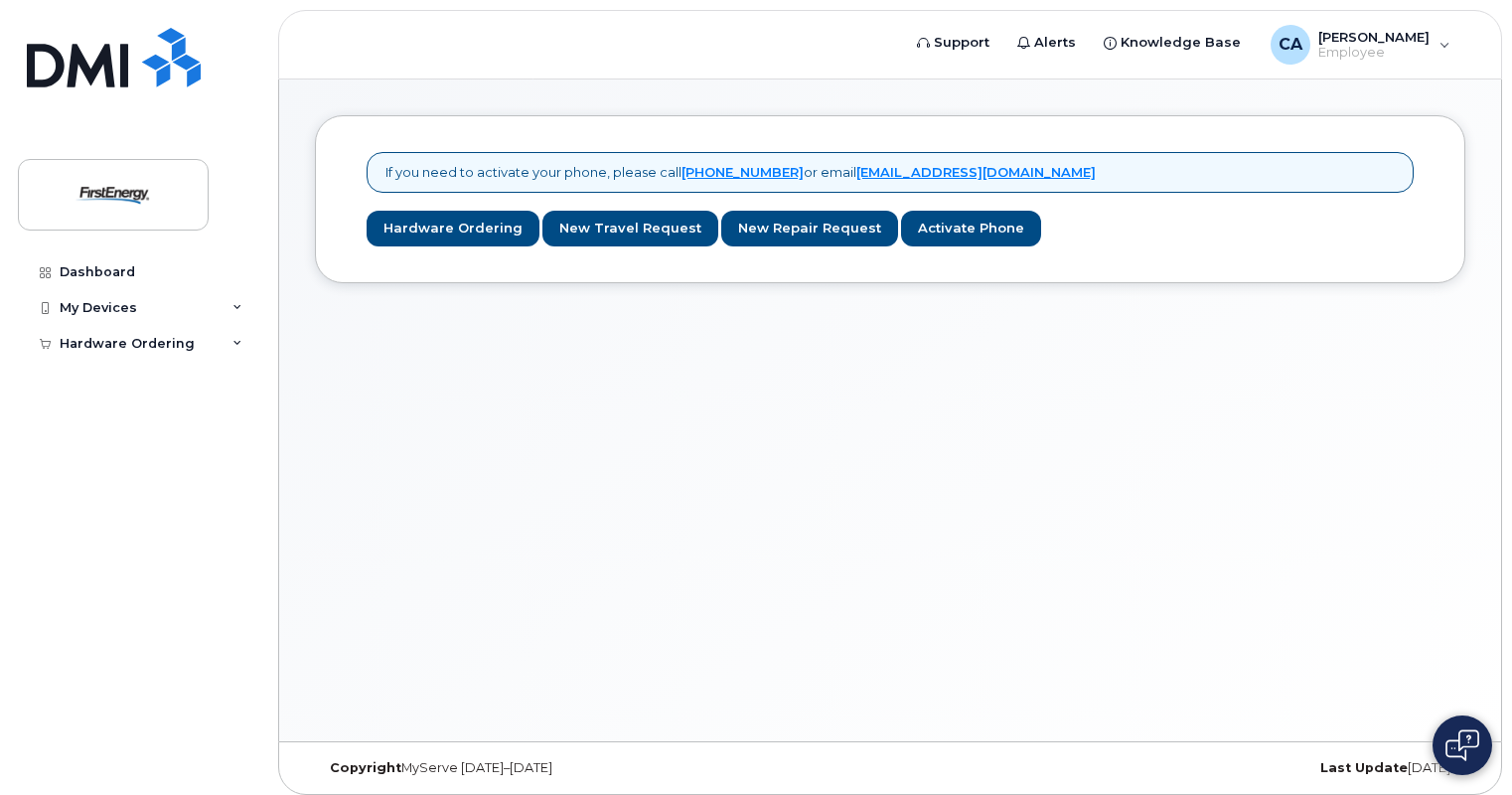 scroll, scrollTop: 0, scrollLeft: 0, axis: both 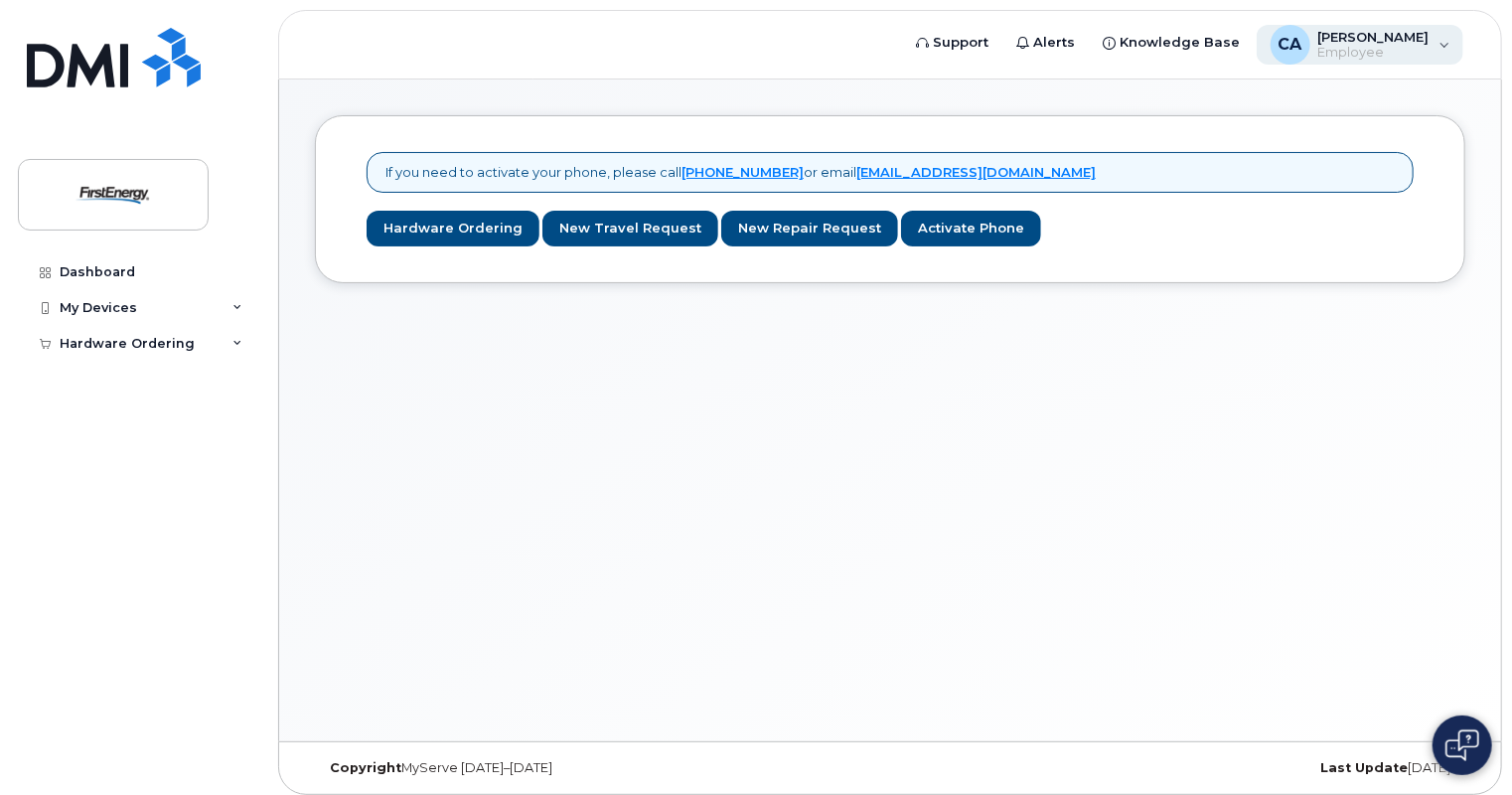 click on "CA [PERSON_NAME] Employee" 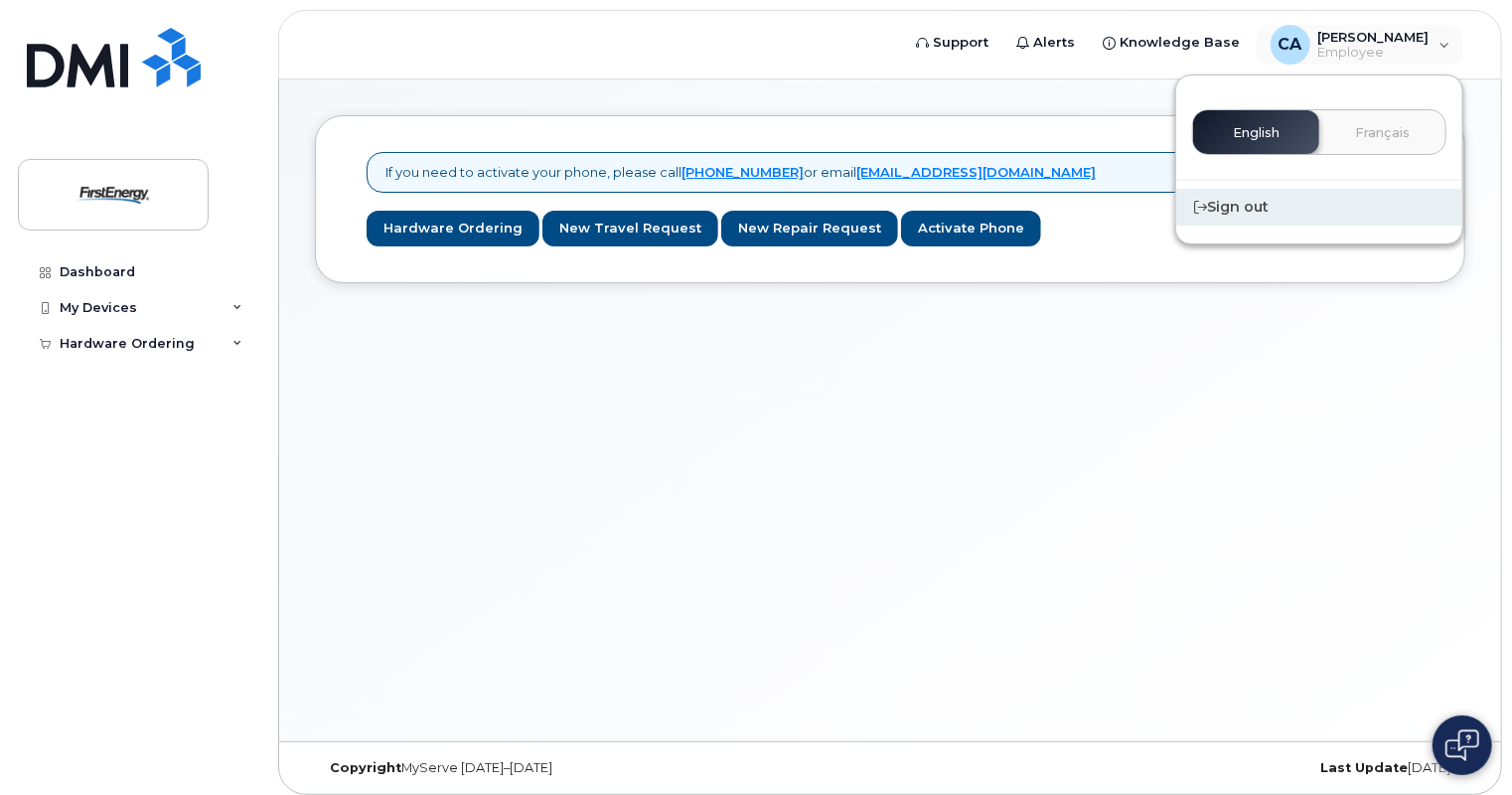 click on "Sign out" 